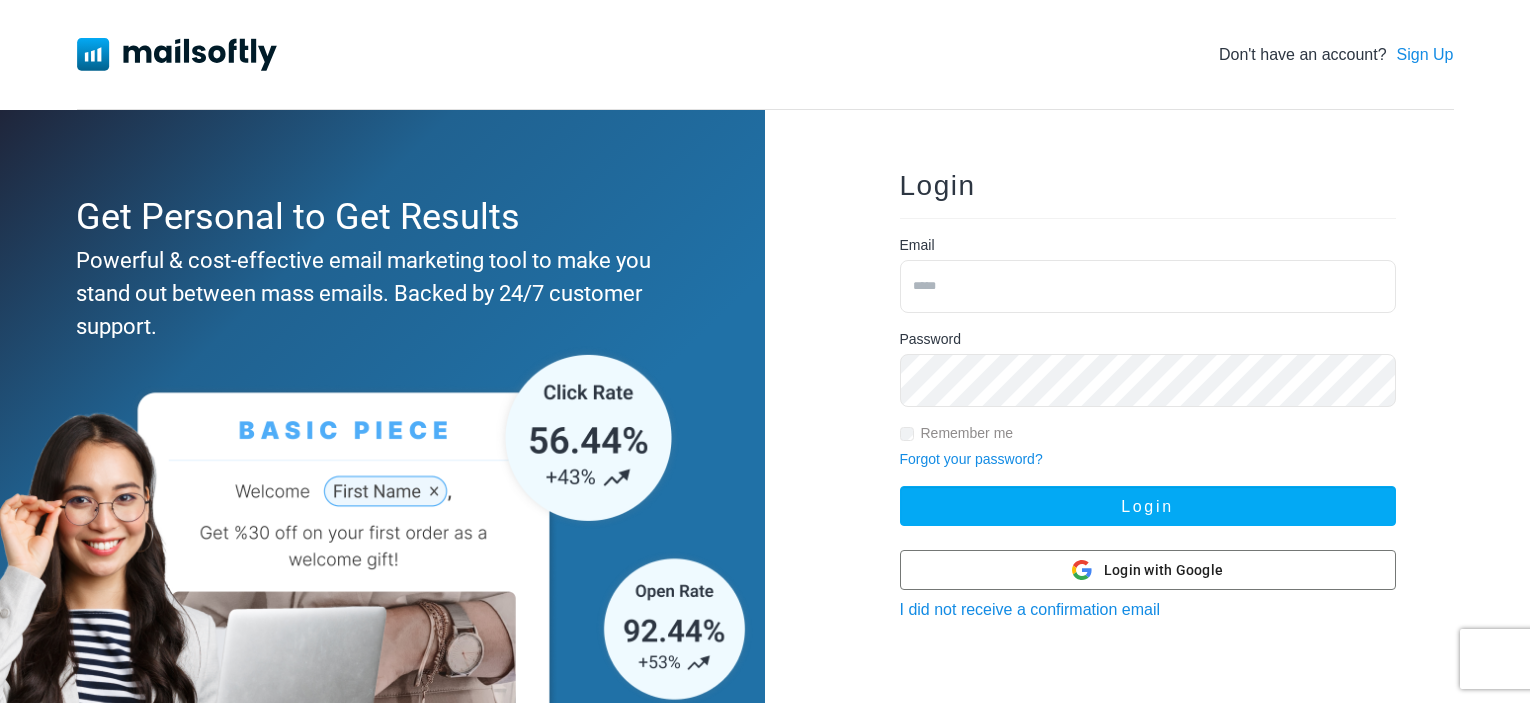 scroll, scrollTop: 0, scrollLeft: 0, axis: both 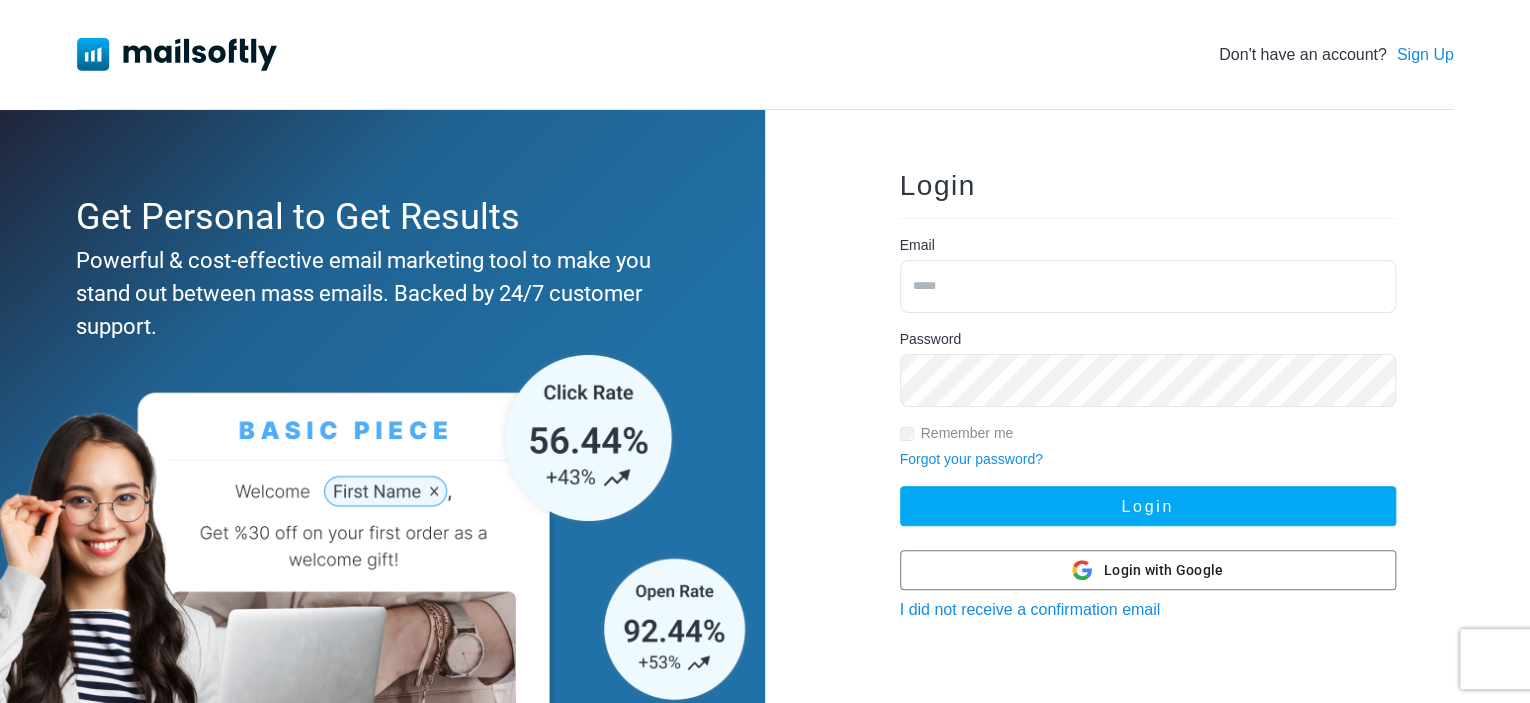 type on "**********" 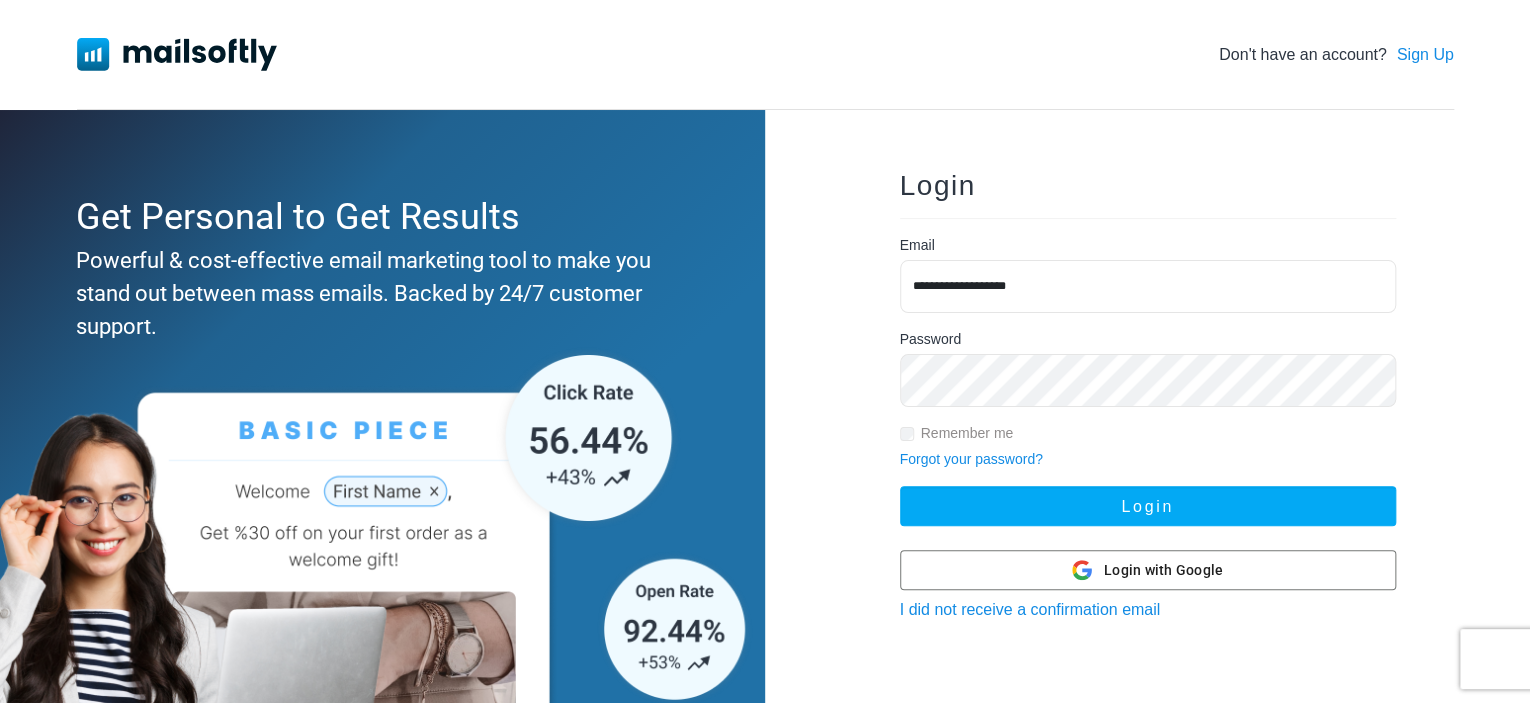 click on "**********" at bounding box center (1147, 518) 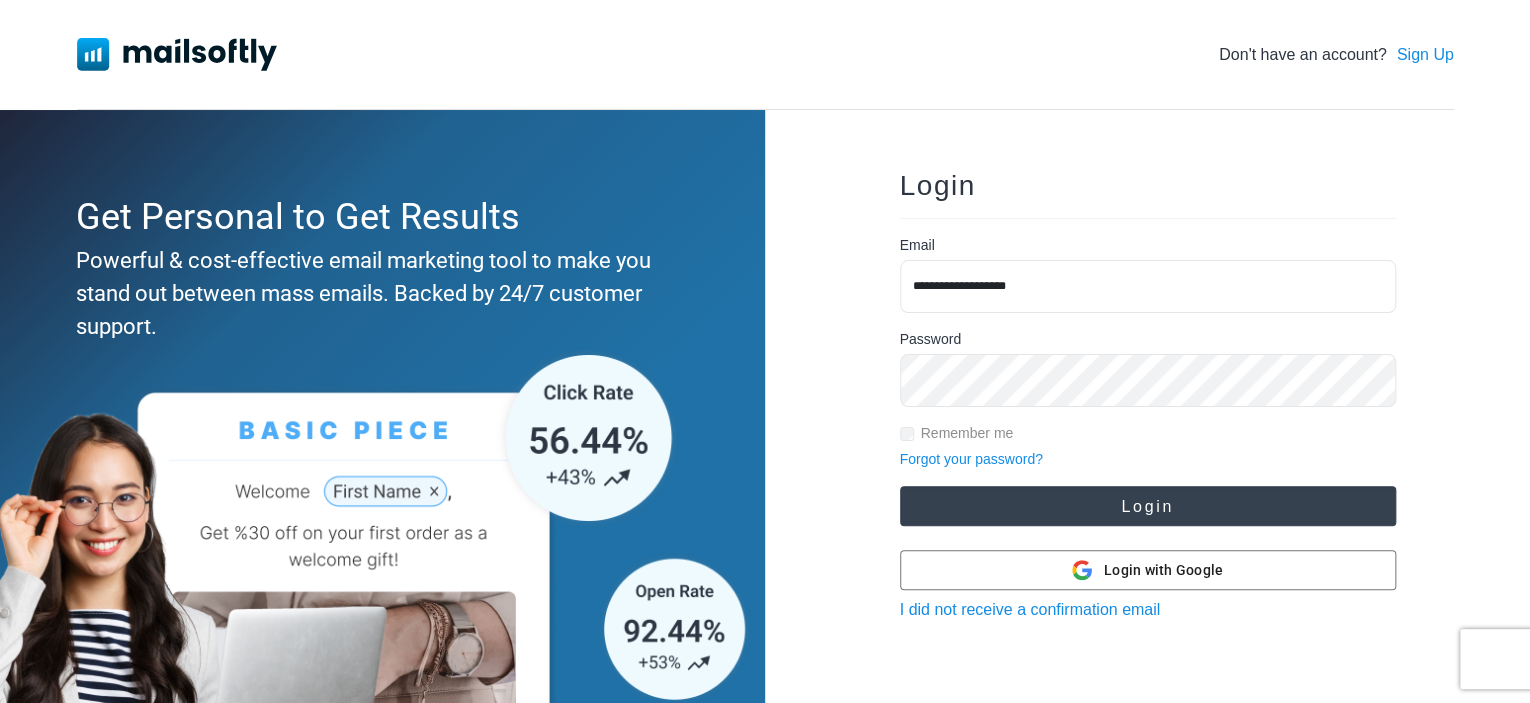 click on "Login" at bounding box center (1148, 506) 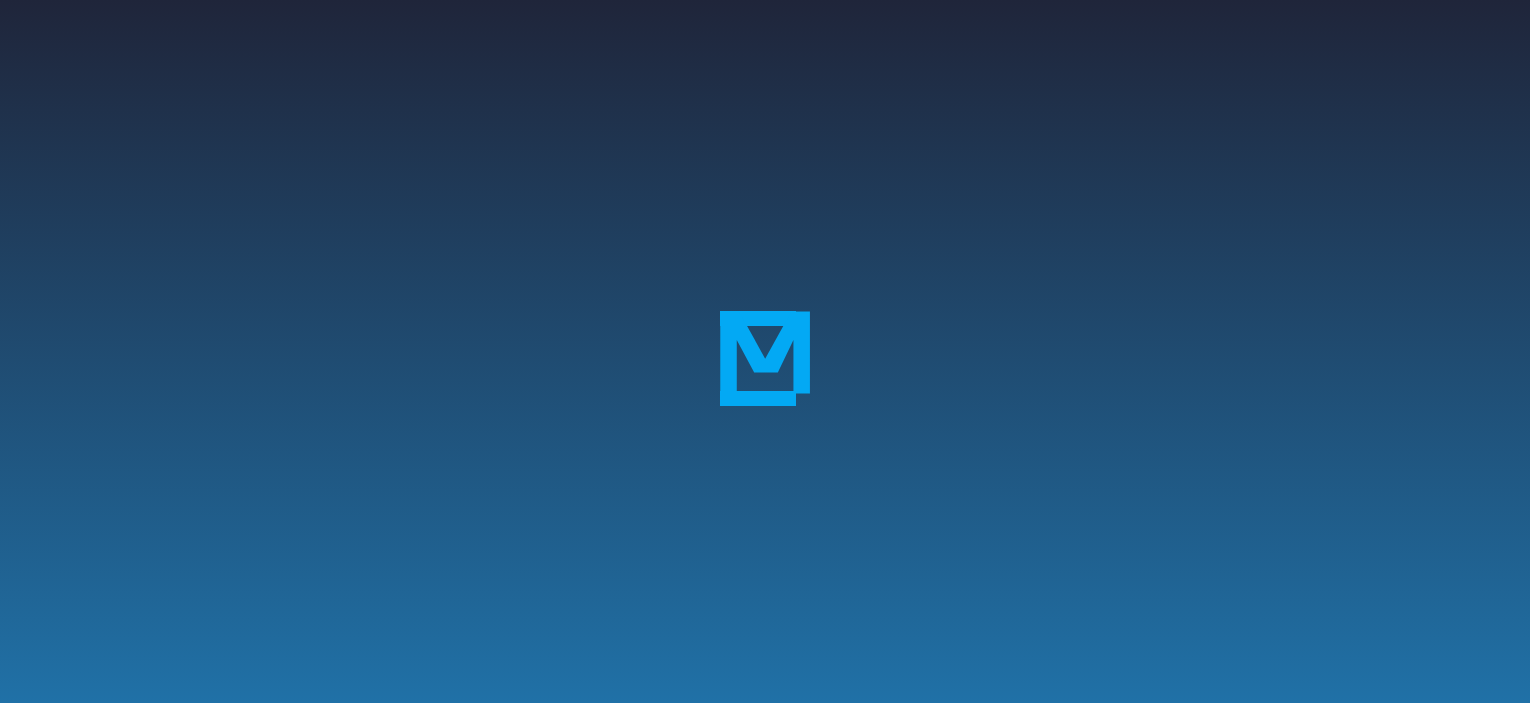 scroll, scrollTop: 0, scrollLeft: 0, axis: both 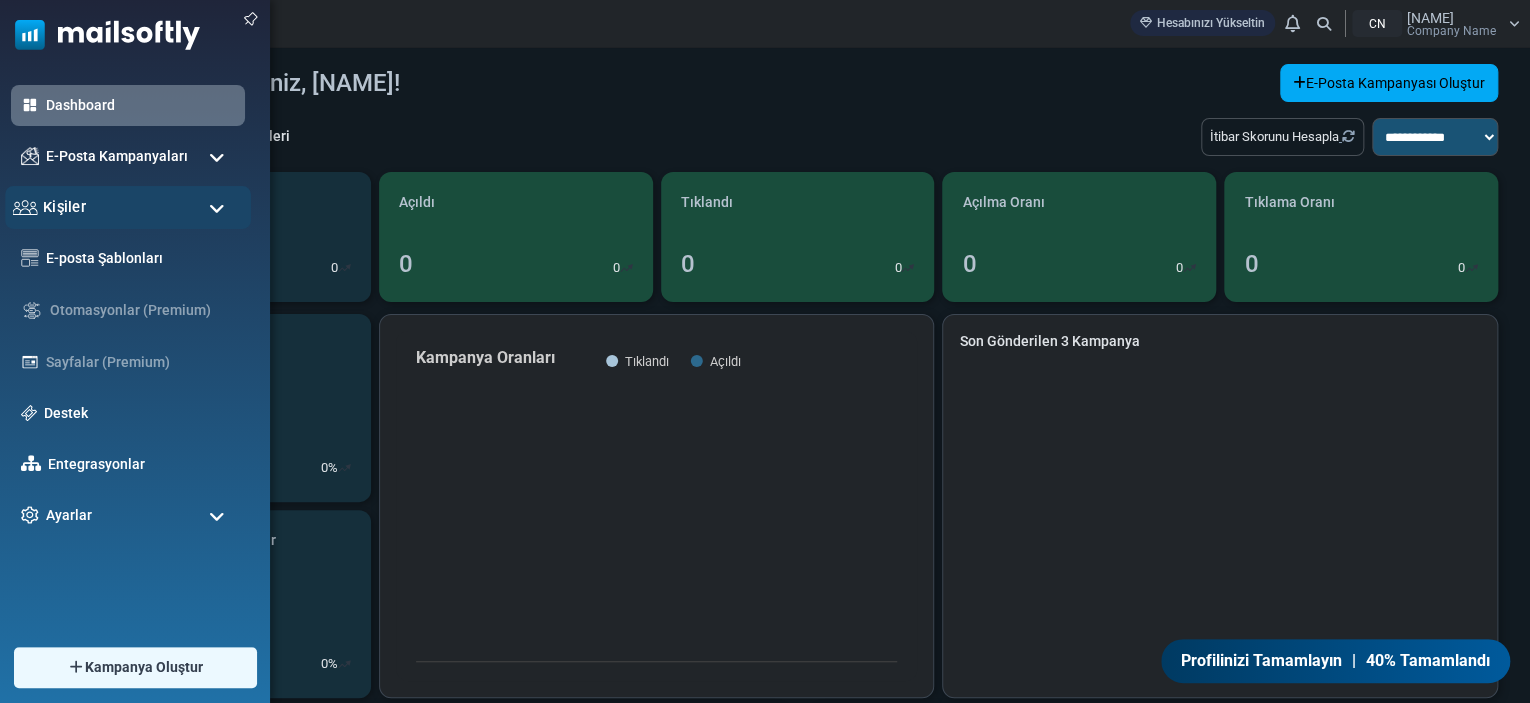 click on "Kişiler" at bounding box center [128, 207] 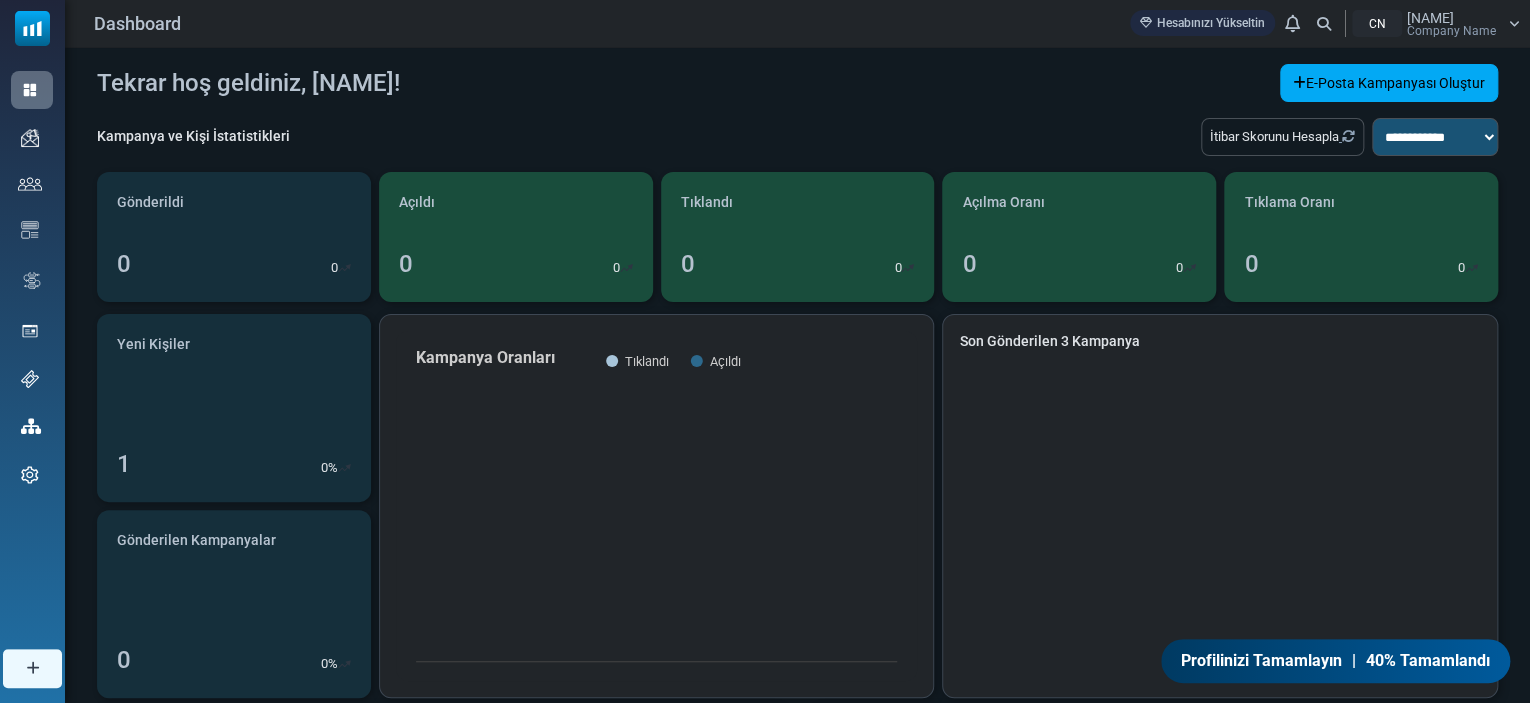 scroll, scrollTop: 0, scrollLeft: 0, axis: both 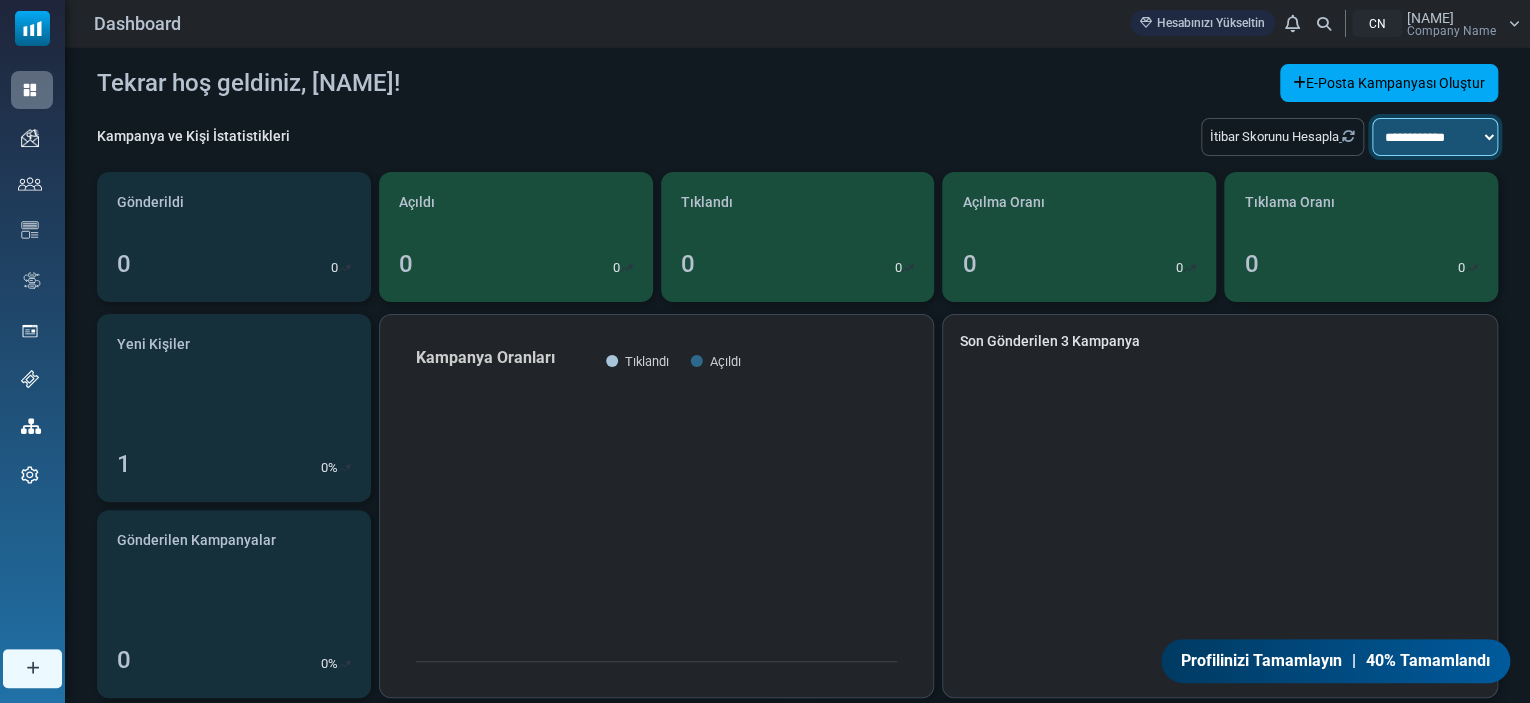 click on "**********" at bounding box center [1435, 137] 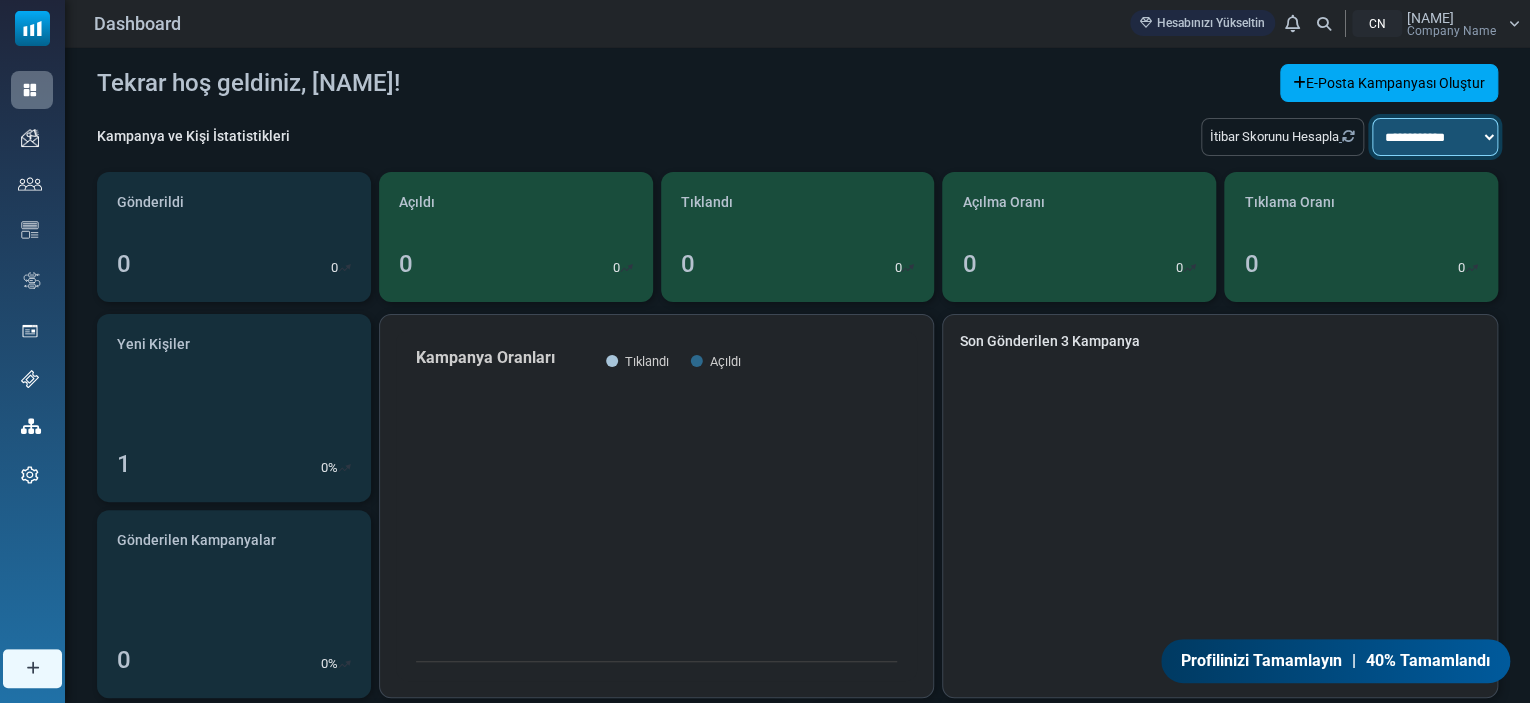click on "**********" at bounding box center [1435, 137] 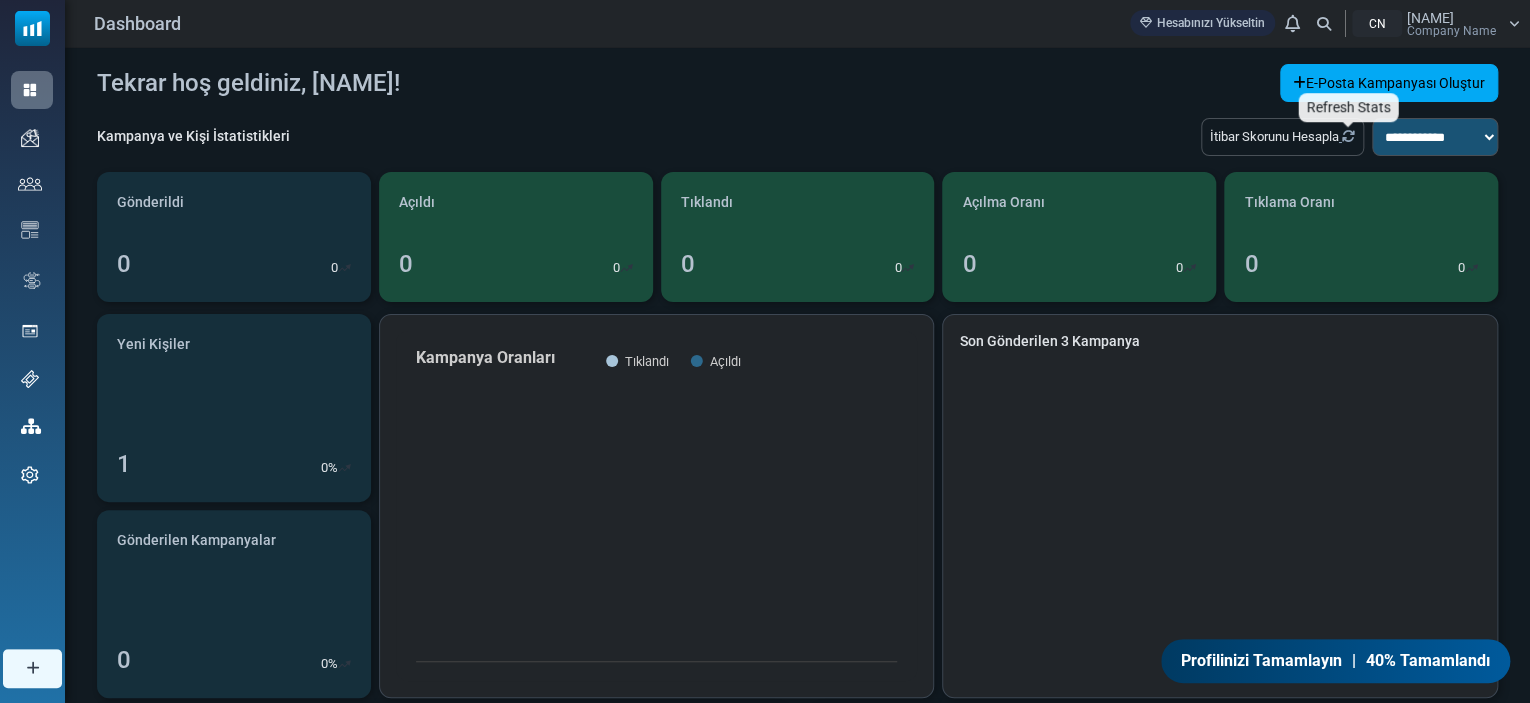 click at bounding box center [1348, 136] 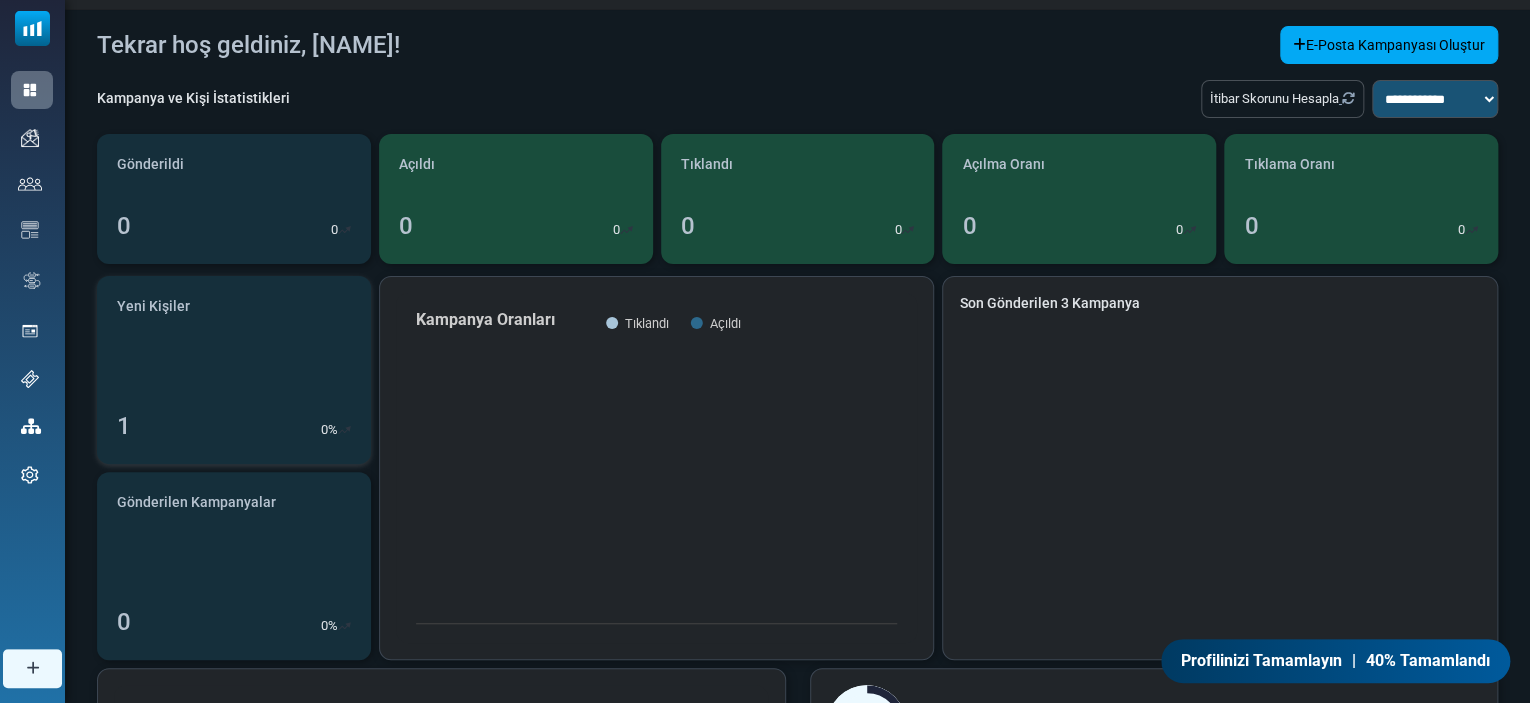 scroll, scrollTop: 0, scrollLeft: 0, axis: both 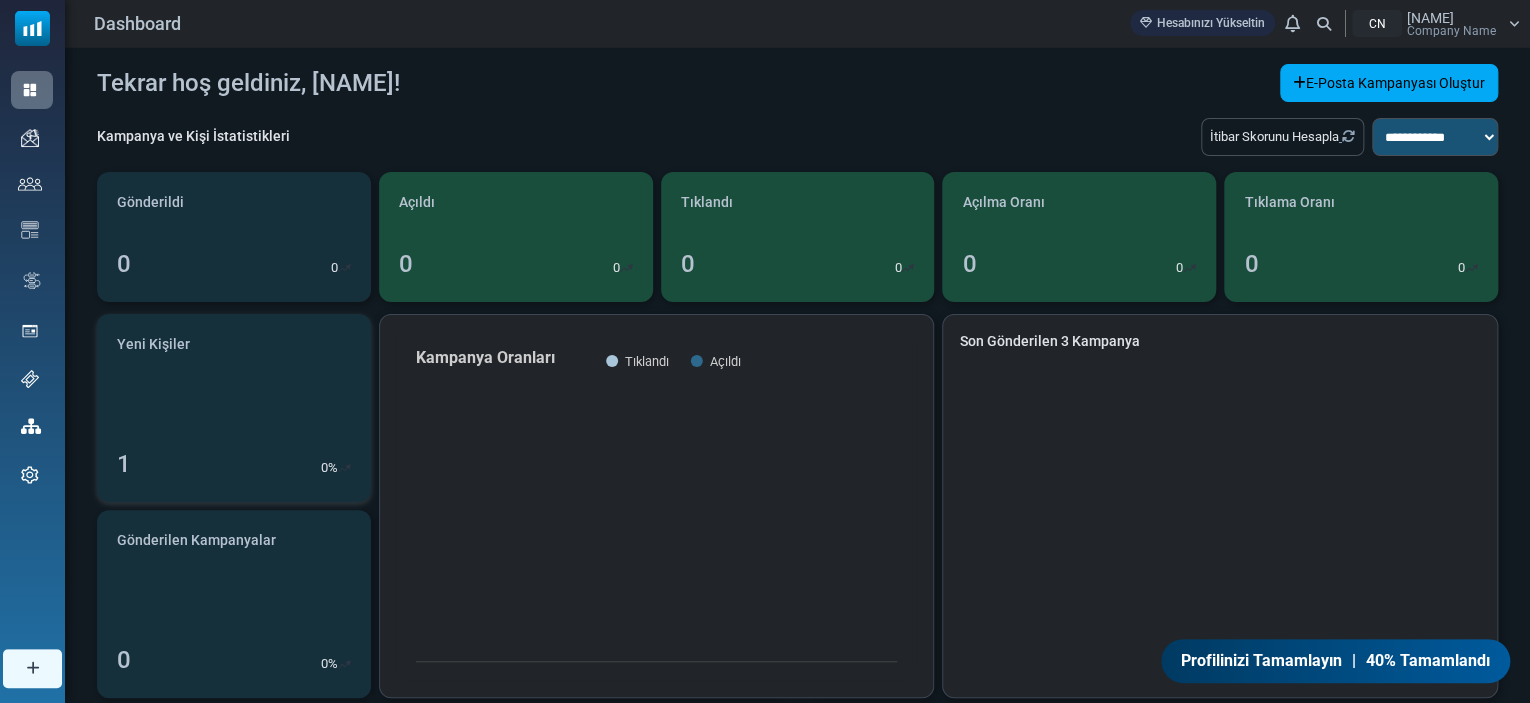 click on "Yeni Kişiler
1
0 %" at bounding box center (234, 408) 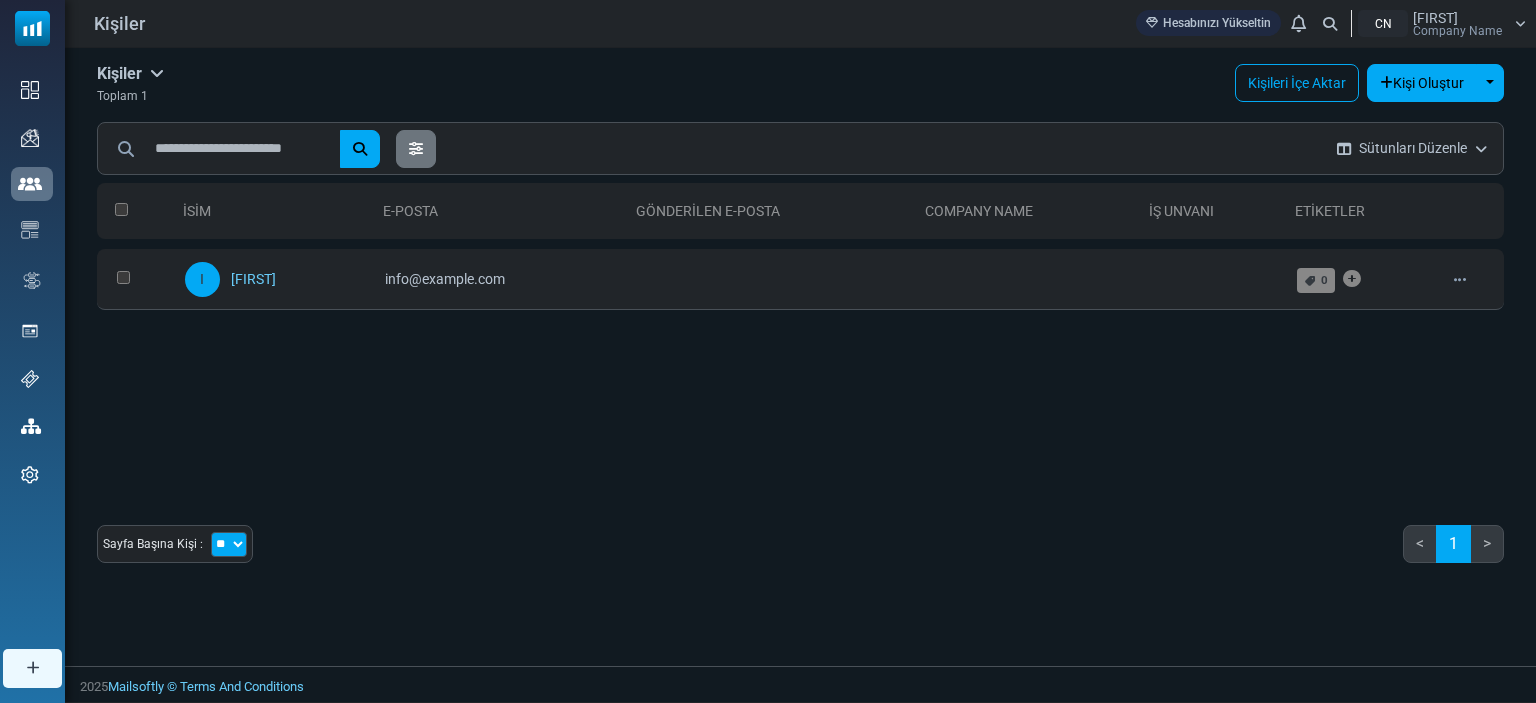 scroll, scrollTop: 0, scrollLeft: 0, axis: both 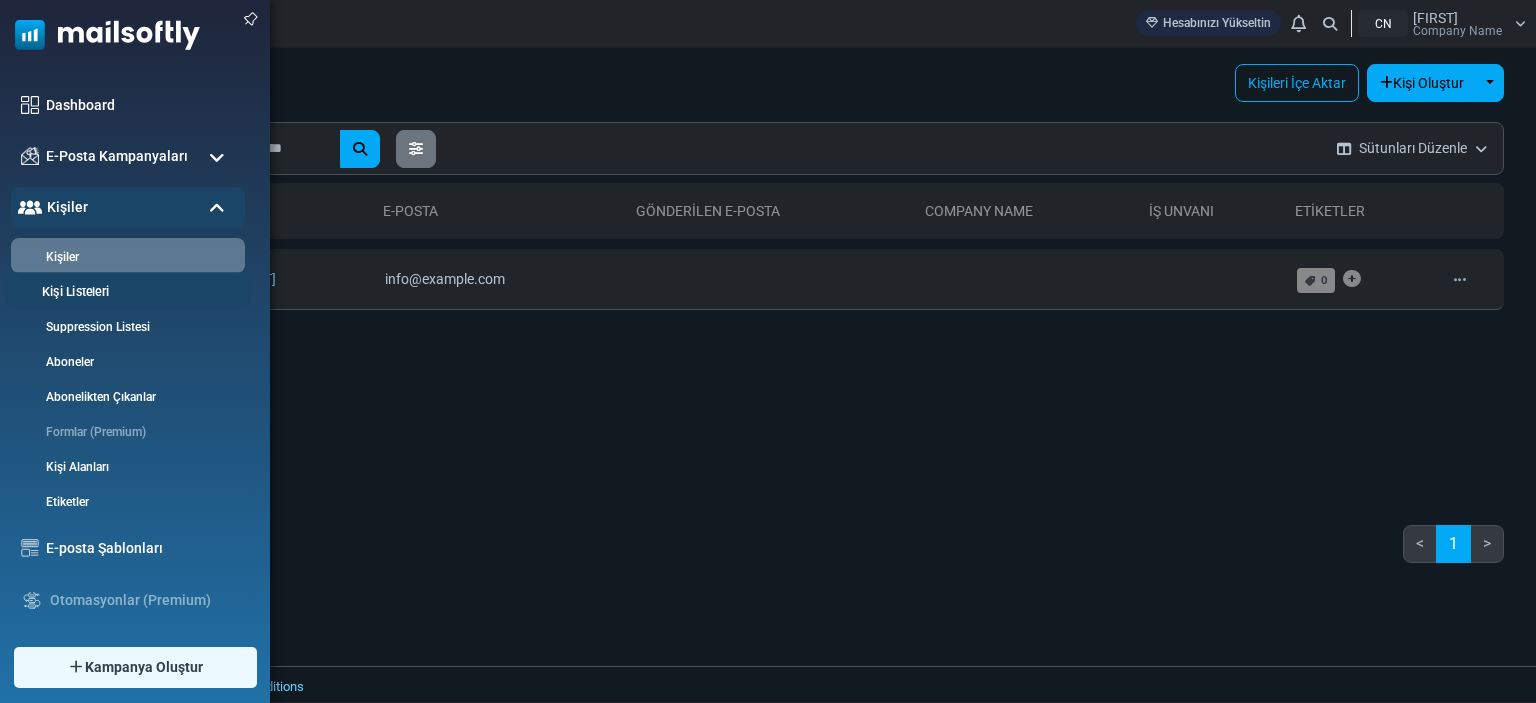click on "Kişi Listeleri" at bounding box center (125, 292) 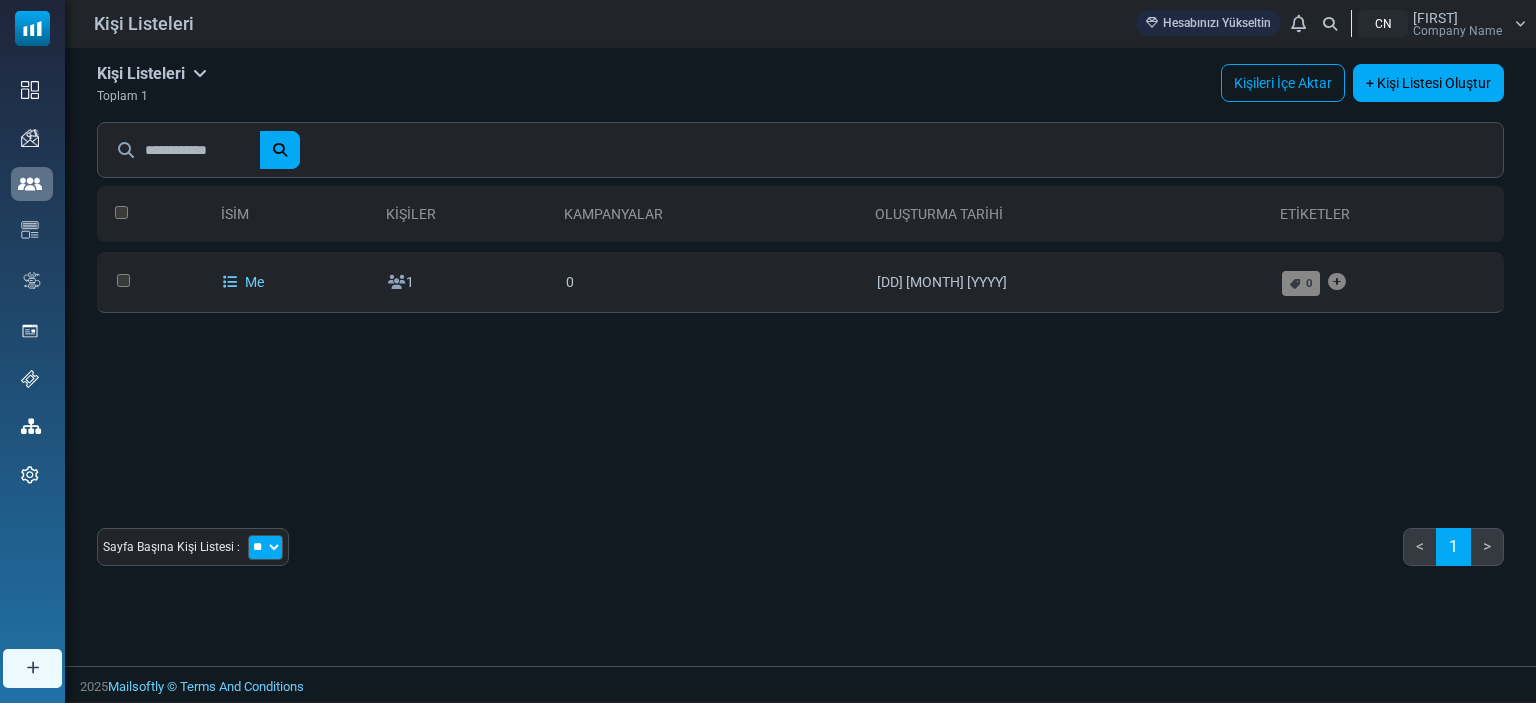 scroll, scrollTop: 0, scrollLeft: 0, axis: both 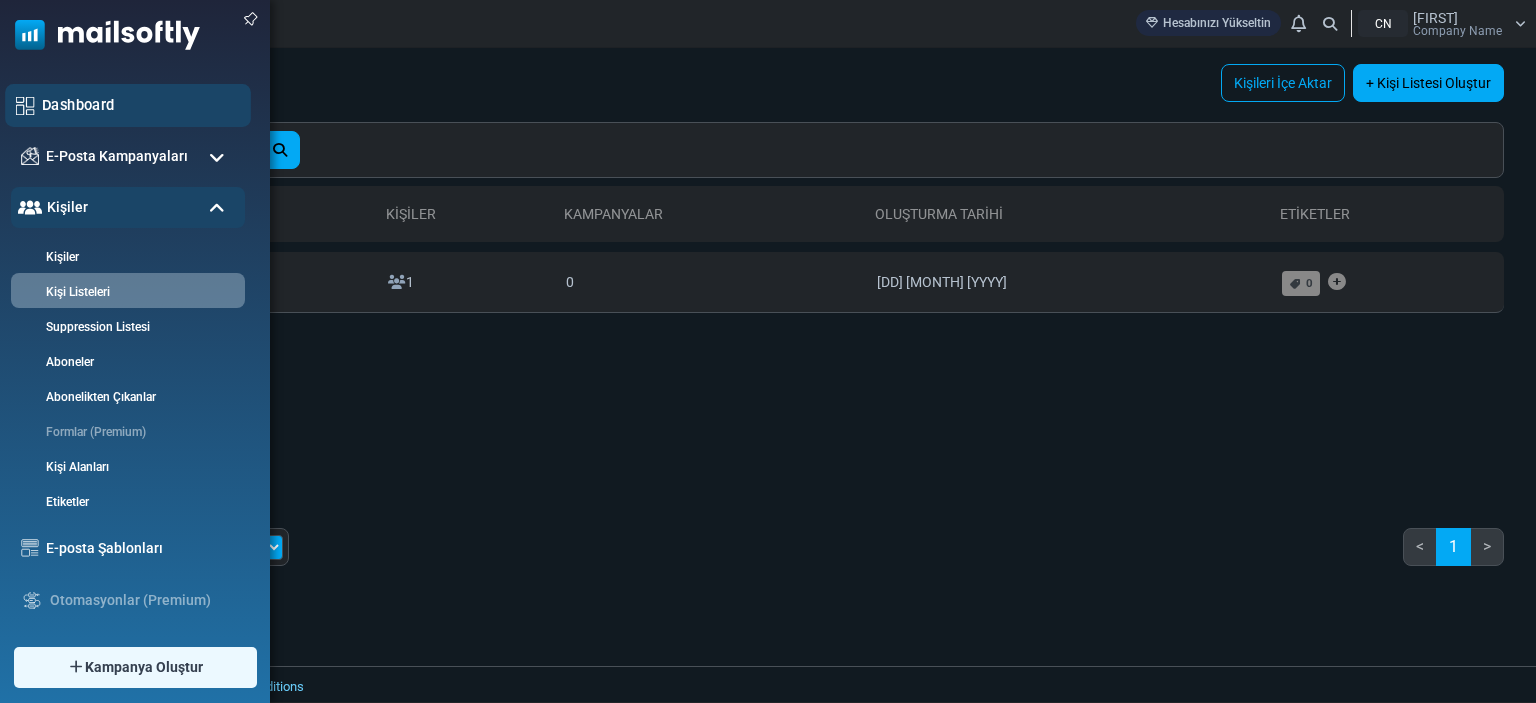 click on "Dashboard" at bounding box center (141, 105) 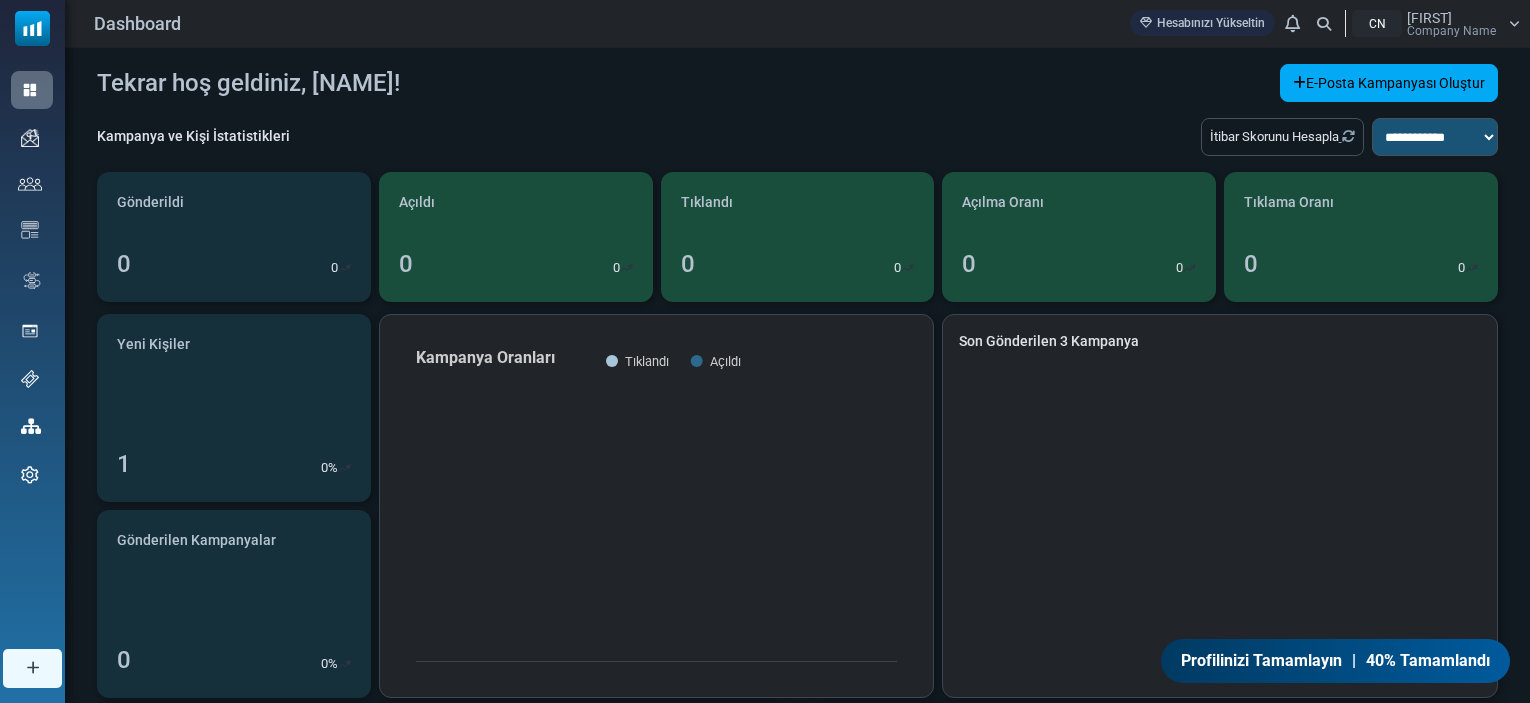 scroll, scrollTop: 0, scrollLeft: 0, axis: both 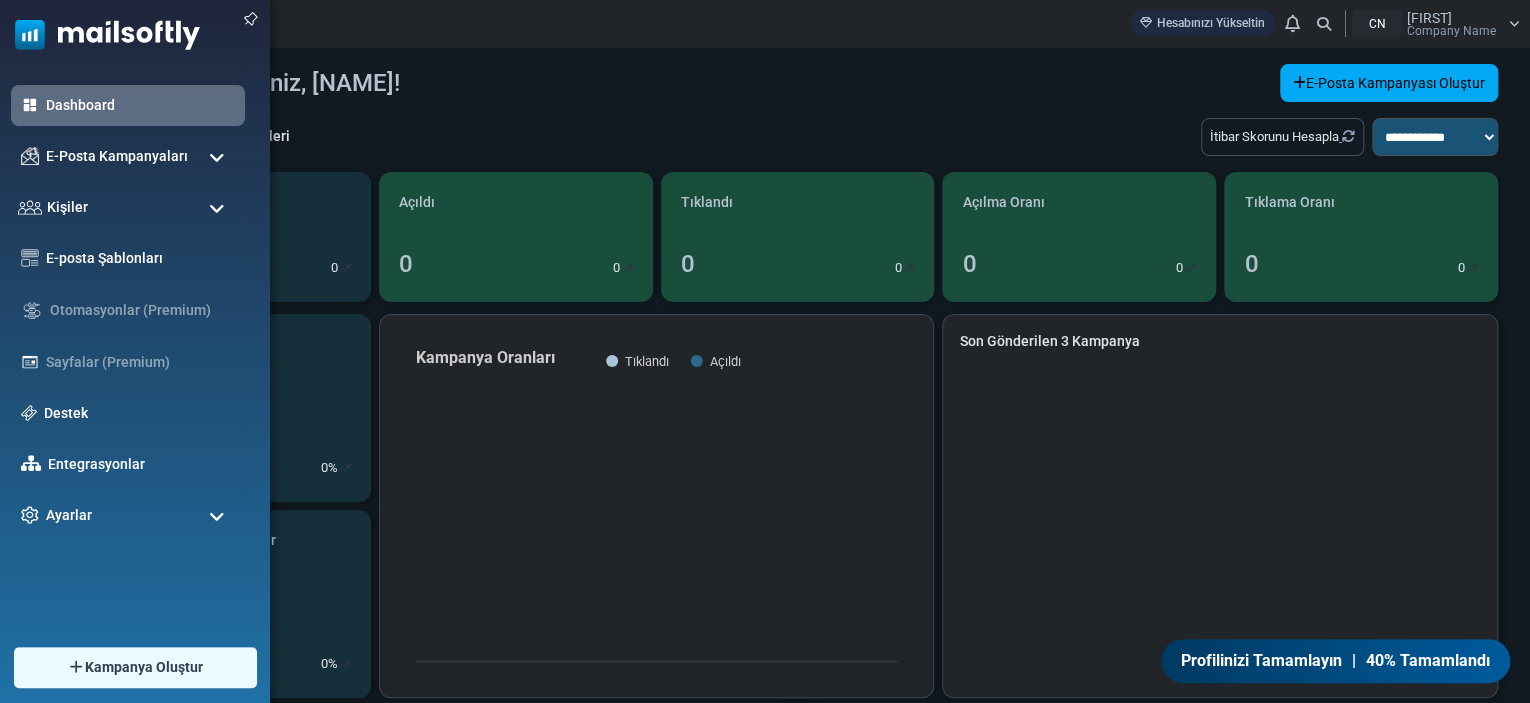 click at bounding box center (217, 209) 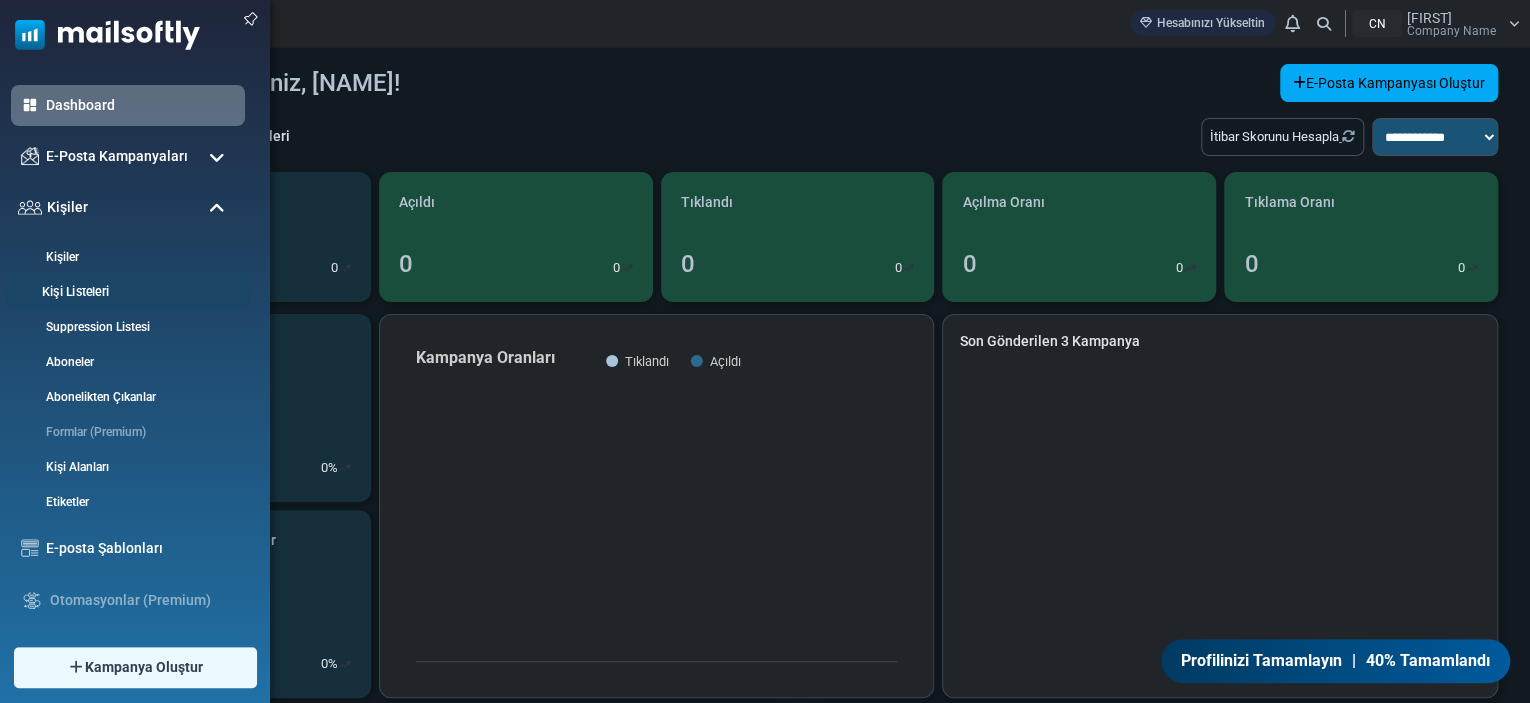 click on "Kişi Listeleri" at bounding box center (125, 292) 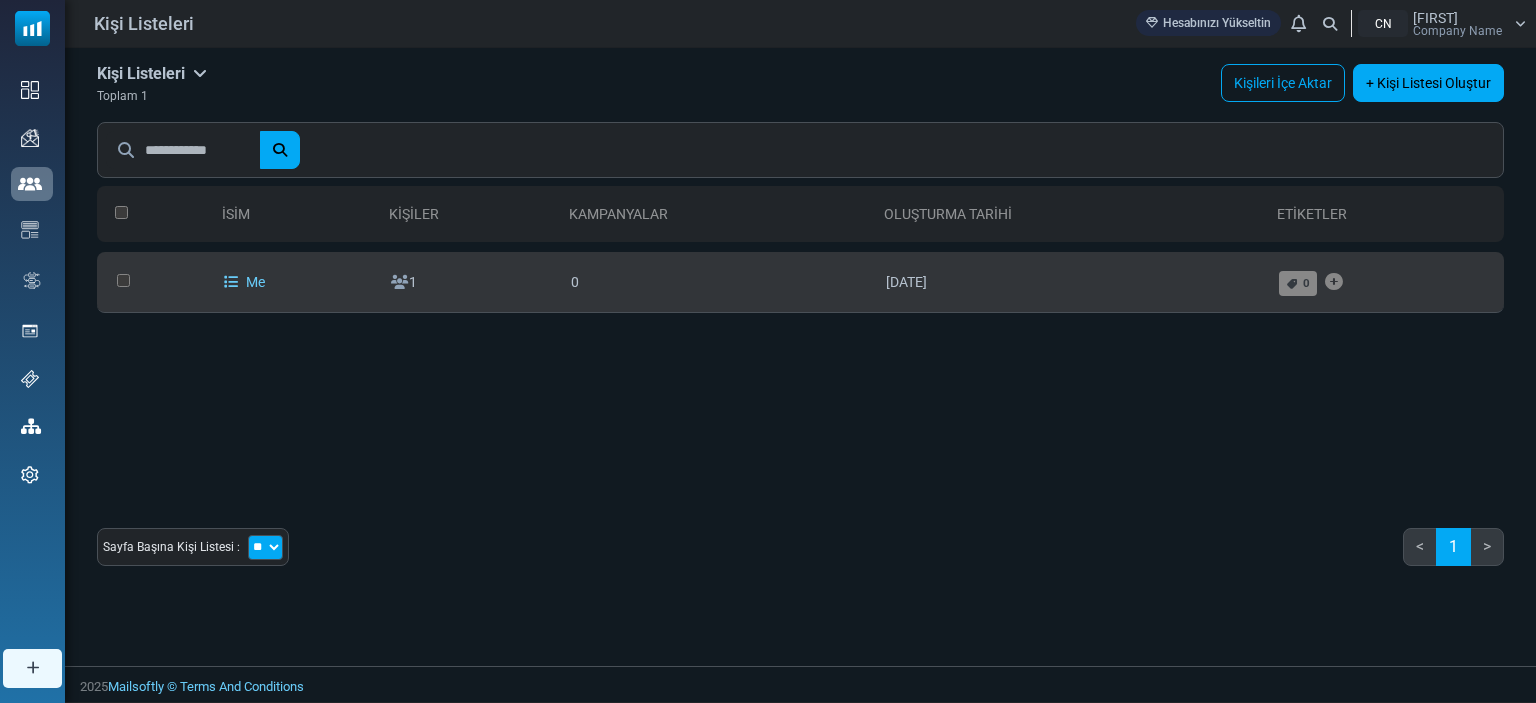 scroll, scrollTop: 0, scrollLeft: 0, axis: both 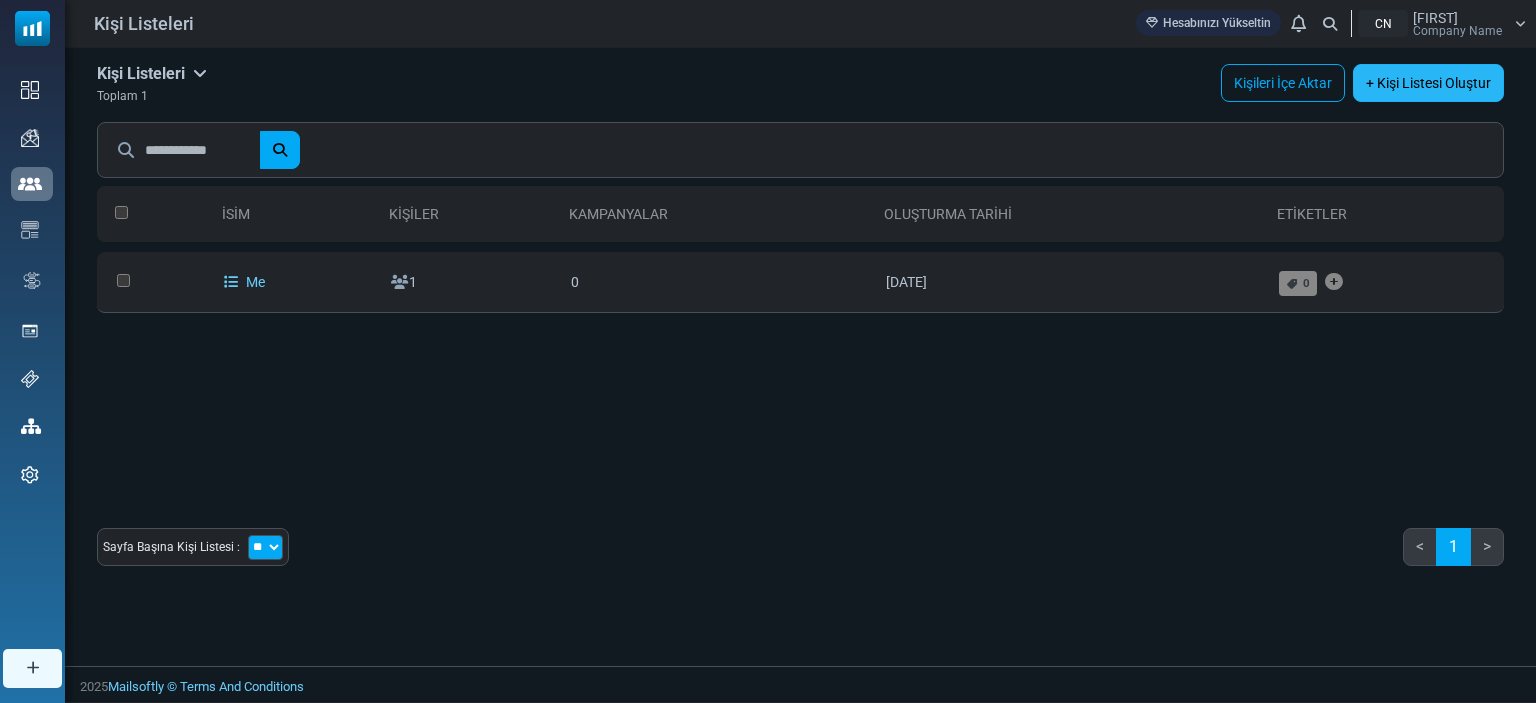 click on "+ Kişi Listesi Oluştur" at bounding box center (1428, 83) 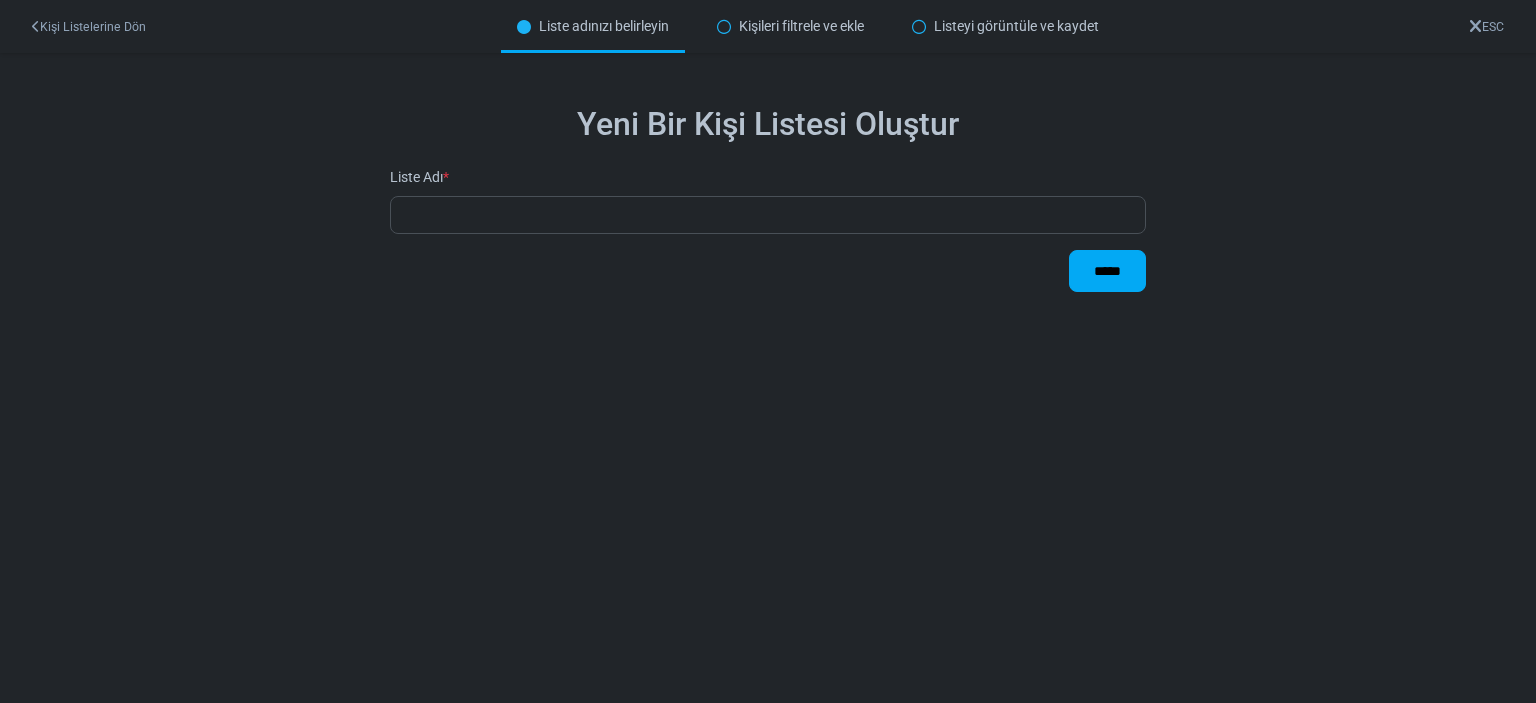 scroll, scrollTop: 0, scrollLeft: 0, axis: both 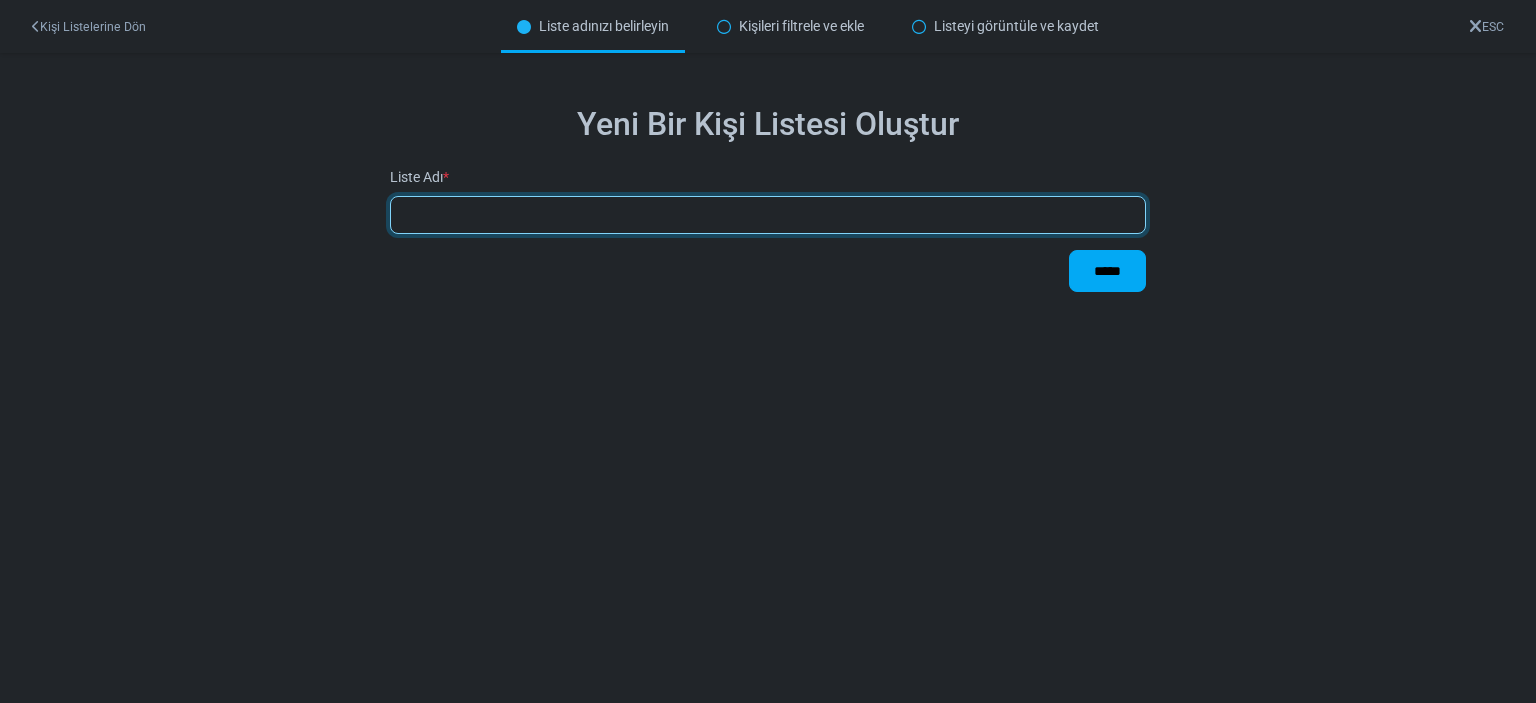 click at bounding box center (768, 215) 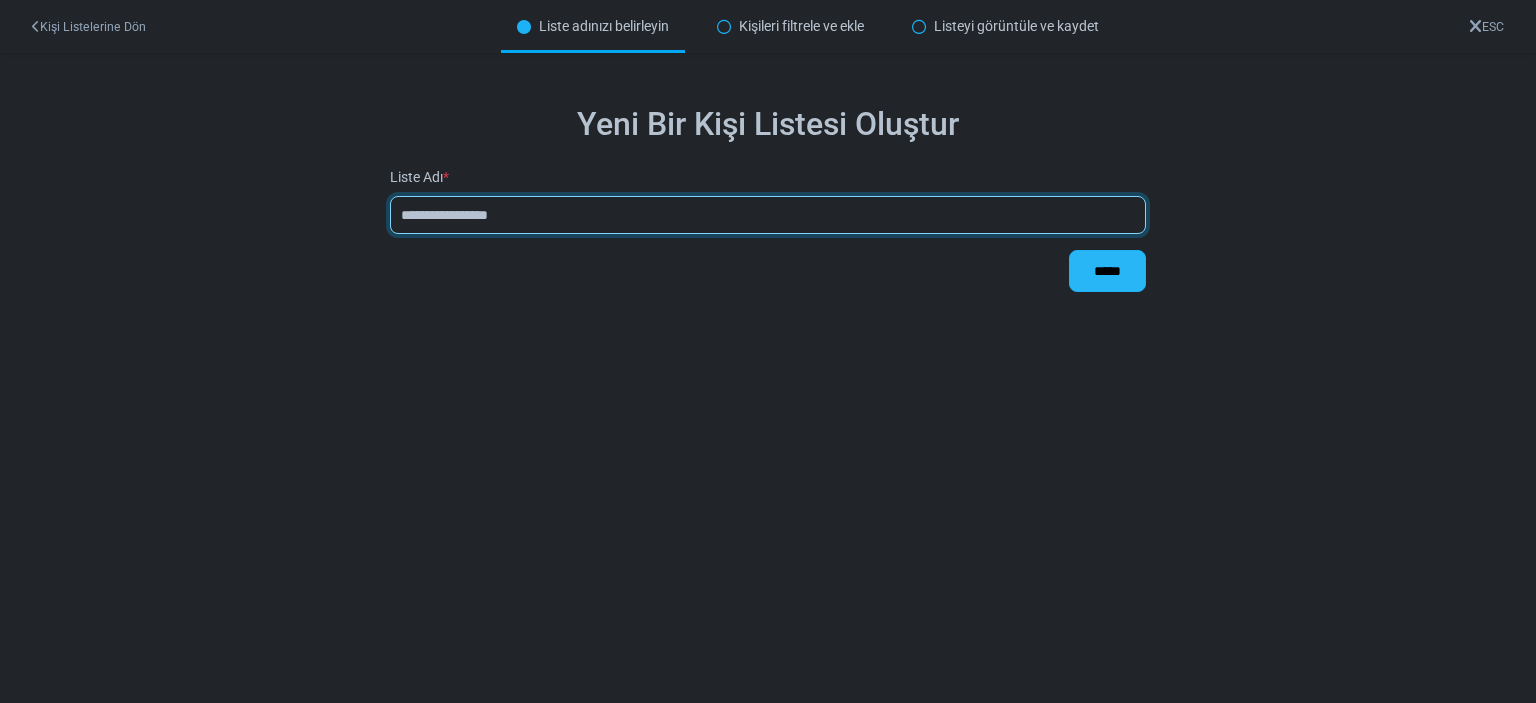 type on "**********" 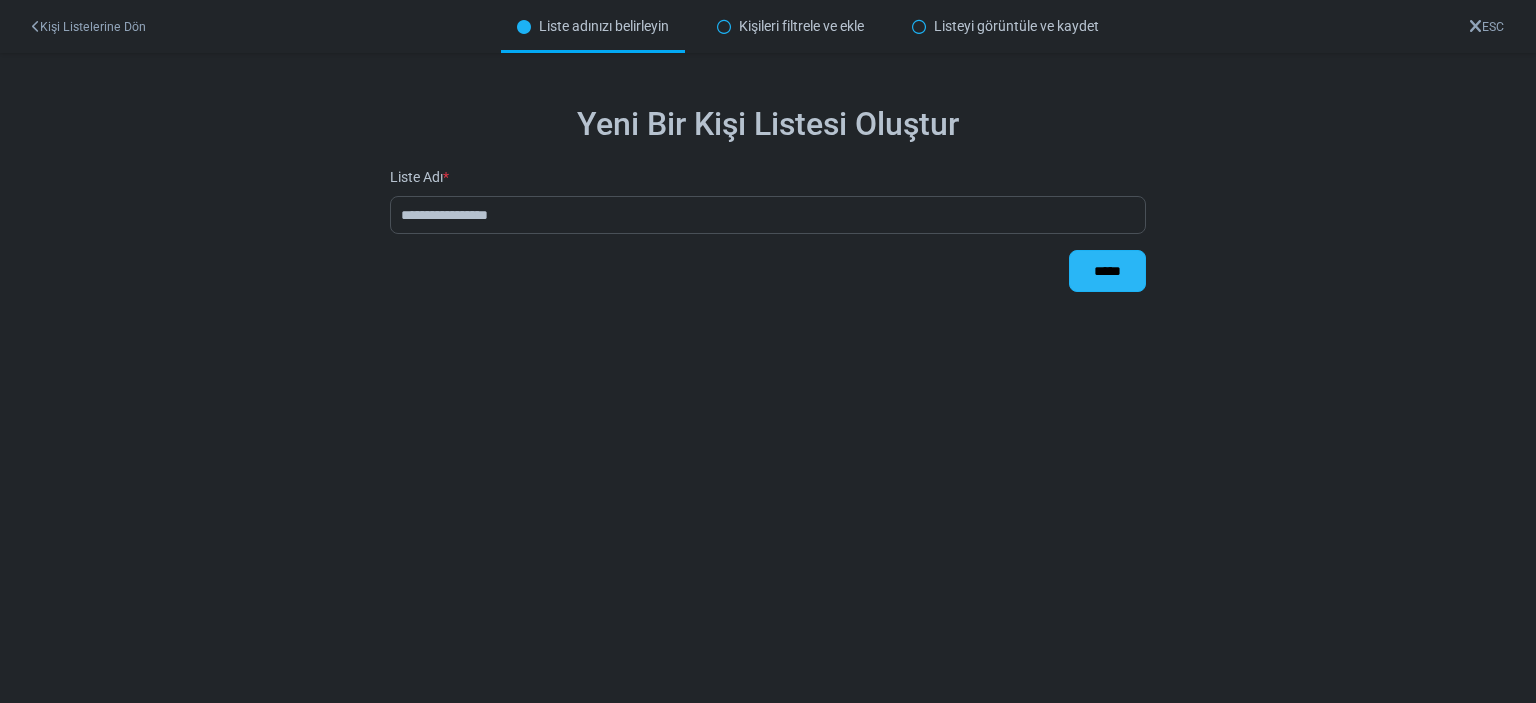 click on "*****" at bounding box center (1107, 271) 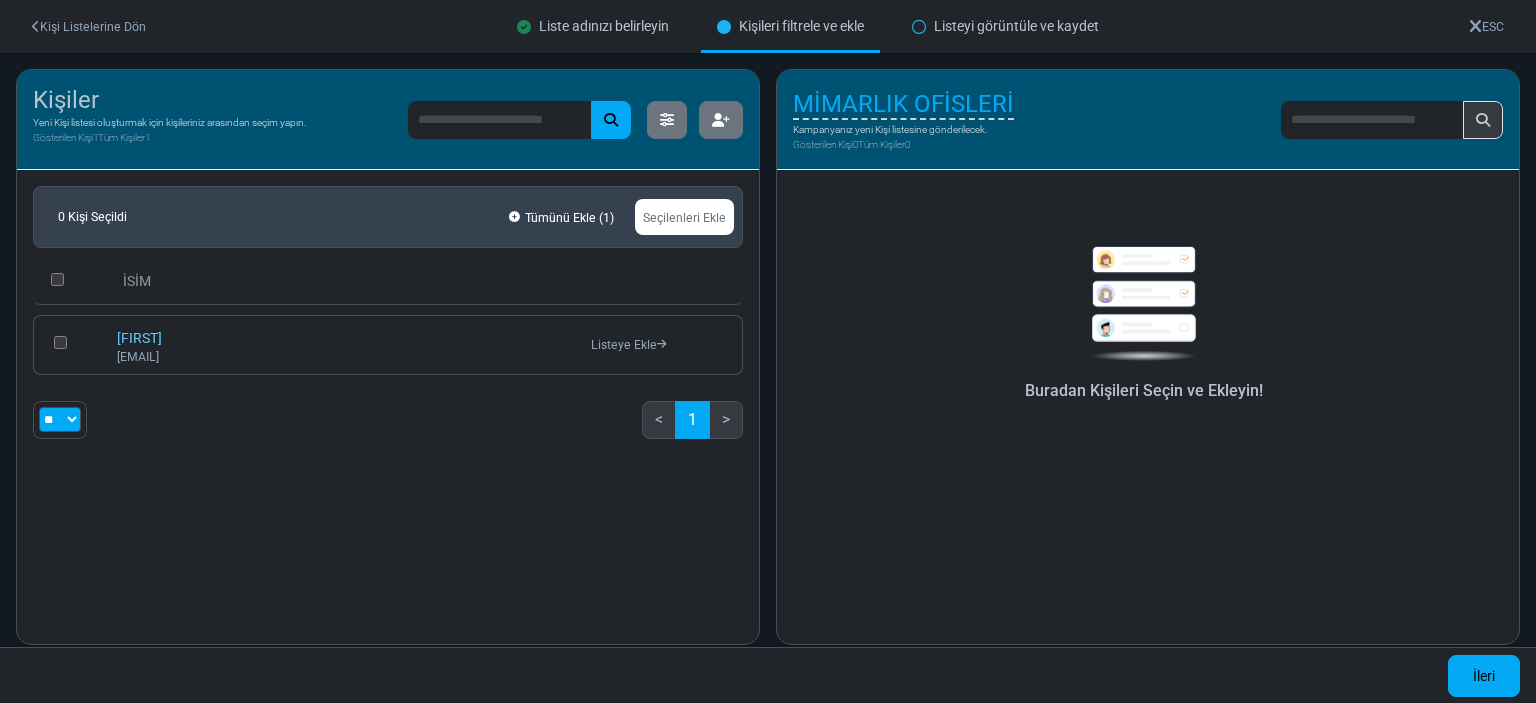 scroll, scrollTop: 0, scrollLeft: 0, axis: both 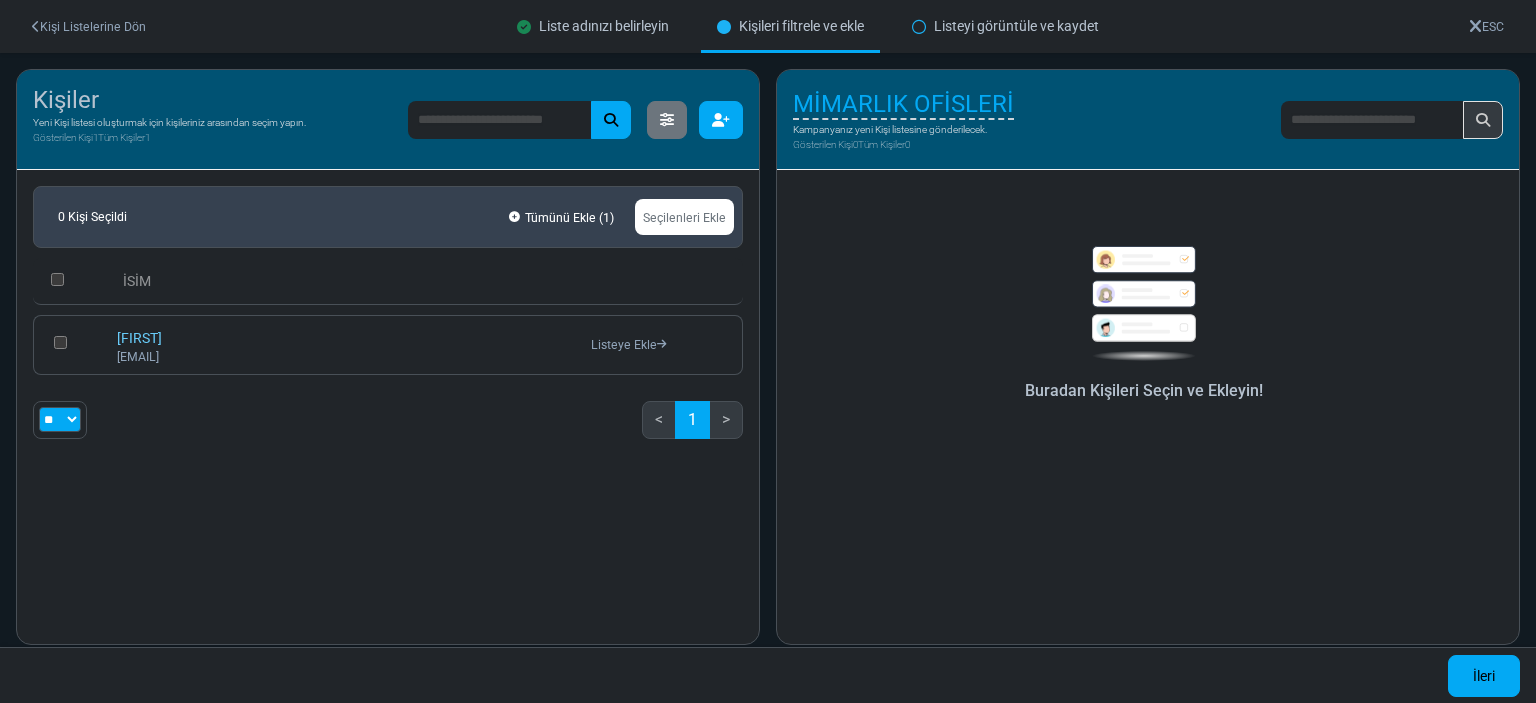 click at bounding box center [721, 120] 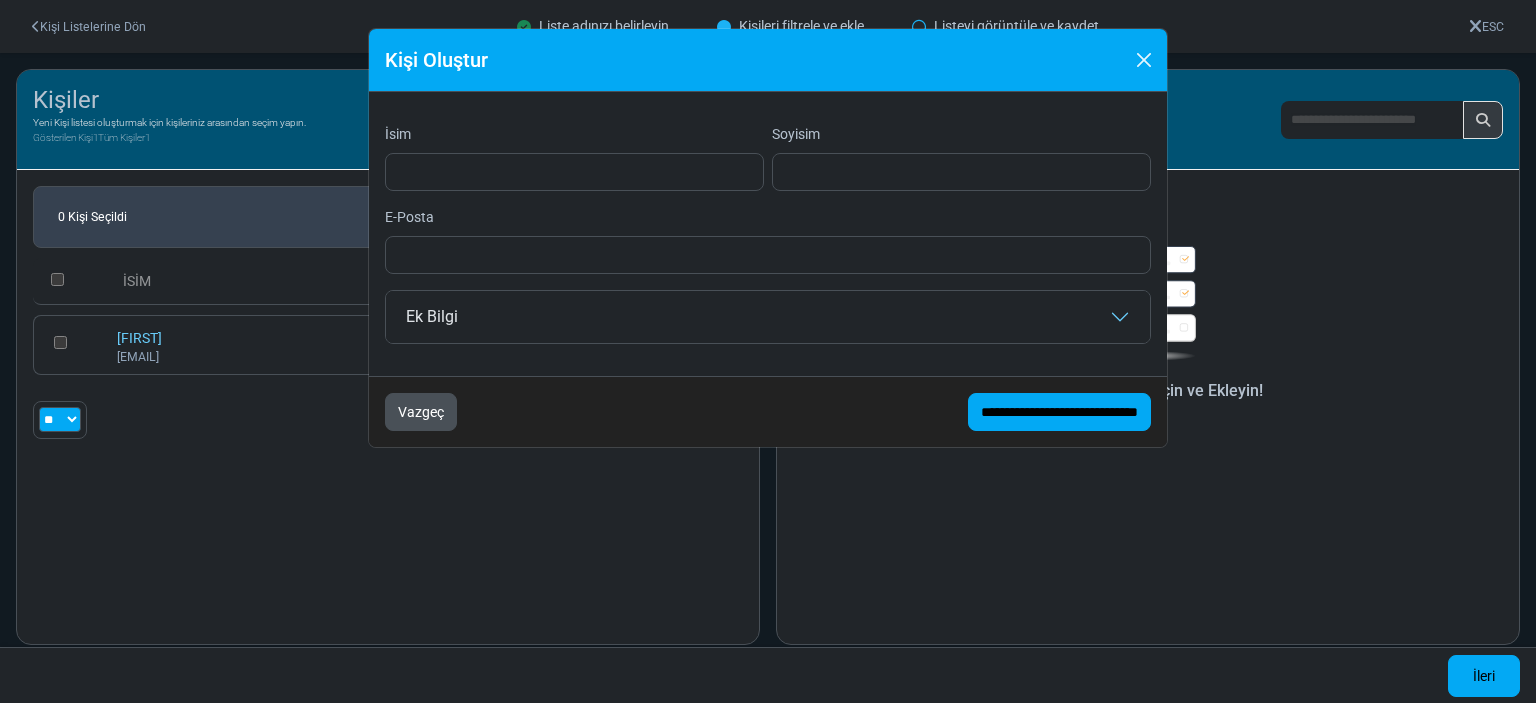 click on "Vazgeç" at bounding box center (421, 412) 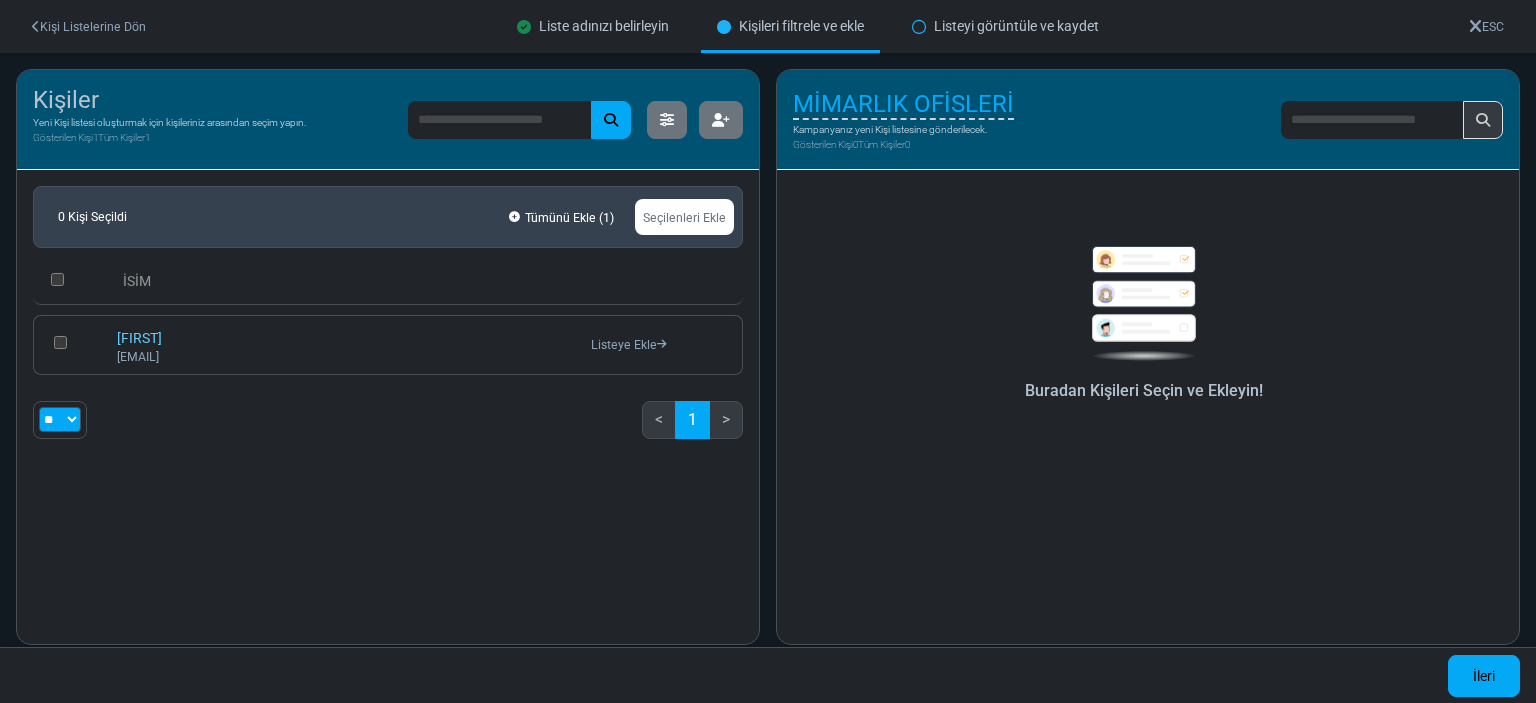 click on "**
**
***" at bounding box center (60, 419) 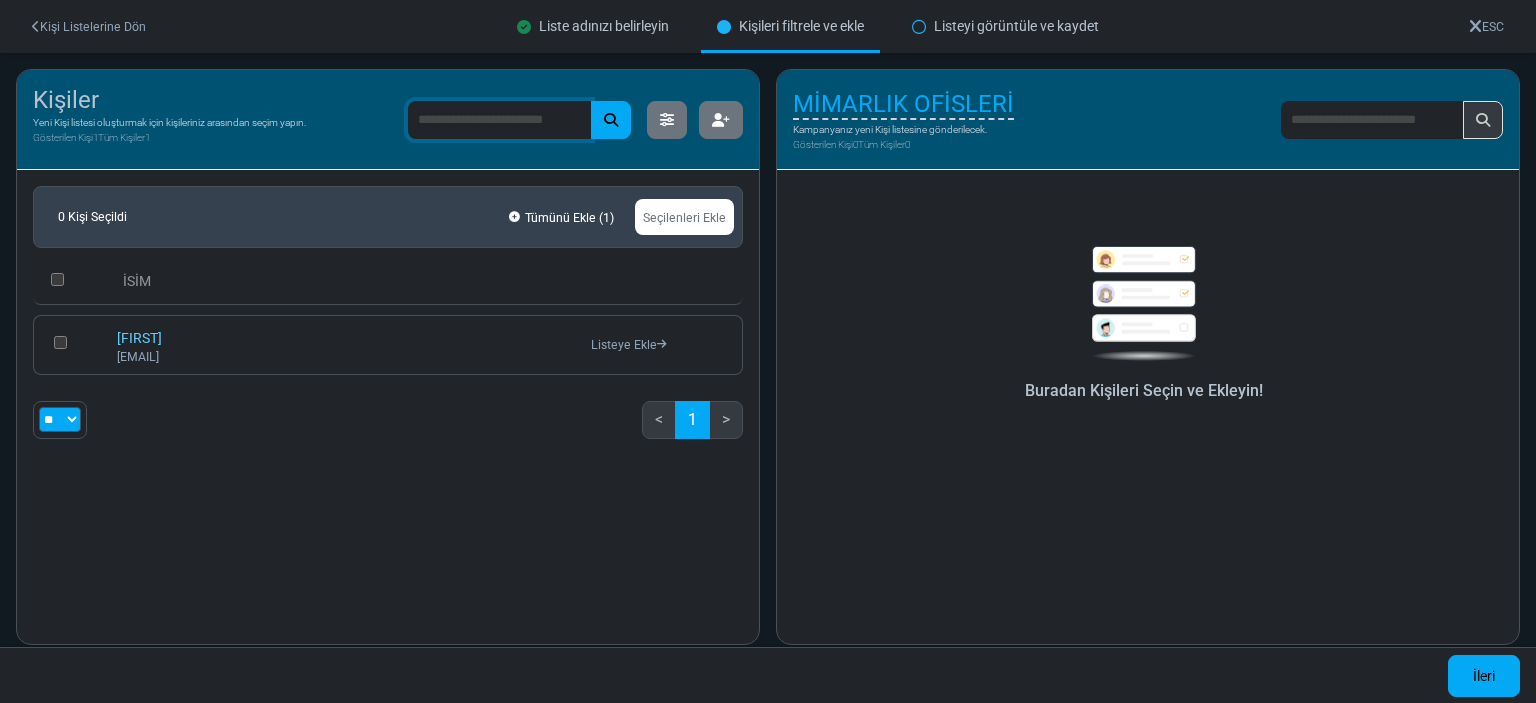 click at bounding box center [499, 120] 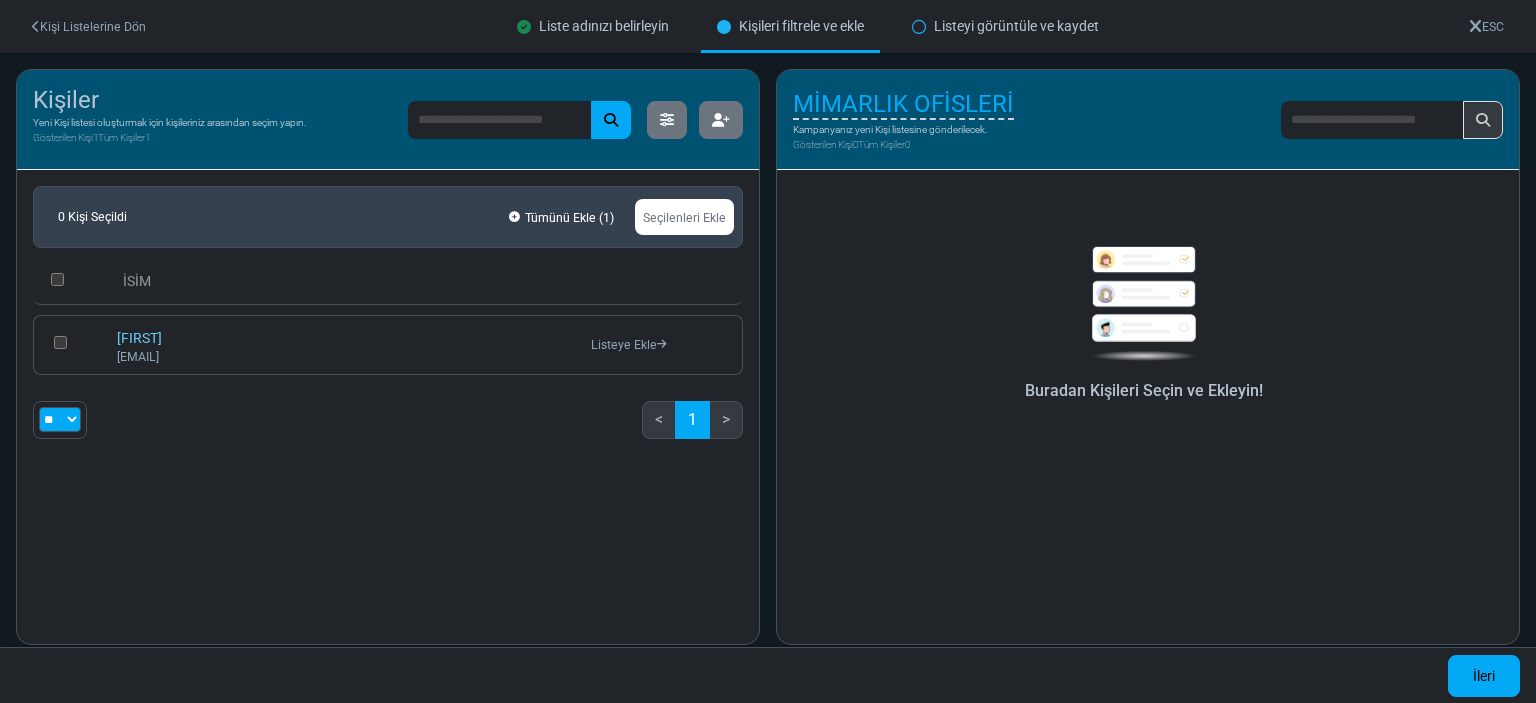click on "**********" at bounding box center (388, 120) 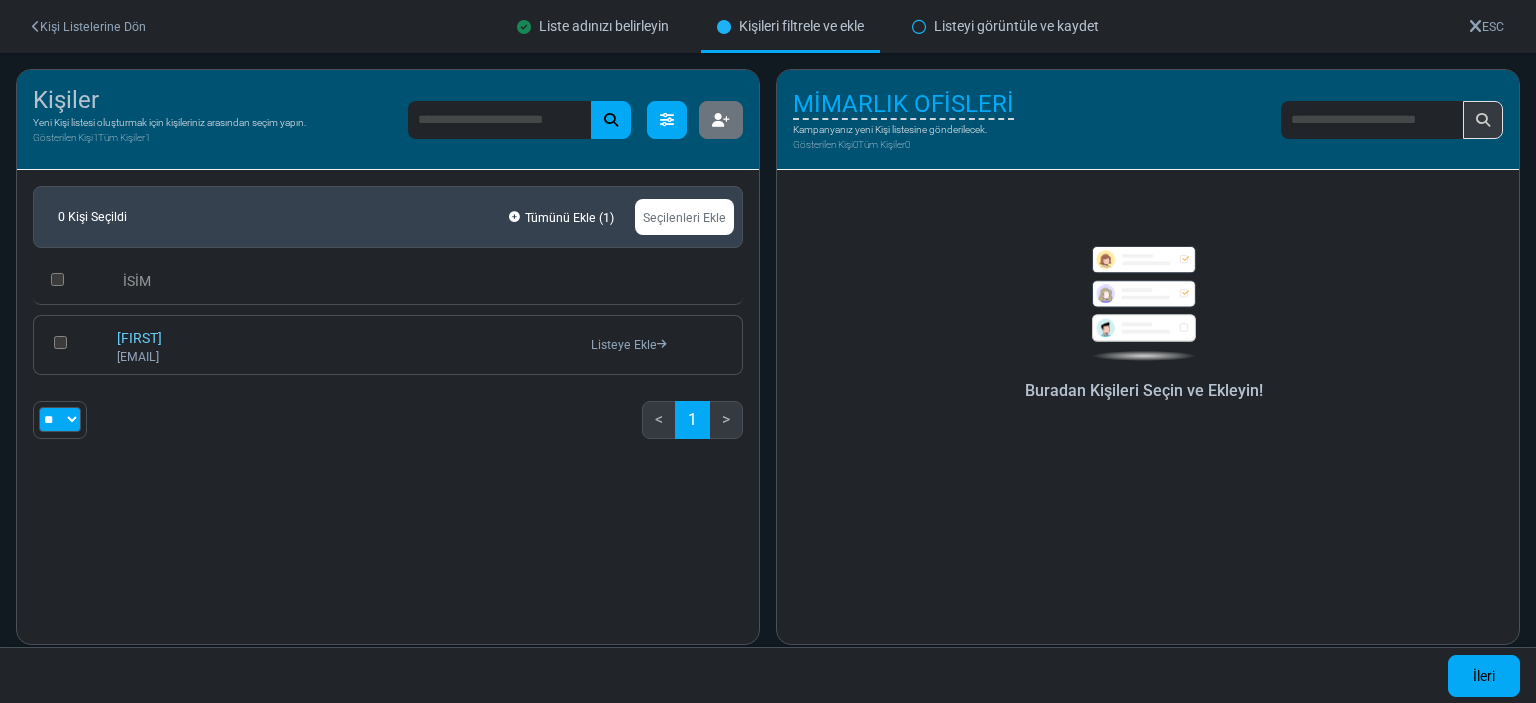 click at bounding box center [667, 120] 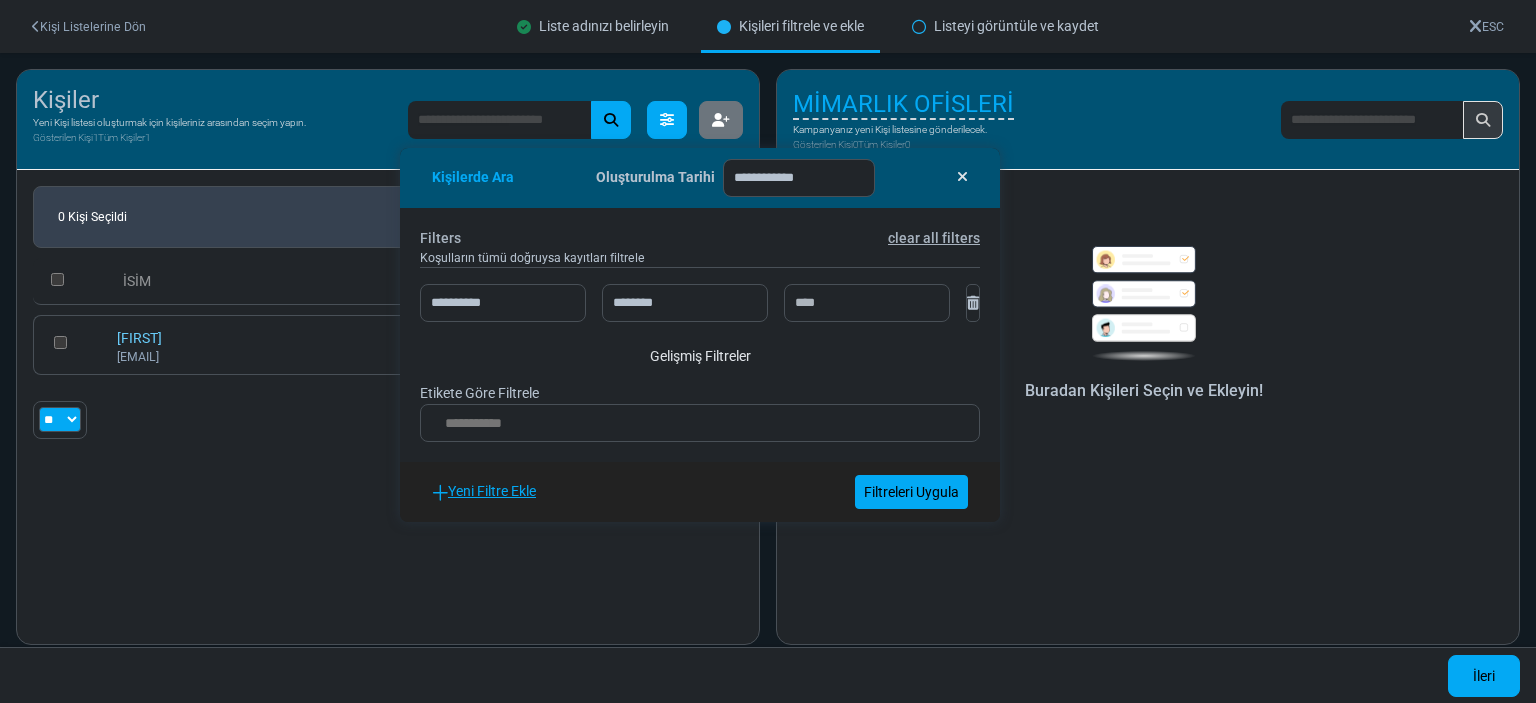 click at bounding box center (667, 120) 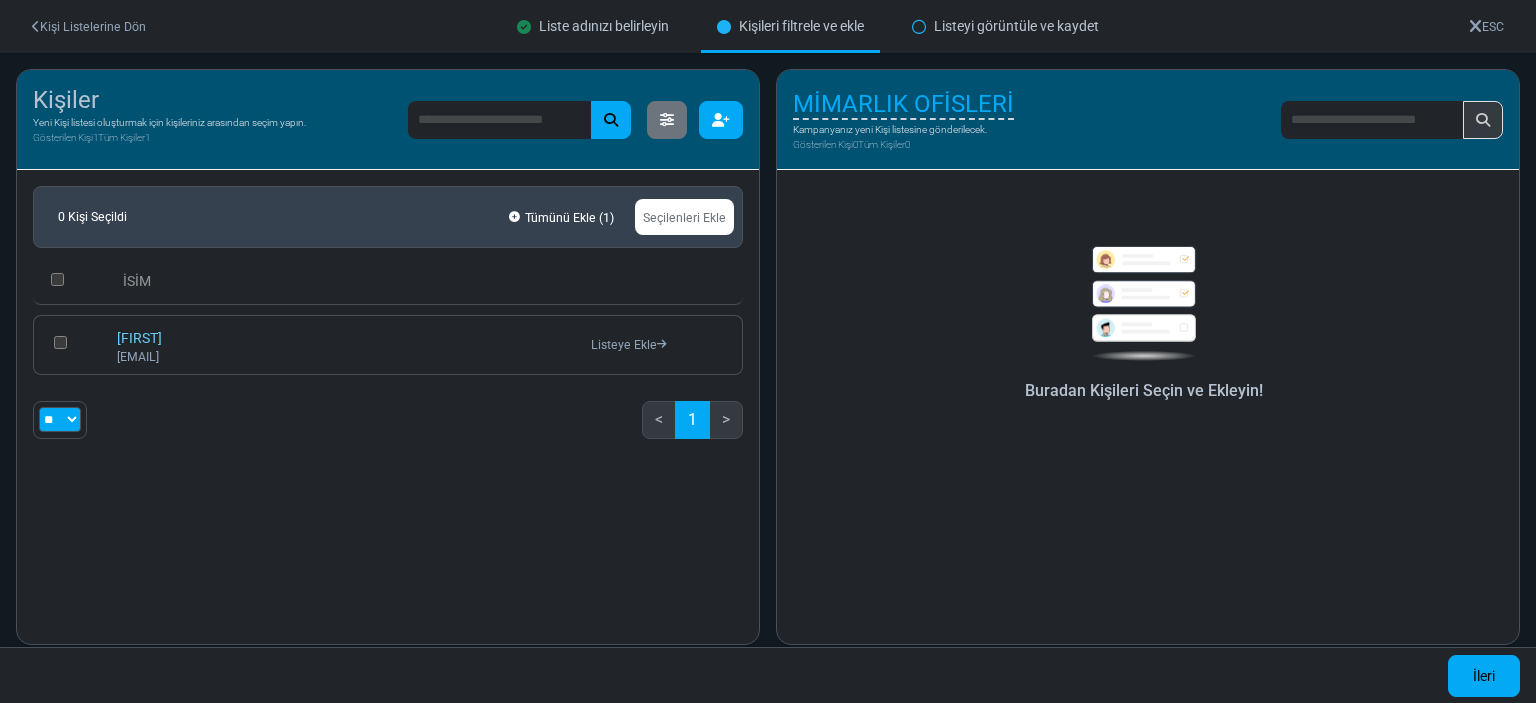 click at bounding box center (721, 120) 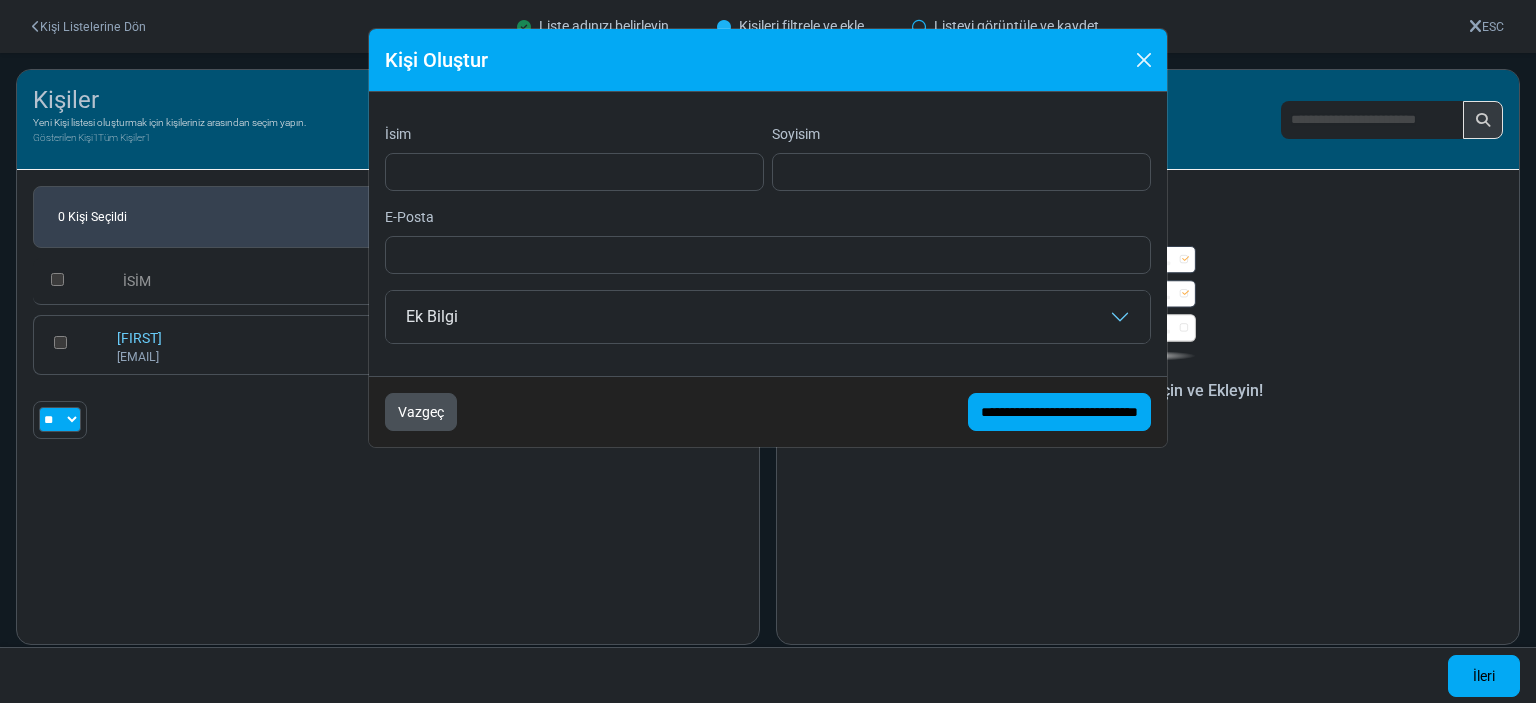 click on "Vazgeç" at bounding box center (421, 412) 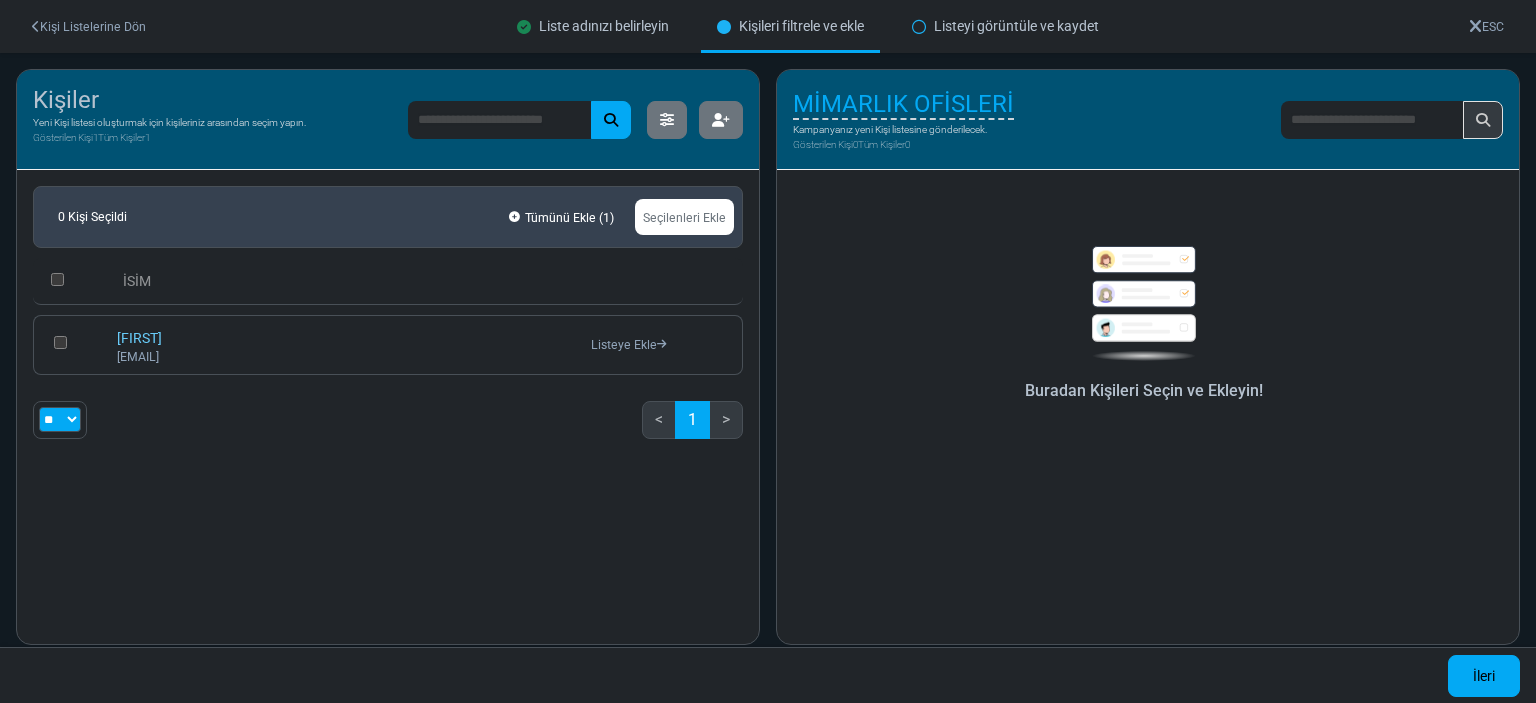 click on "Kişi Listelerine Dön" at bounding box center [89, 27] 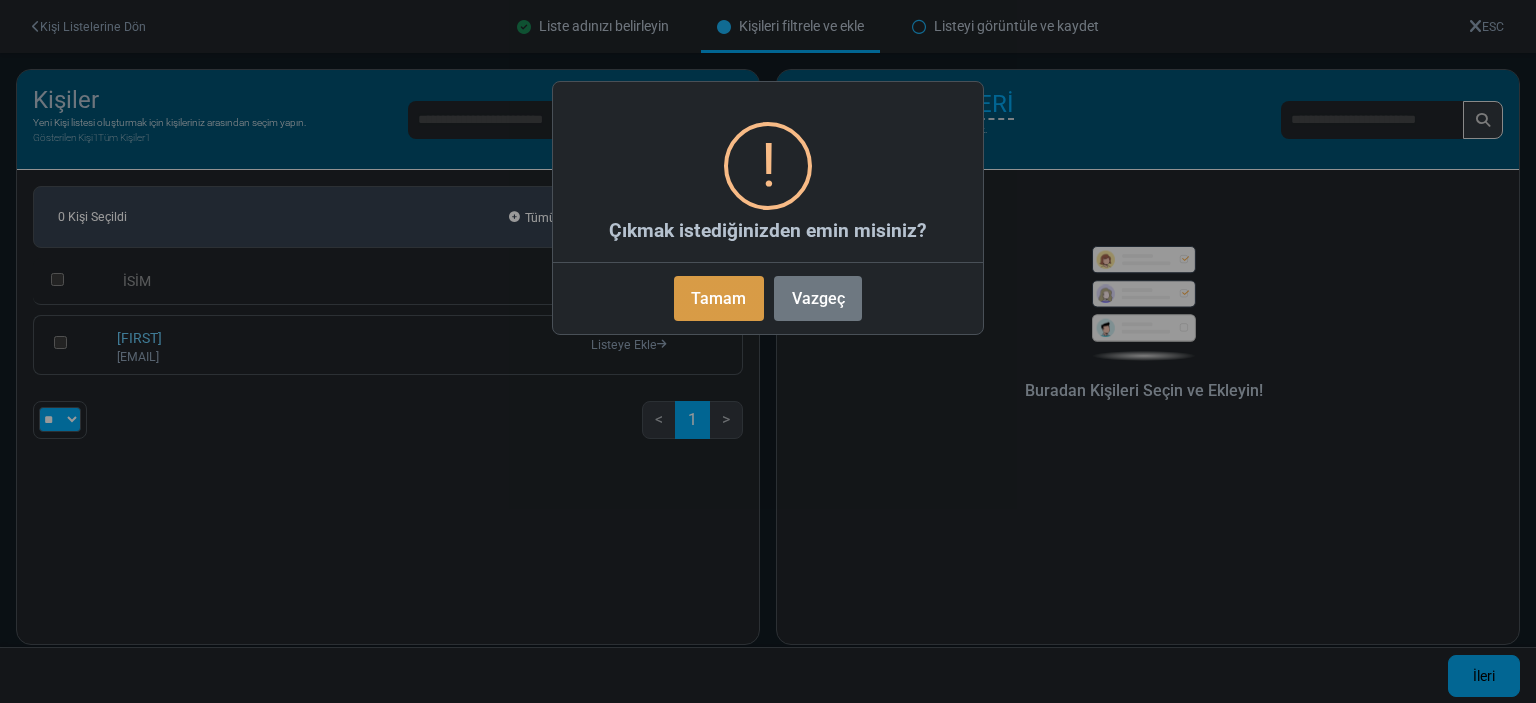 click on "Tamam" at bounding box center [719, 298] 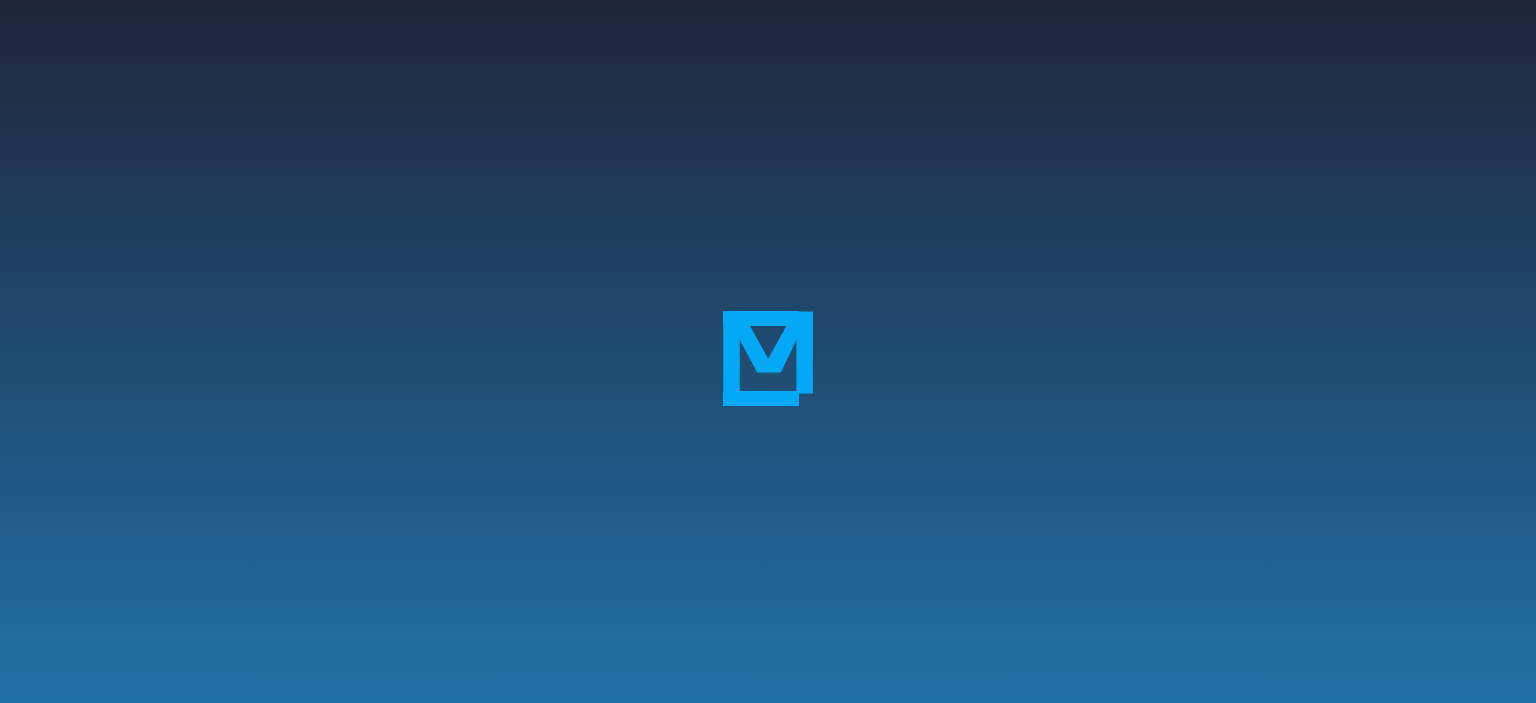 scroll, scrollTop: 0, scrollLeft: 0, axis: both 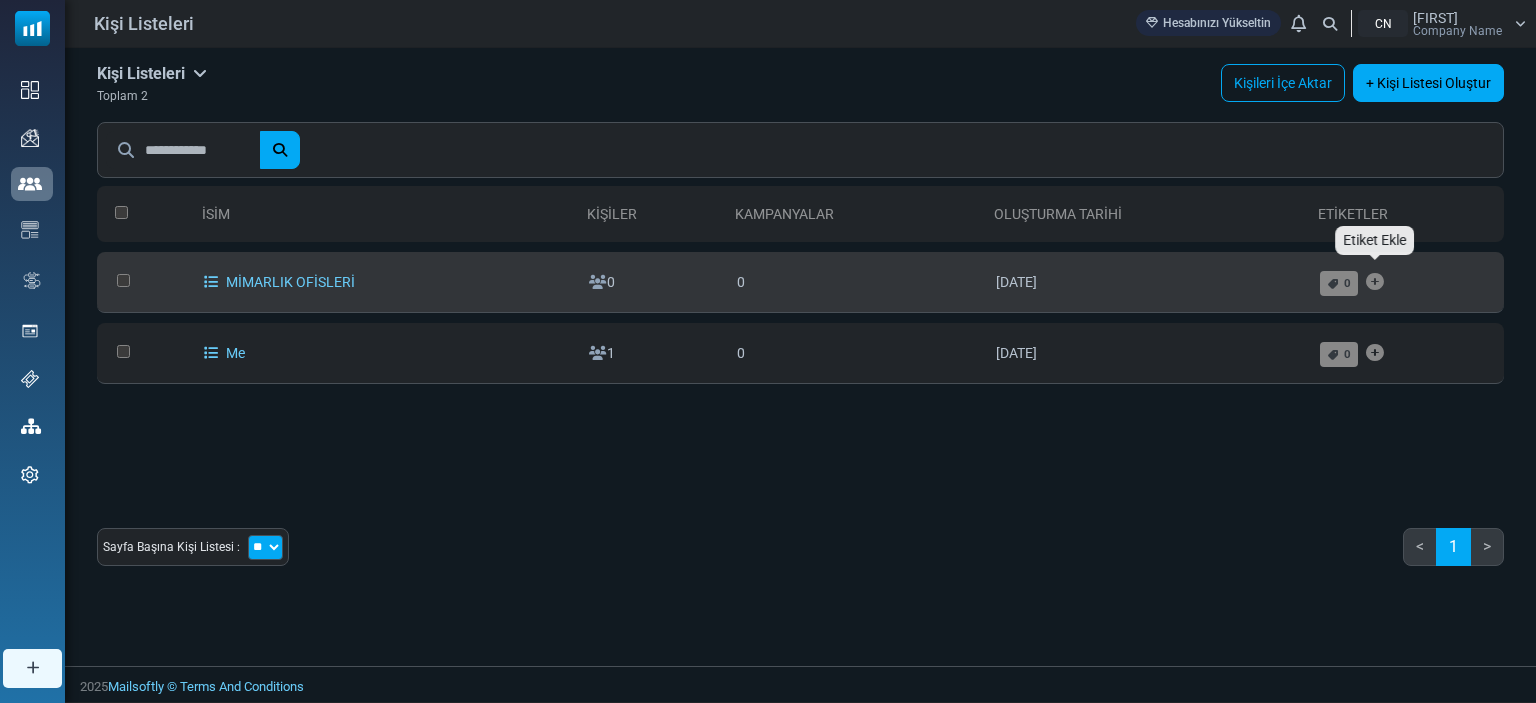 click at bounding box center [1375, 282] 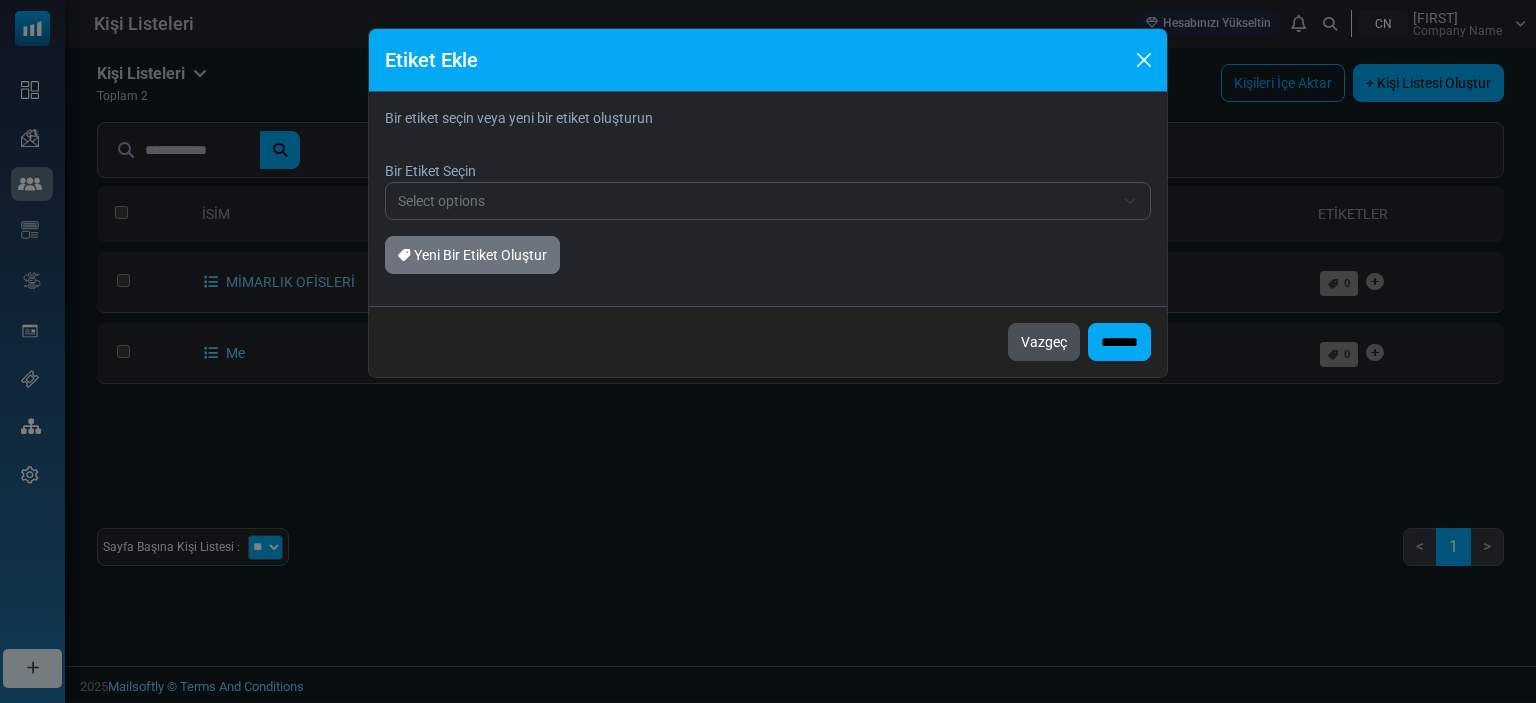 click on "Vazgeç" at bounding box center (1044, 342) 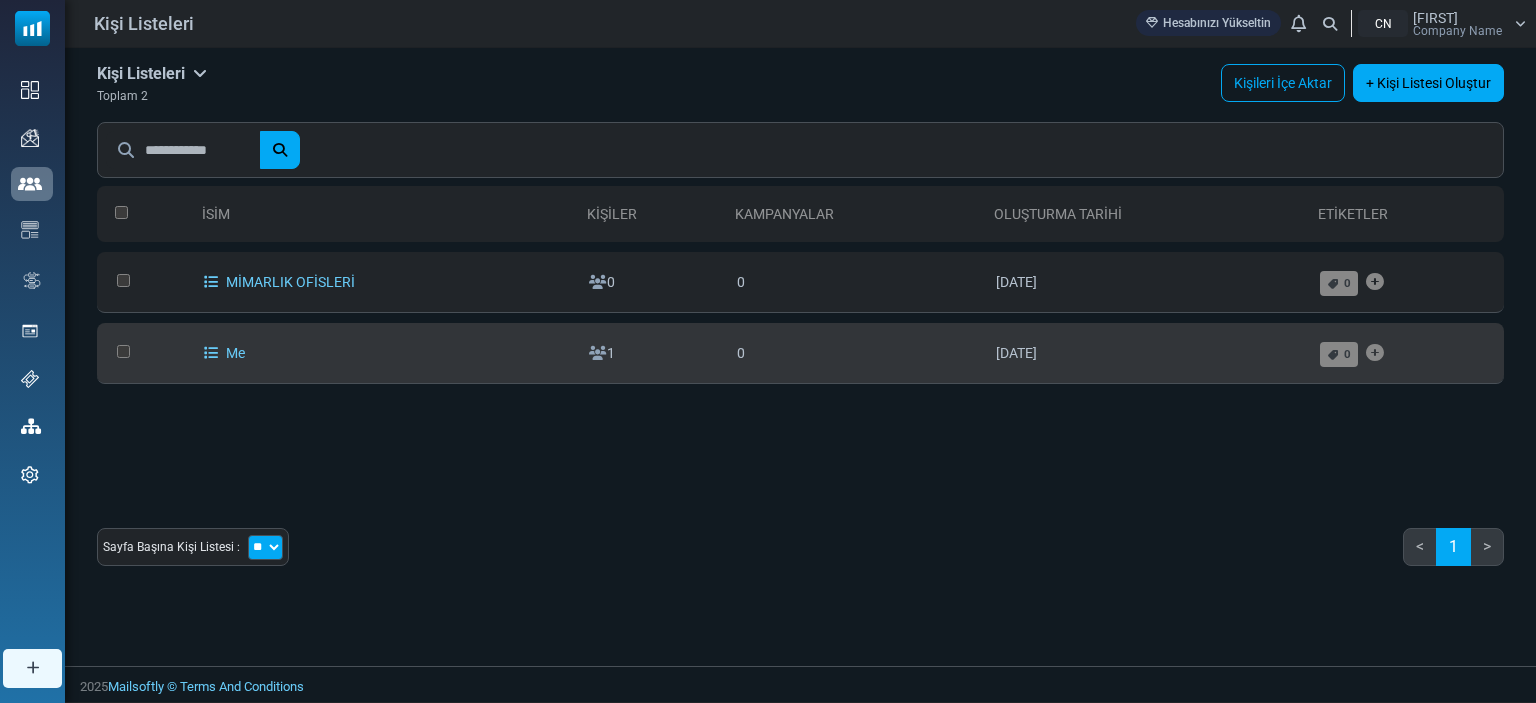 click on "Me" at bounding box center [386, 353] 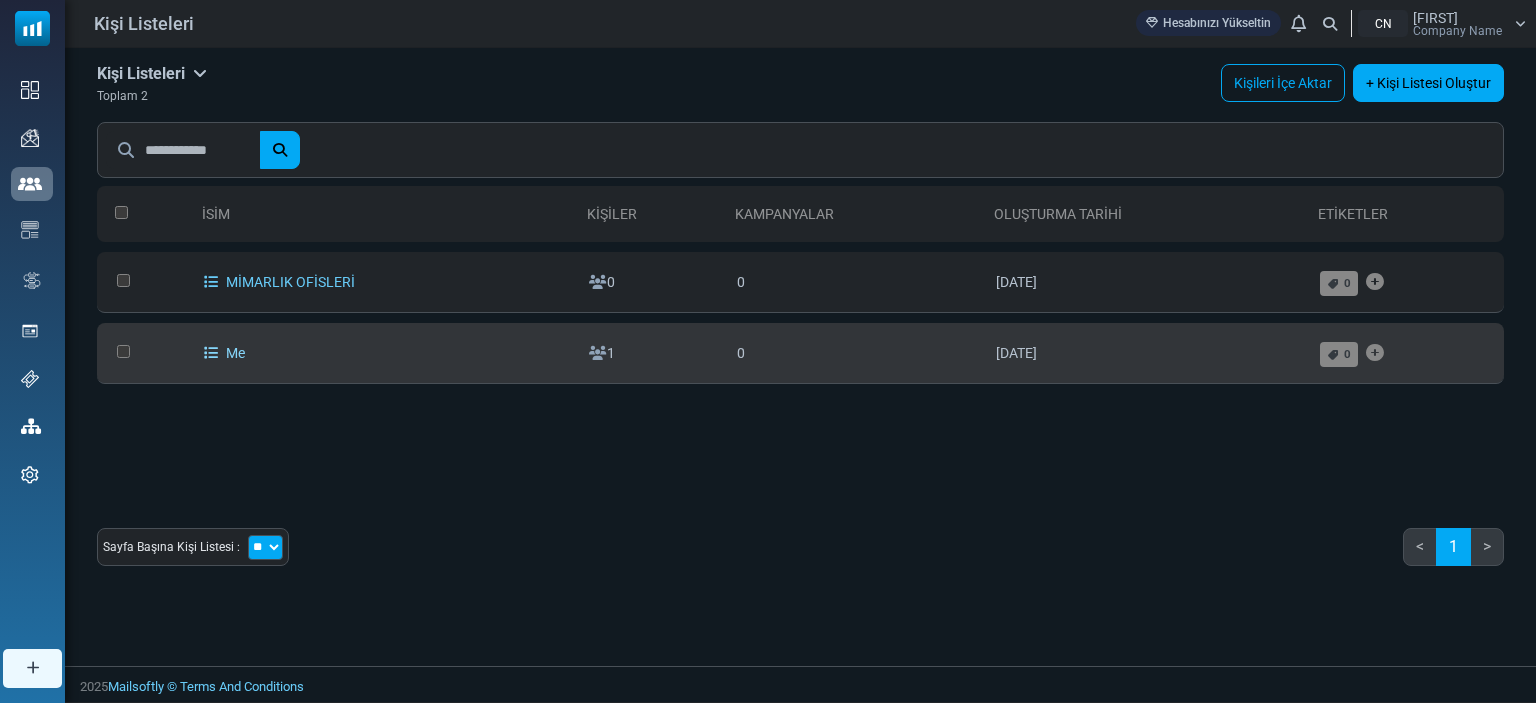 click at bounding box center [211, 353] 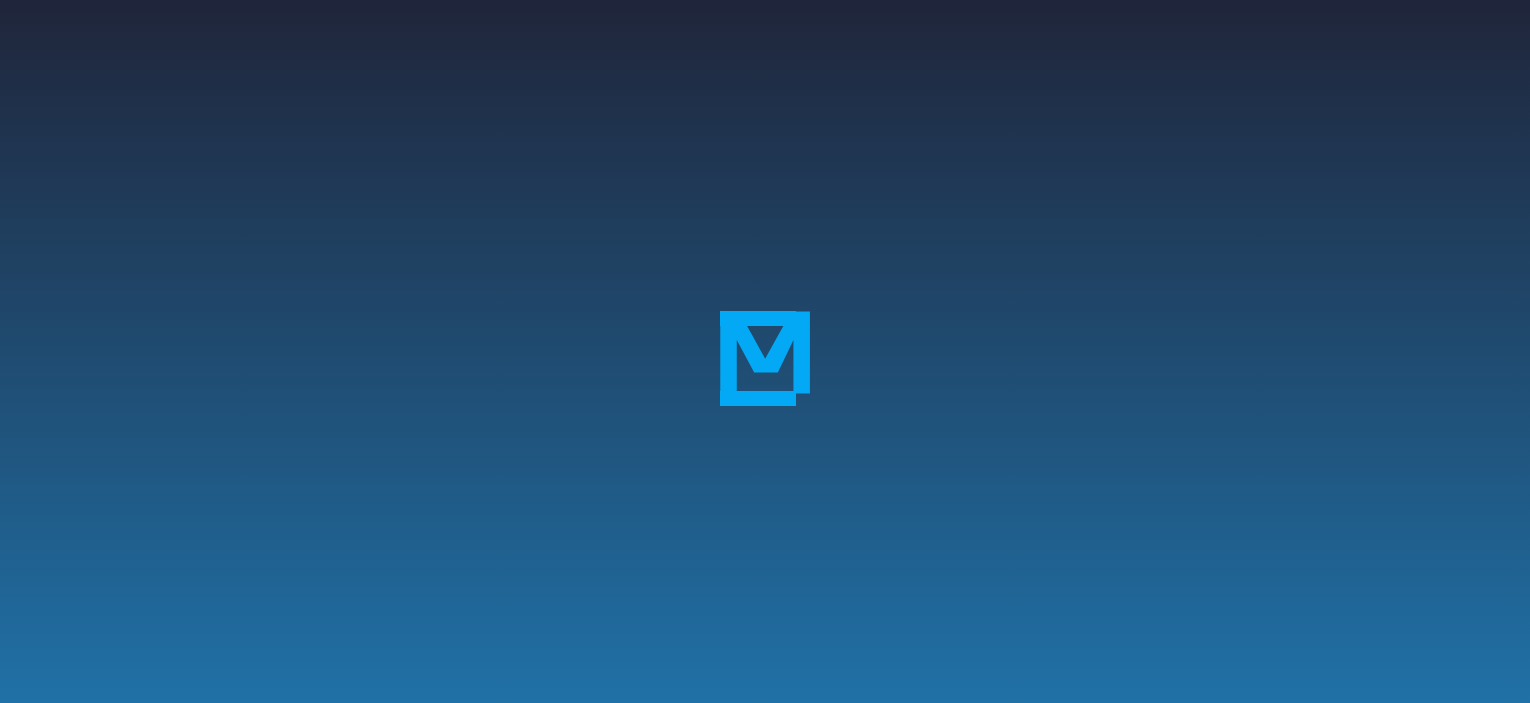 scroll, scrollTop: 0, scrollLeft: 0, axis: both 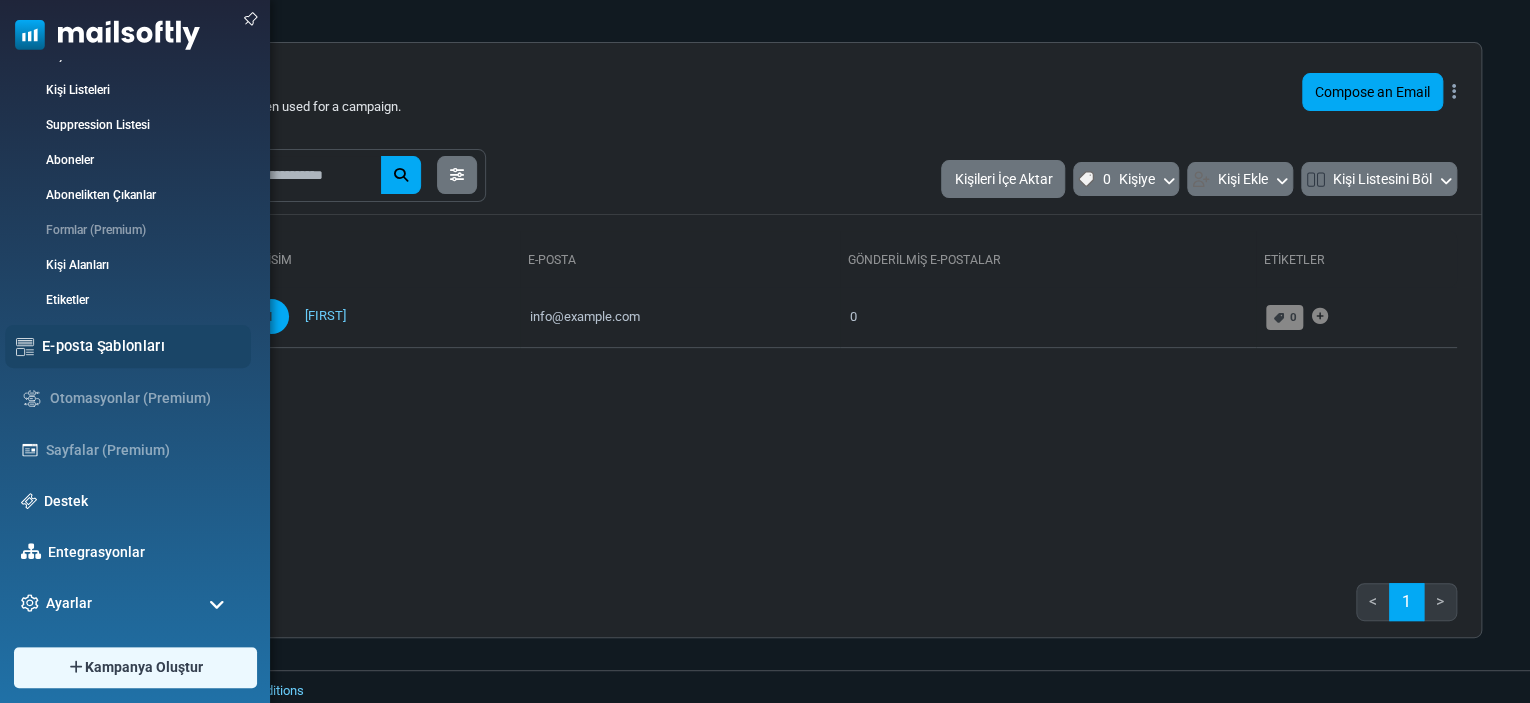 click on "E-posta Şablonları" at bounding box center [128, 346] 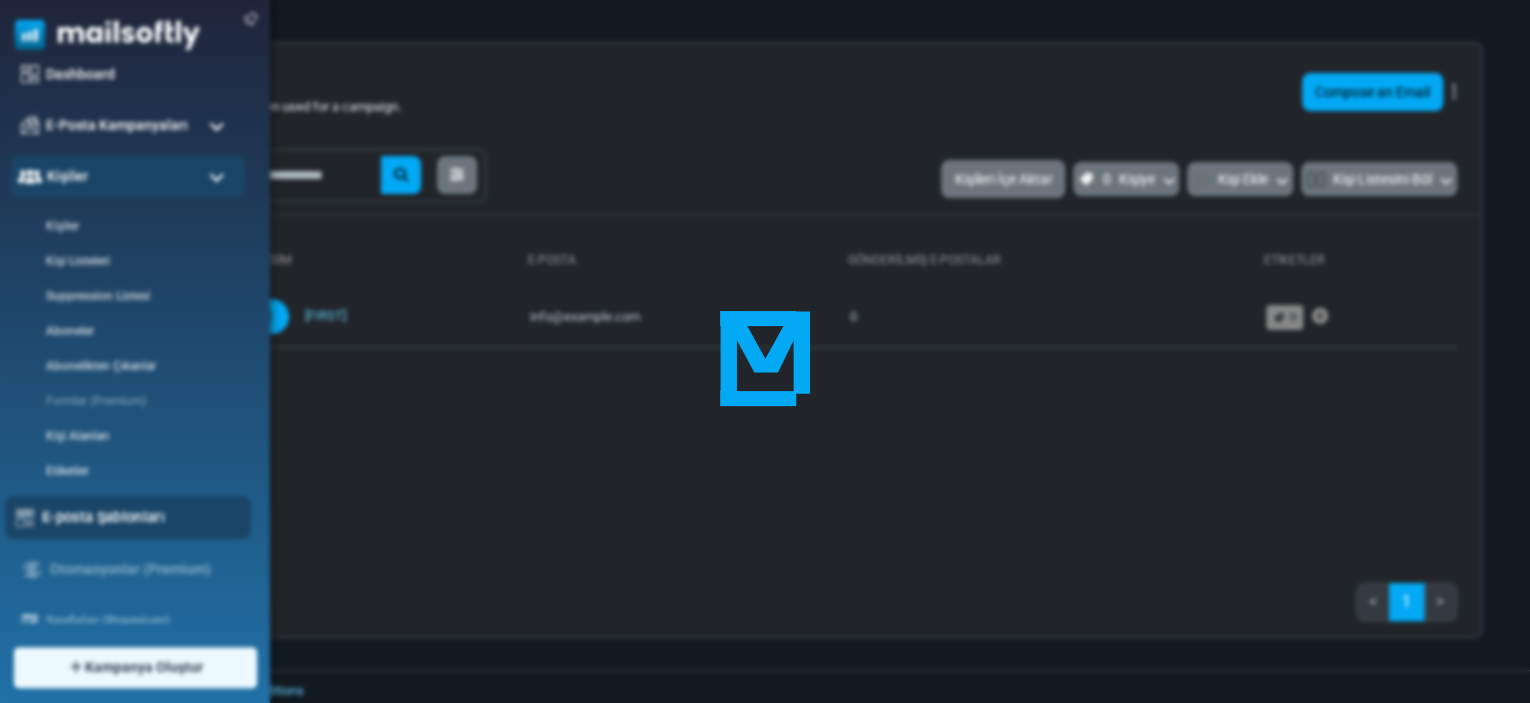 scroll, scrollTop: 0, scrollLeft: 0, axis: both 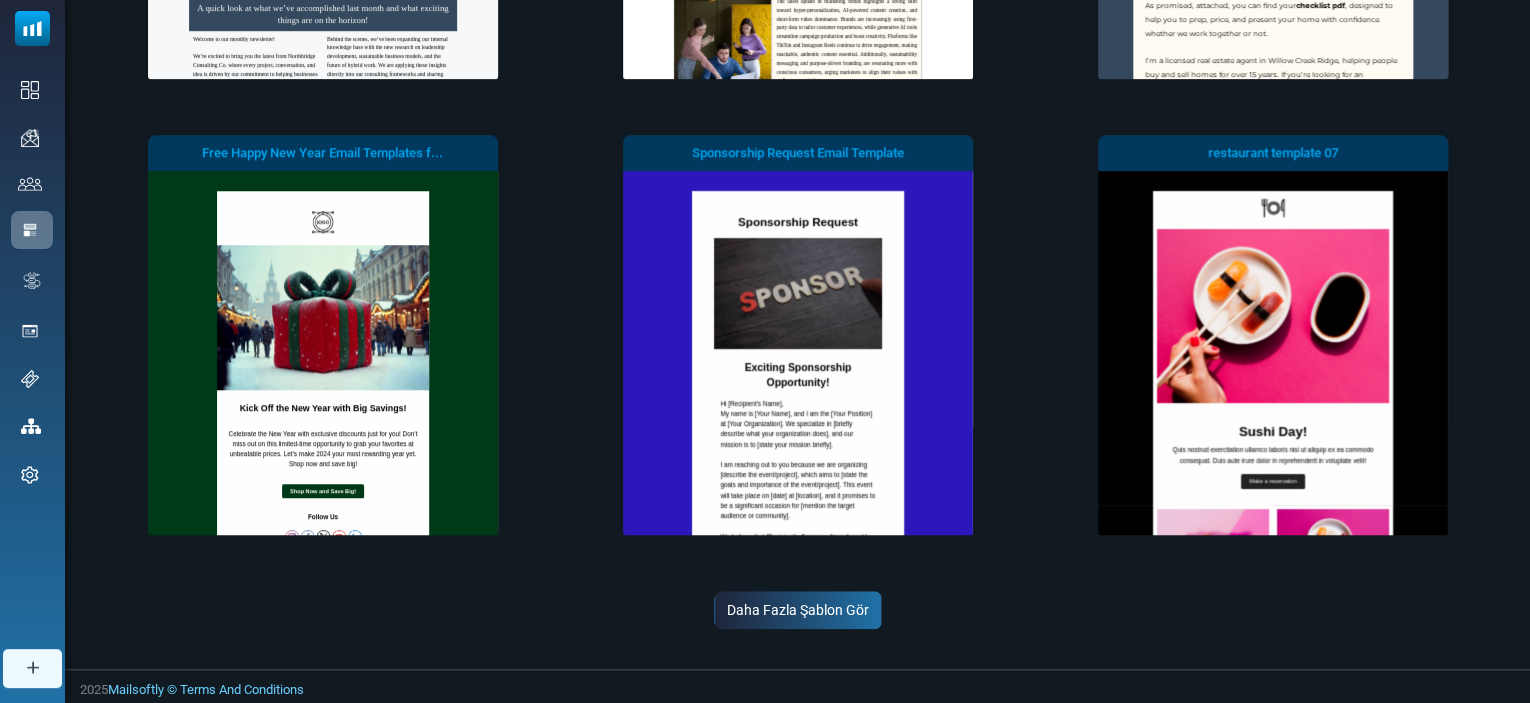 click on "Daha Fazla Şablon Gör" at bounding box center [798, 610] 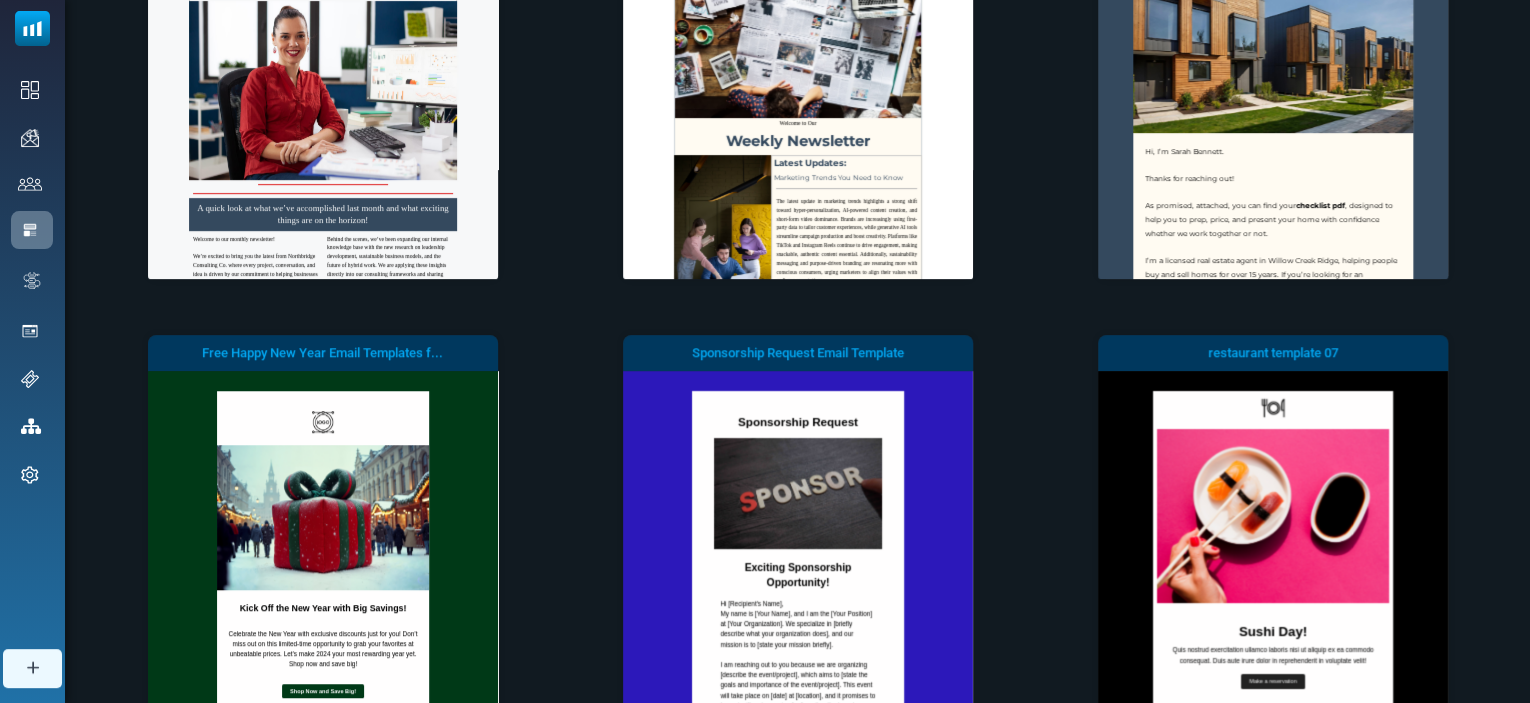 scroll, scrollTop: 0, scrollLeft: 0, axis: both 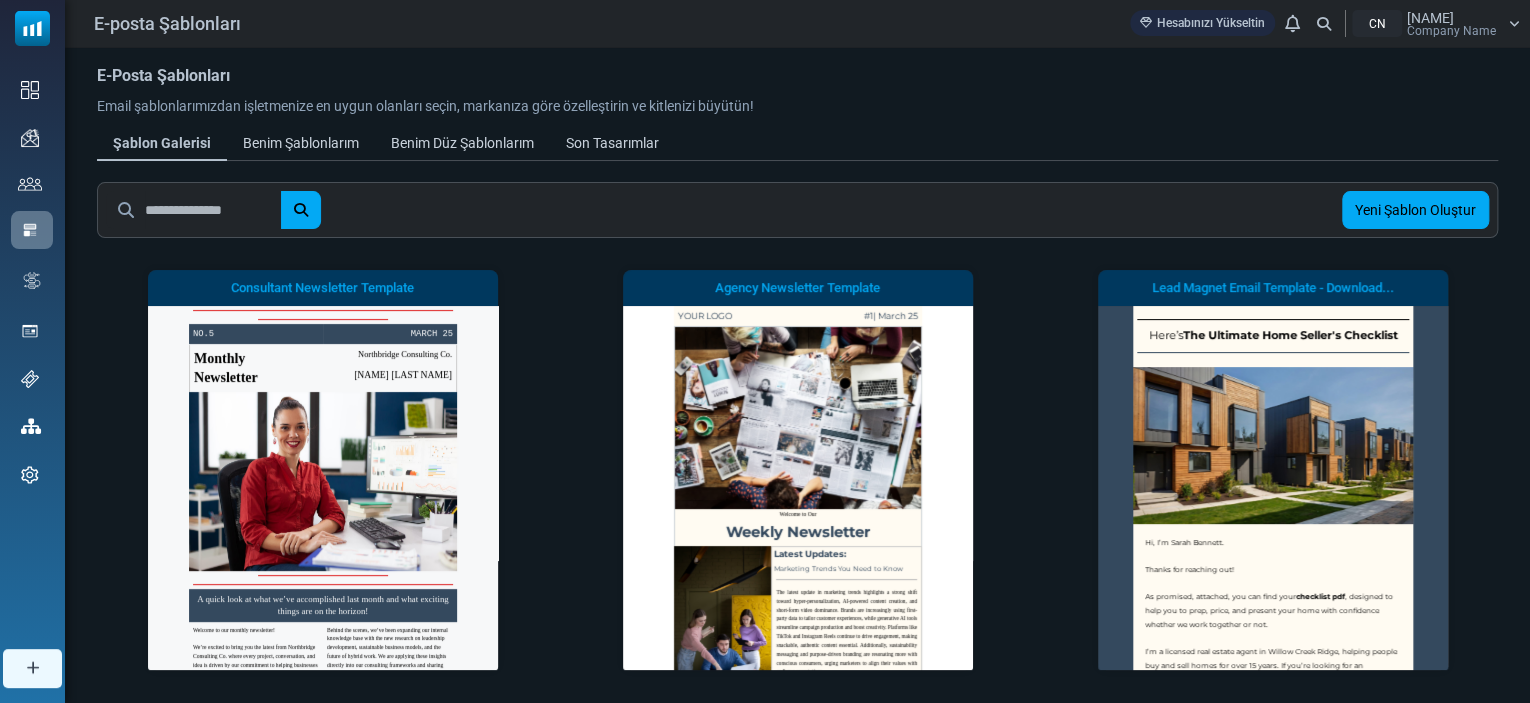 click on "Yeni Şablon Oluştur" at bounding box center (797, 210) 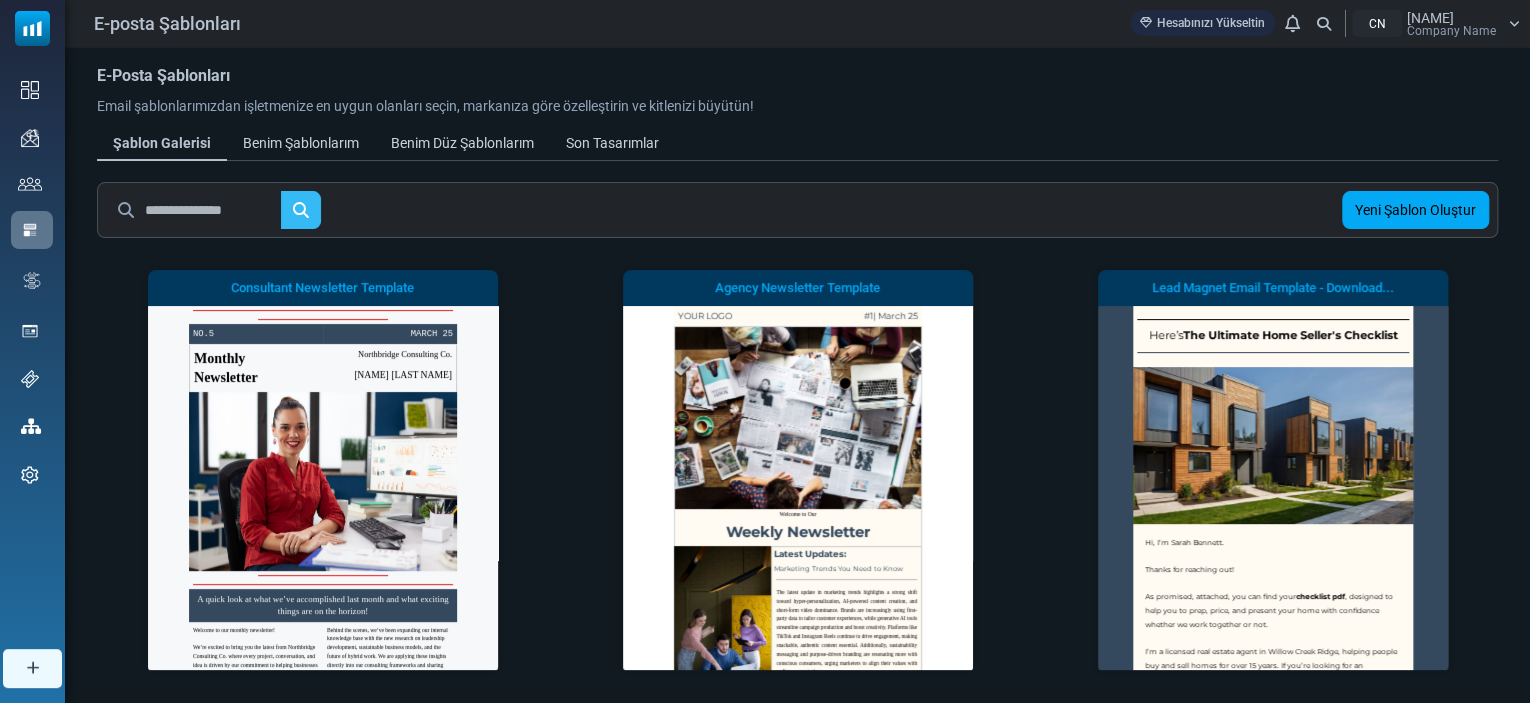 click at bounding box center (301, 210) 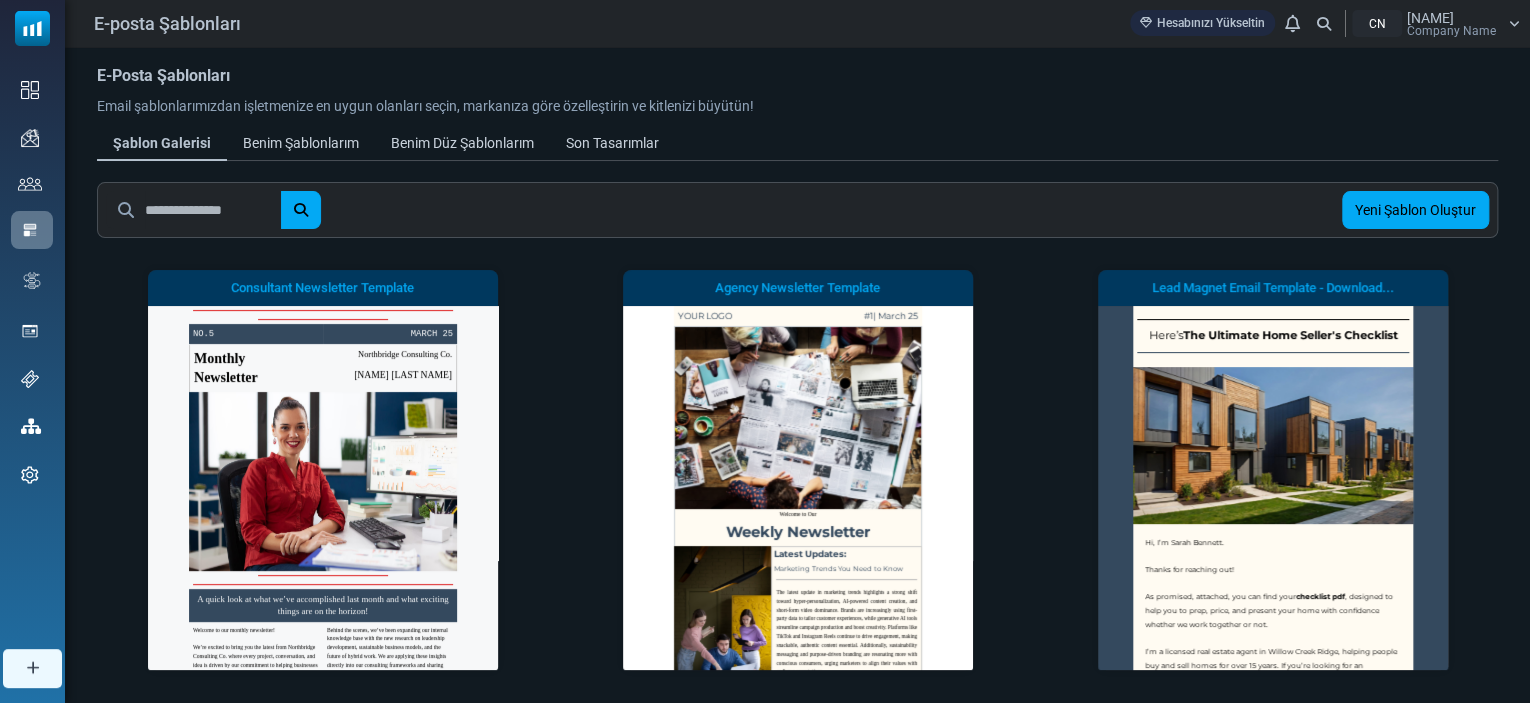 scroll, scrollTop: 0, scrollLeft: 0, axis: both 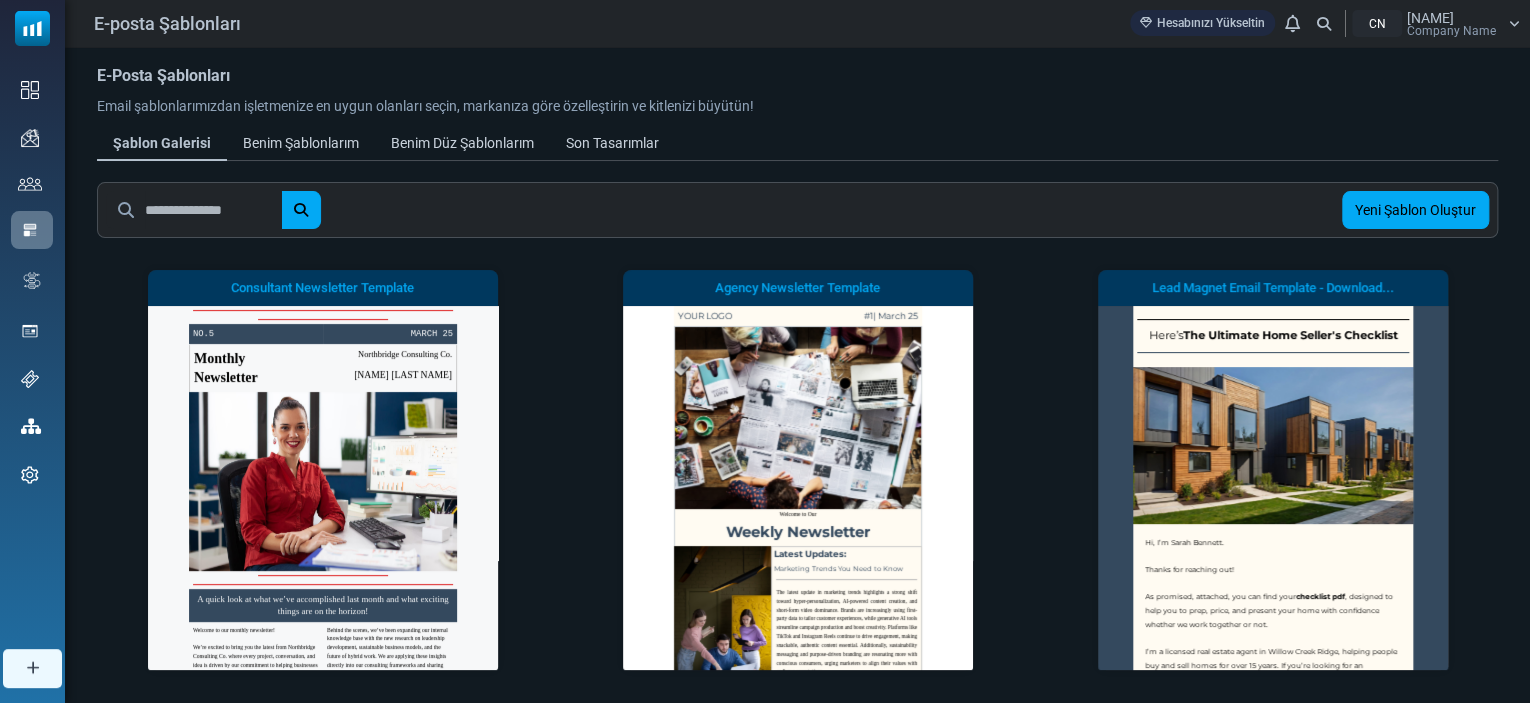click at bounding box center (213, 210) 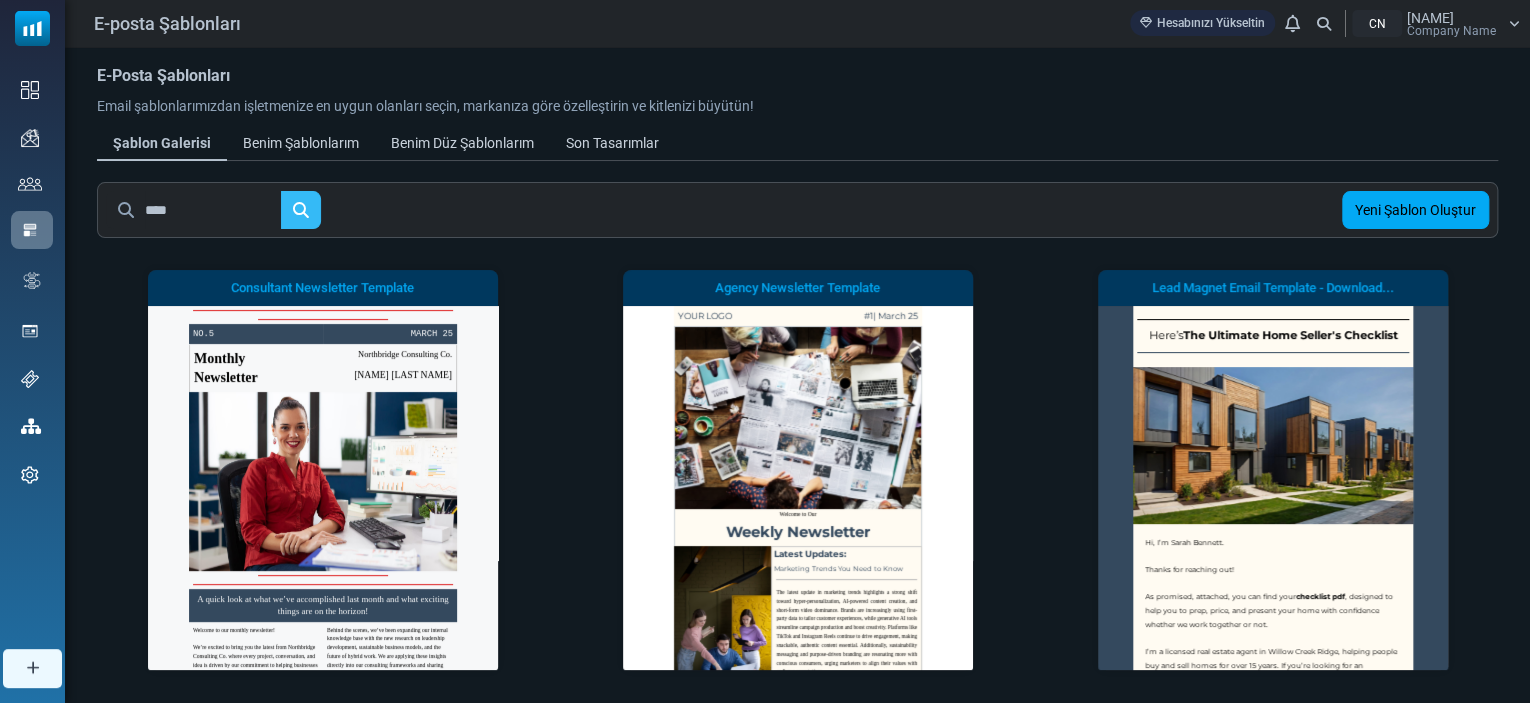 click on "E-posta Şablonları
Hesabınızı Yükseltin
Bildirimler
CN
Ibrahim
Company Name
Profil & Tercihler" at bounding box center [765, 648] 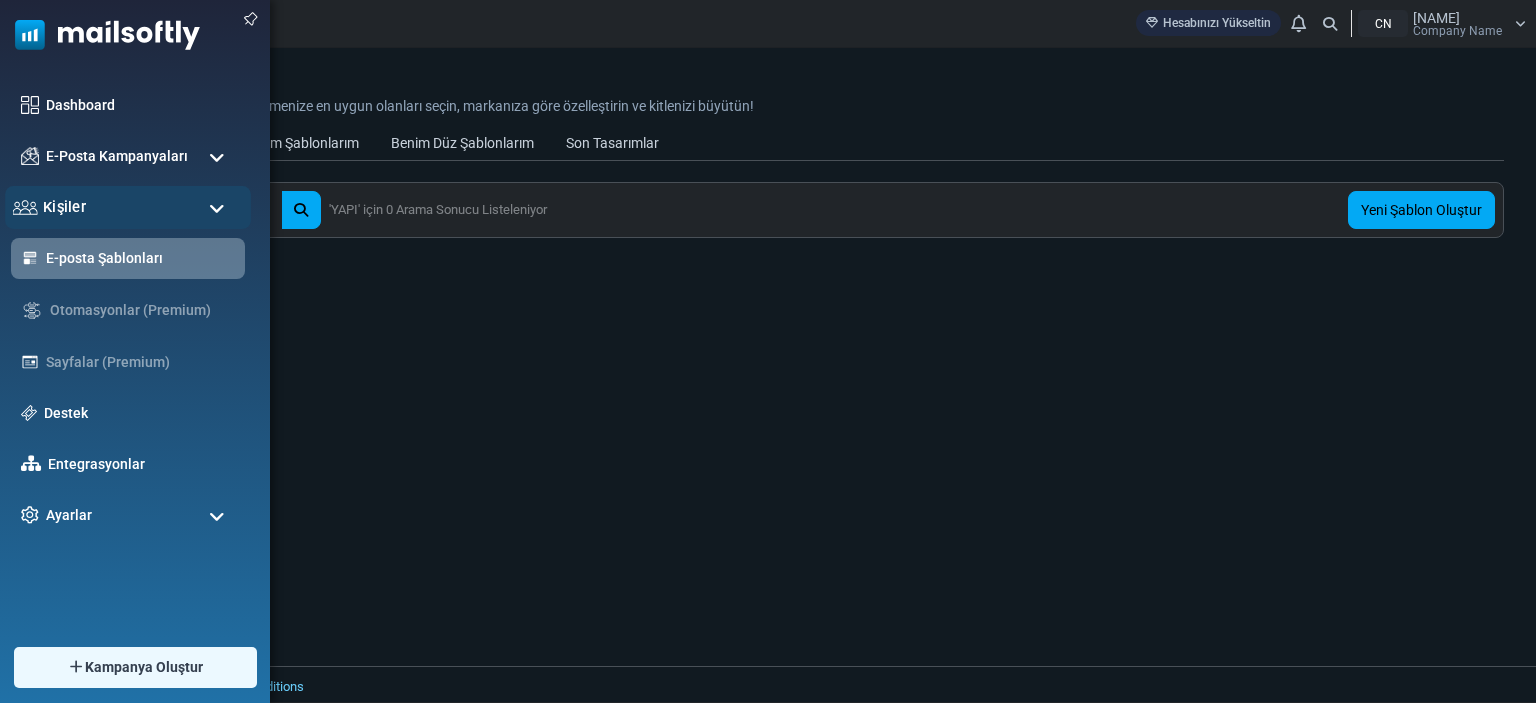 drag, startPoint x: 206, startPoint y: 198, endPoint x: 46, endPoint y: 213, distance: 160.70158 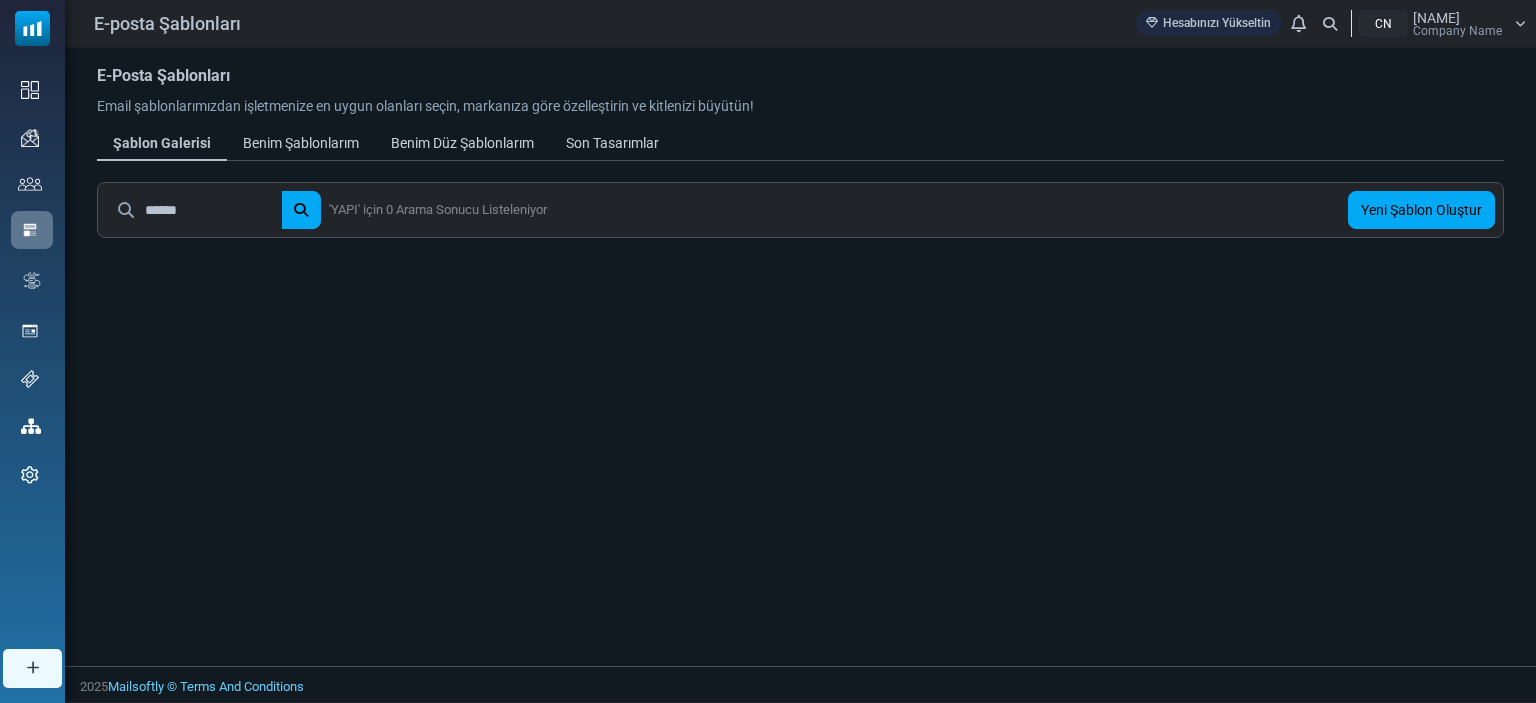 type on "******" 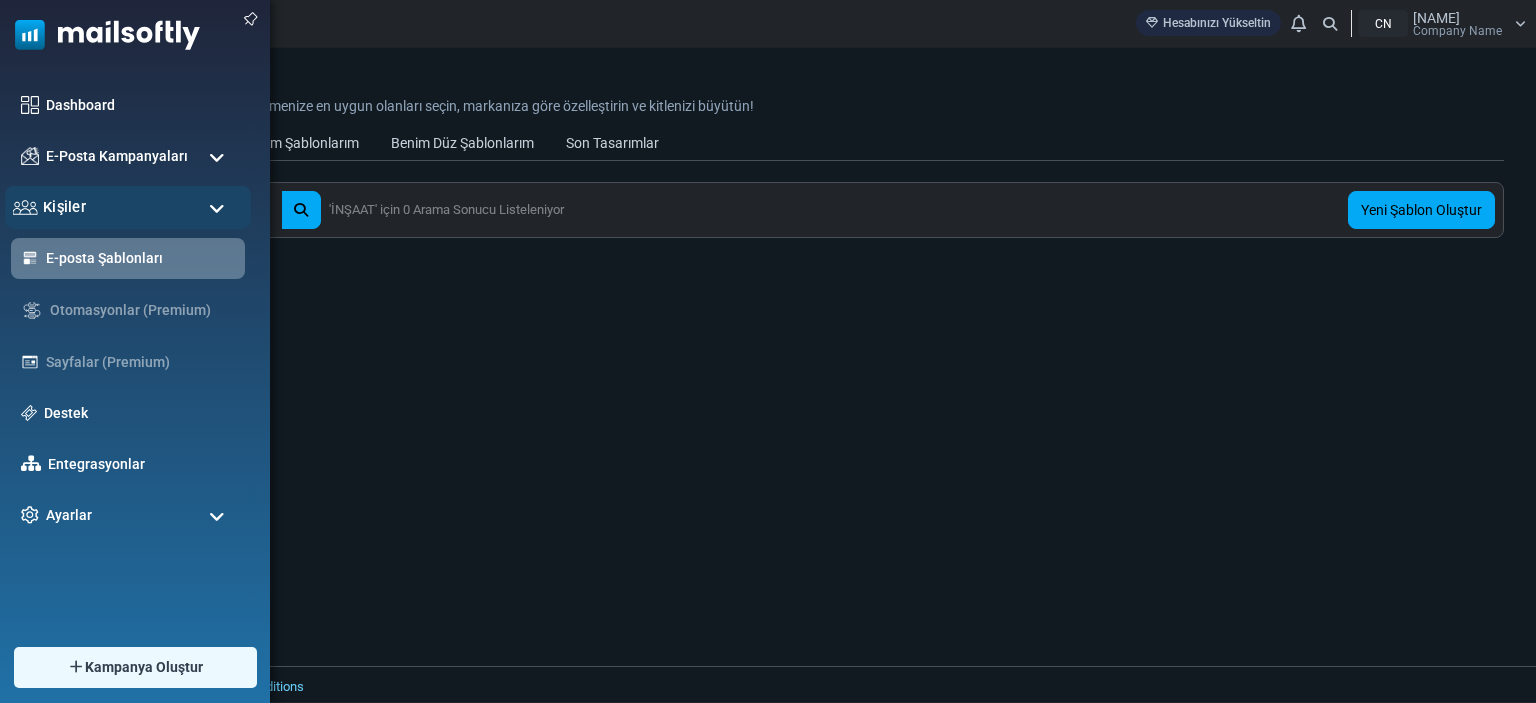 drag, startPoint x: 232, startPoint y: 218, endPoint x: 25, endPoint y: 208, distance: 207.24141 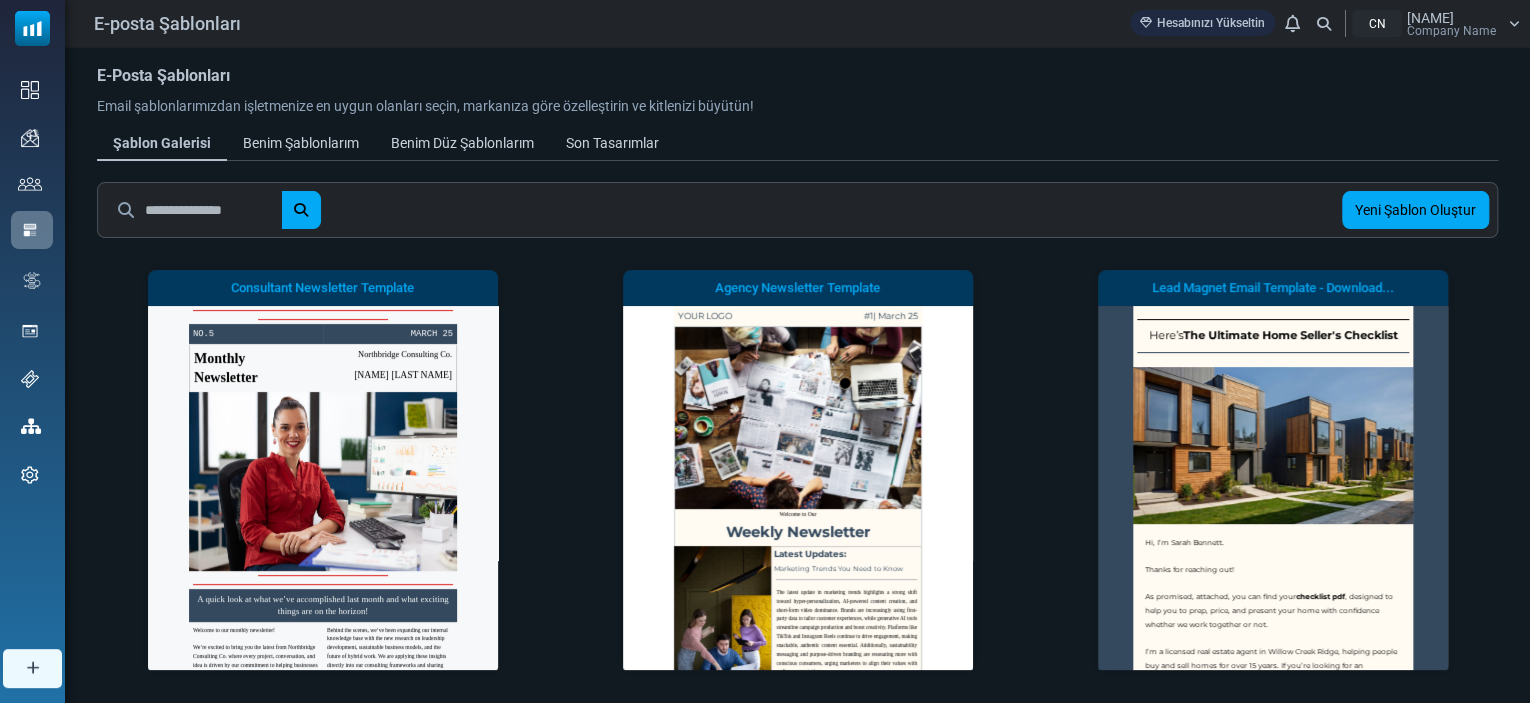 scroll, scrollTop: 0, scrollLeft: 0, axis: both 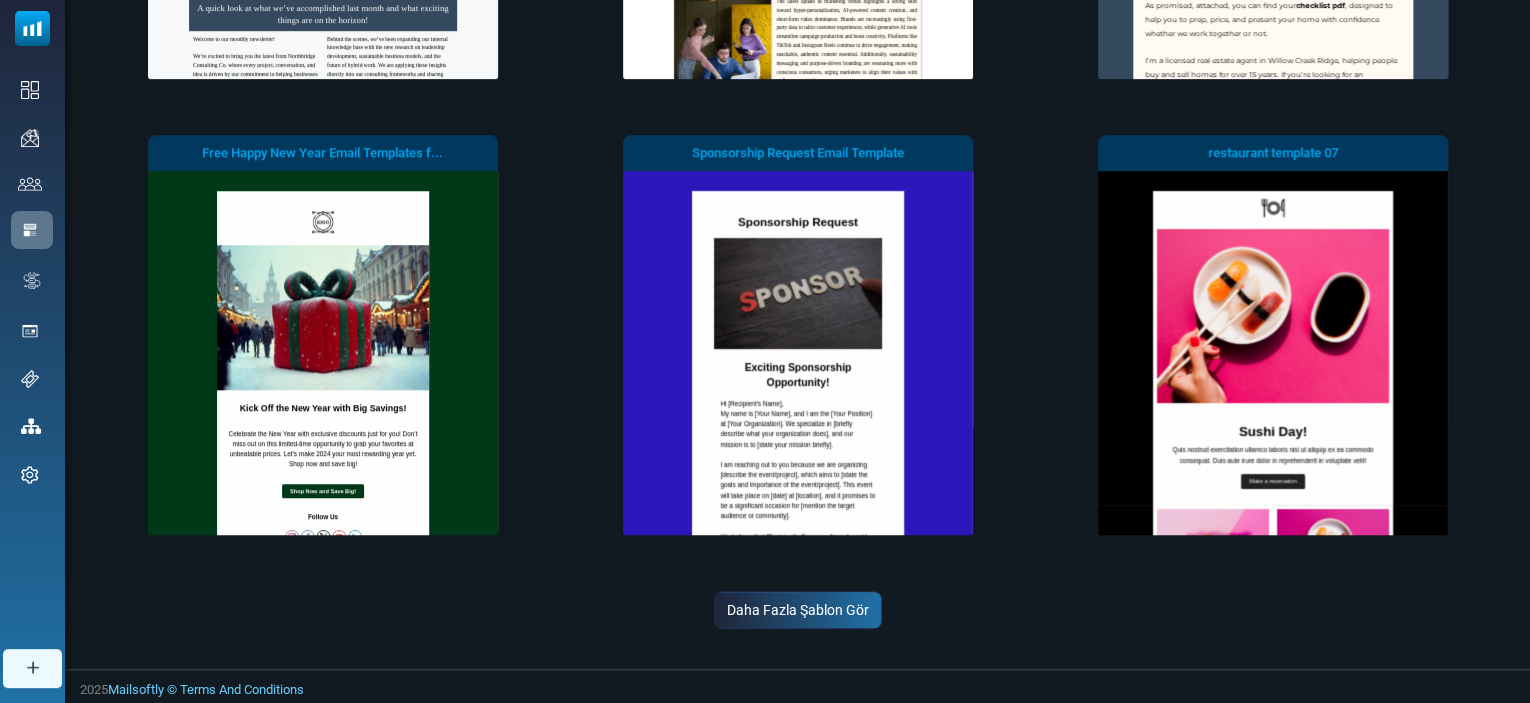 click on "Daha Fazla Şablon Gör" at bounding box center [798, 610] 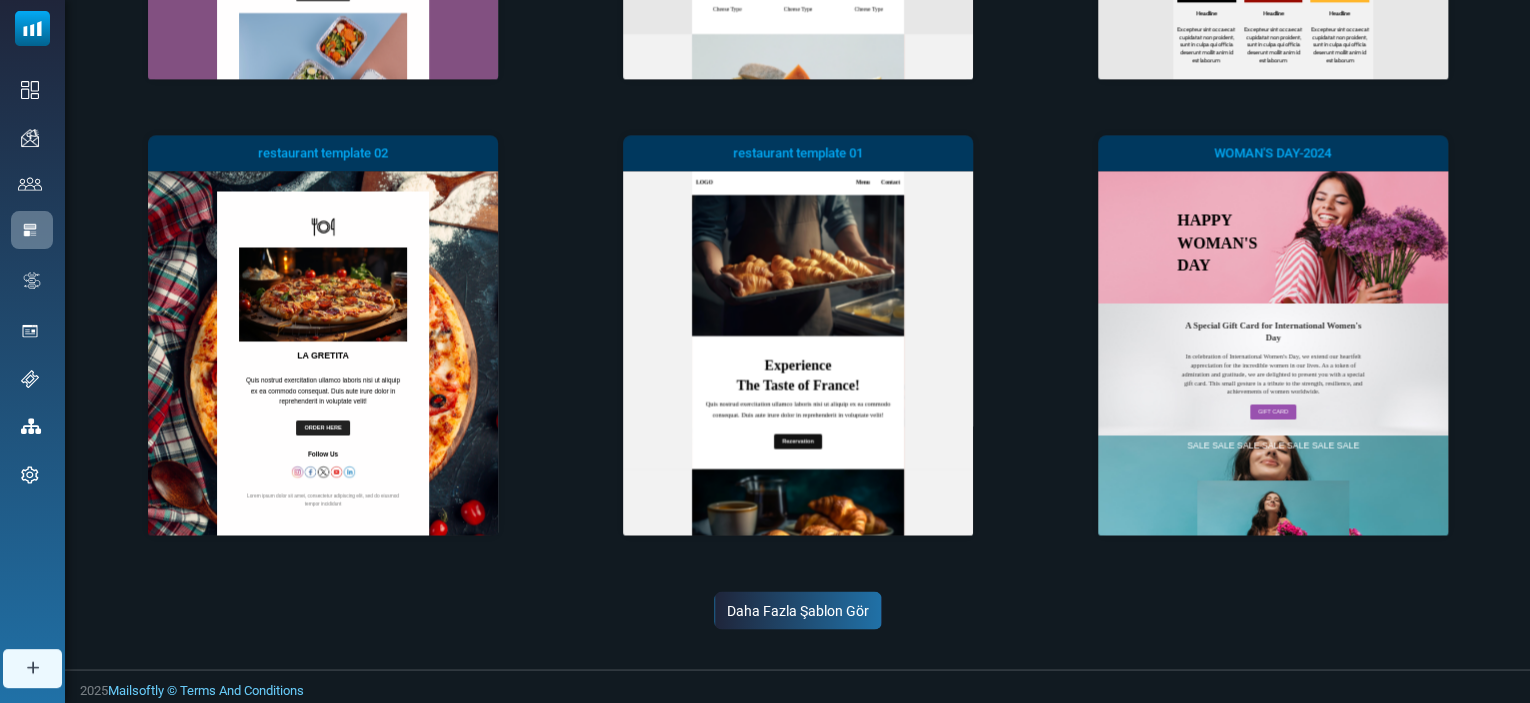click on "Daha Fazla Şablon Gör" at bounding box center (798, 610) 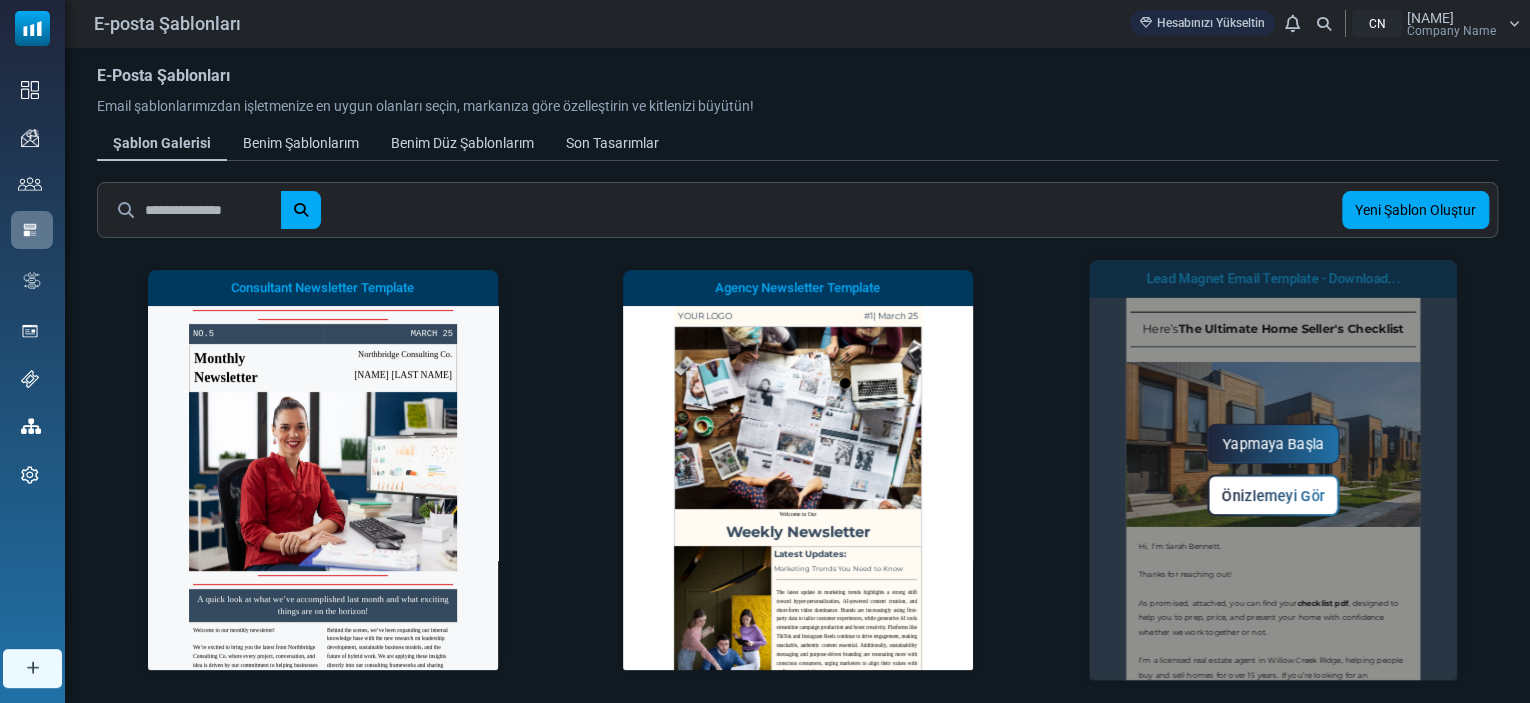 click on "Önizlemeyi Gör" at bounding box center (1272, 495) 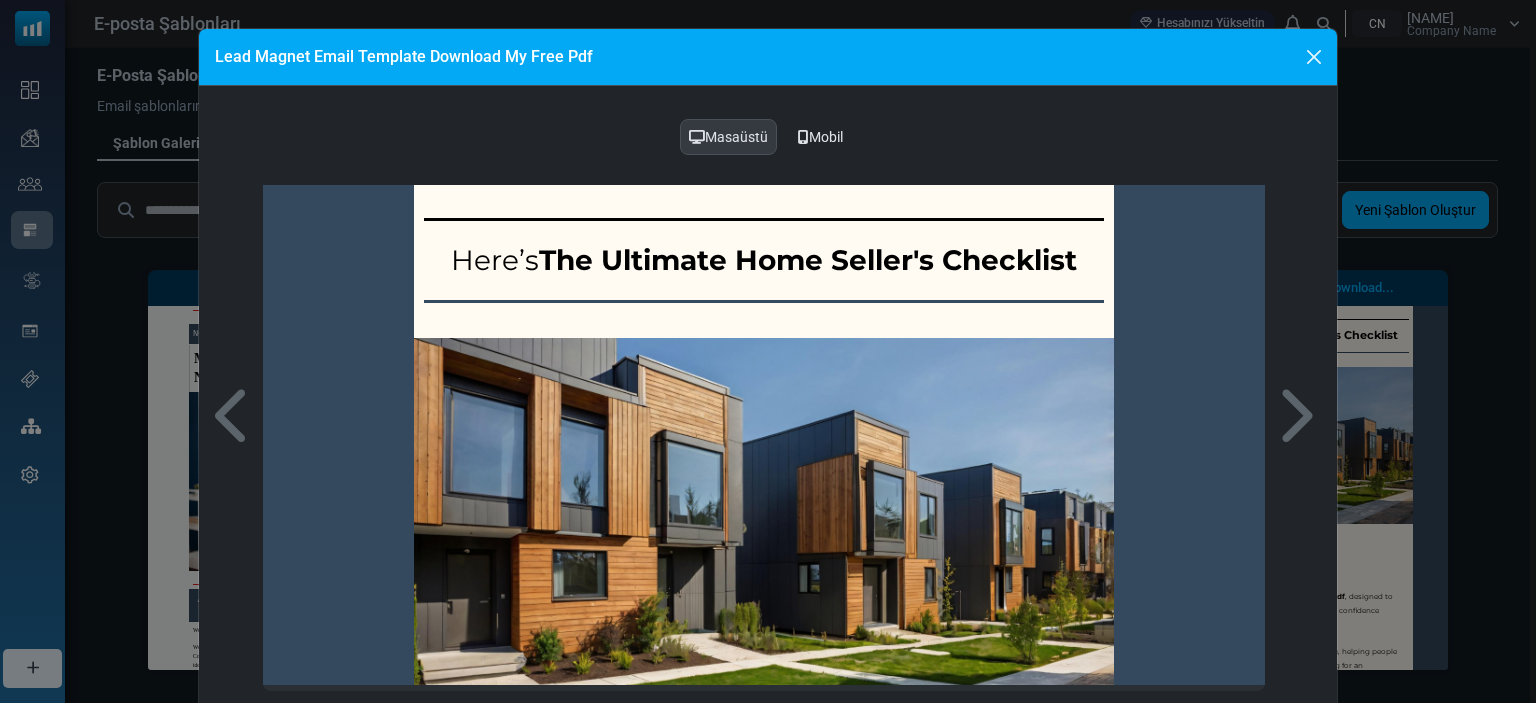 click on "Mobil" at bounding box center [820, 137] 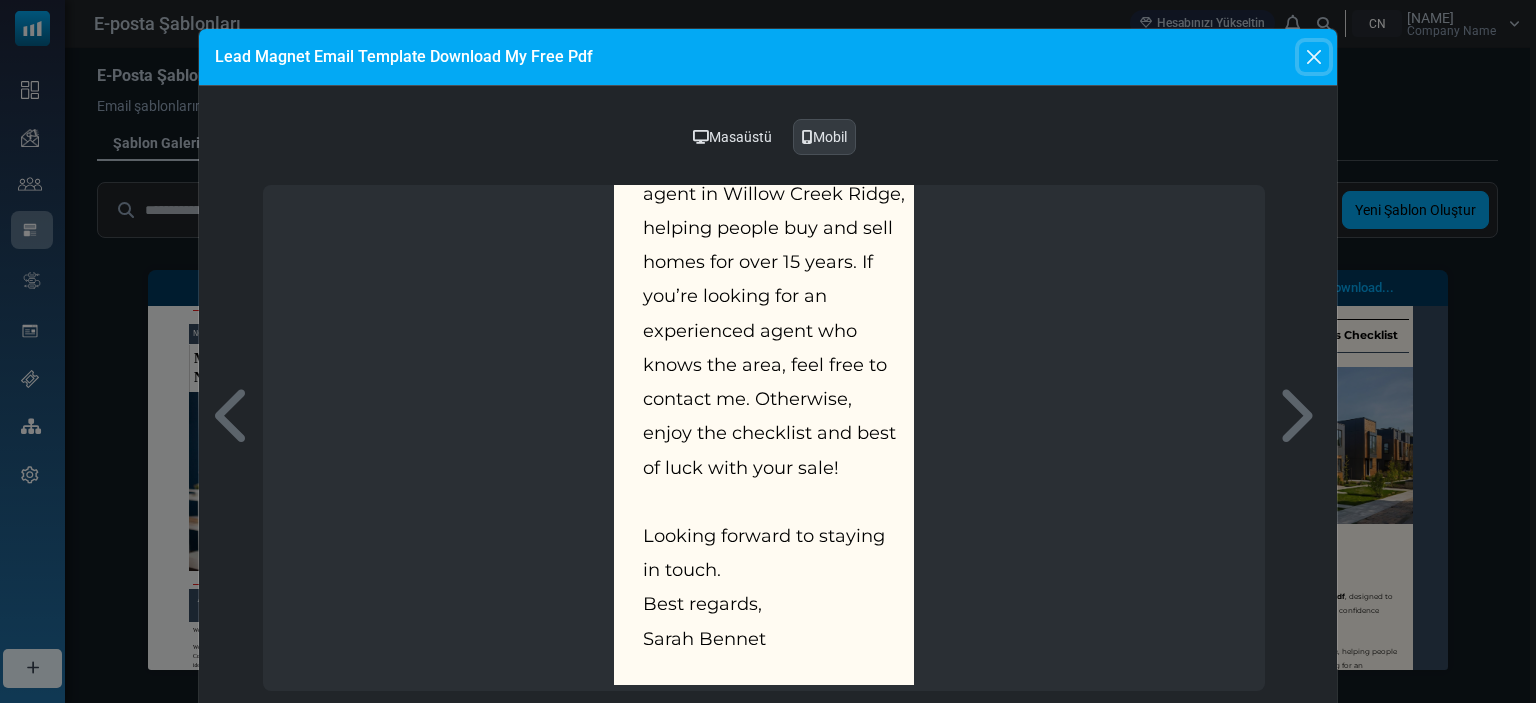 click at bounding box center [1314, 57] 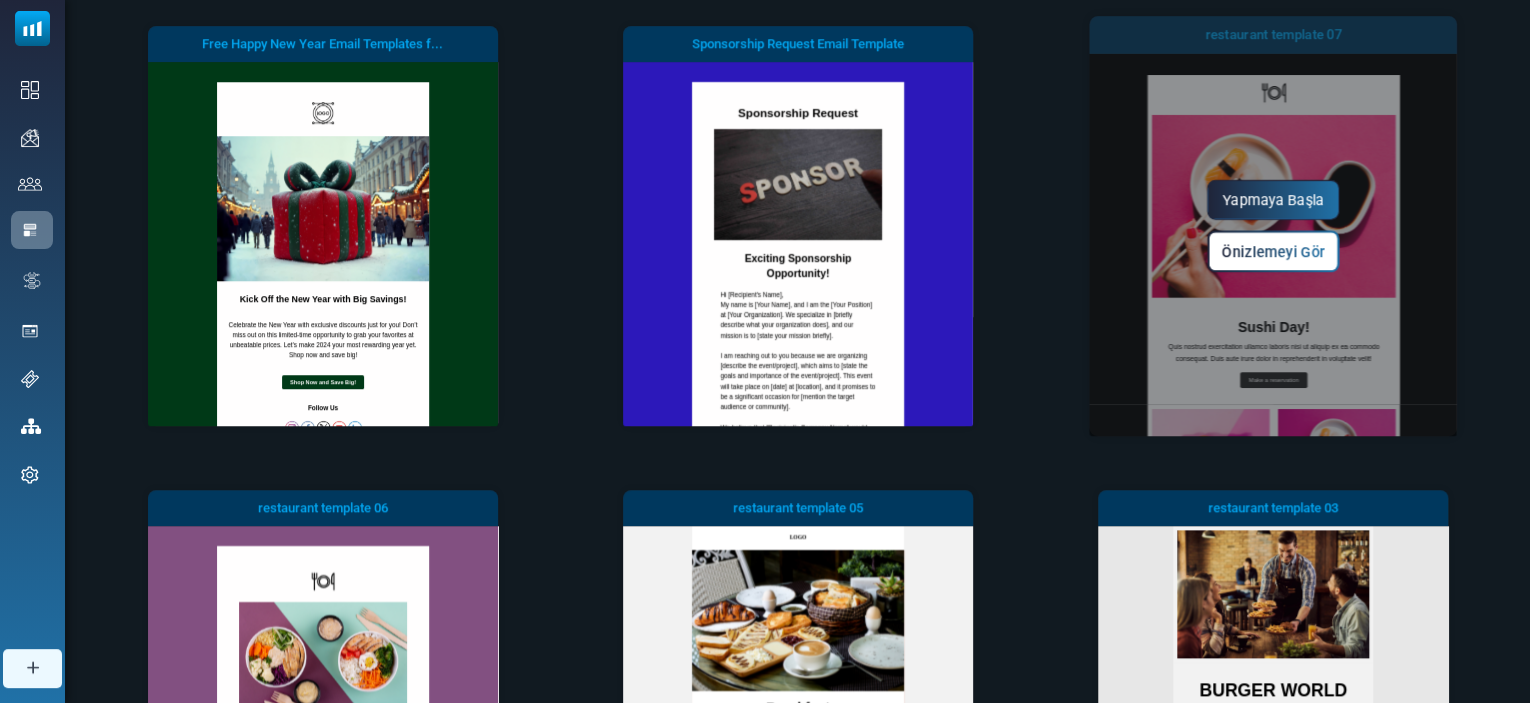click on "Önizlemeyi Gör" at bounding box center (1272, 251) 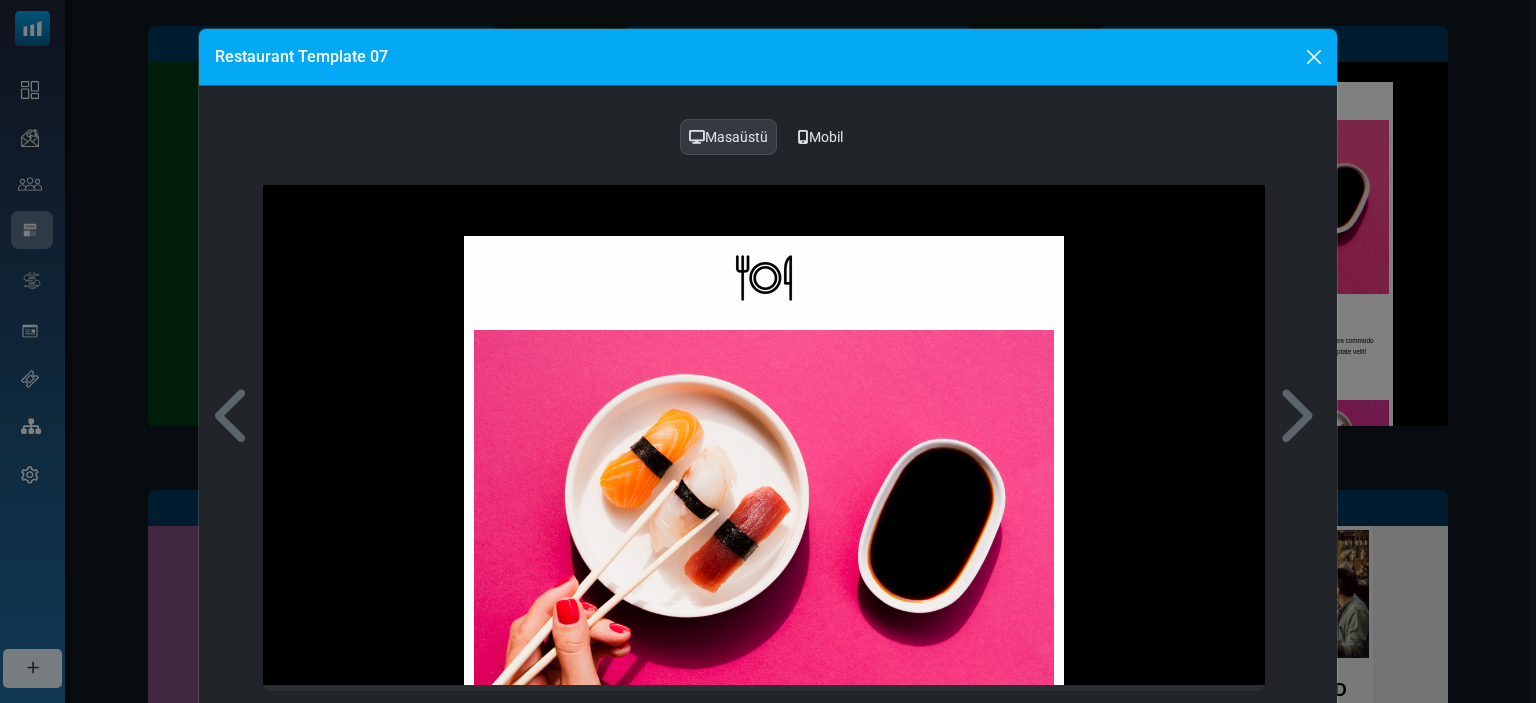 click on "Mobil" at bounding box center (820, 137) 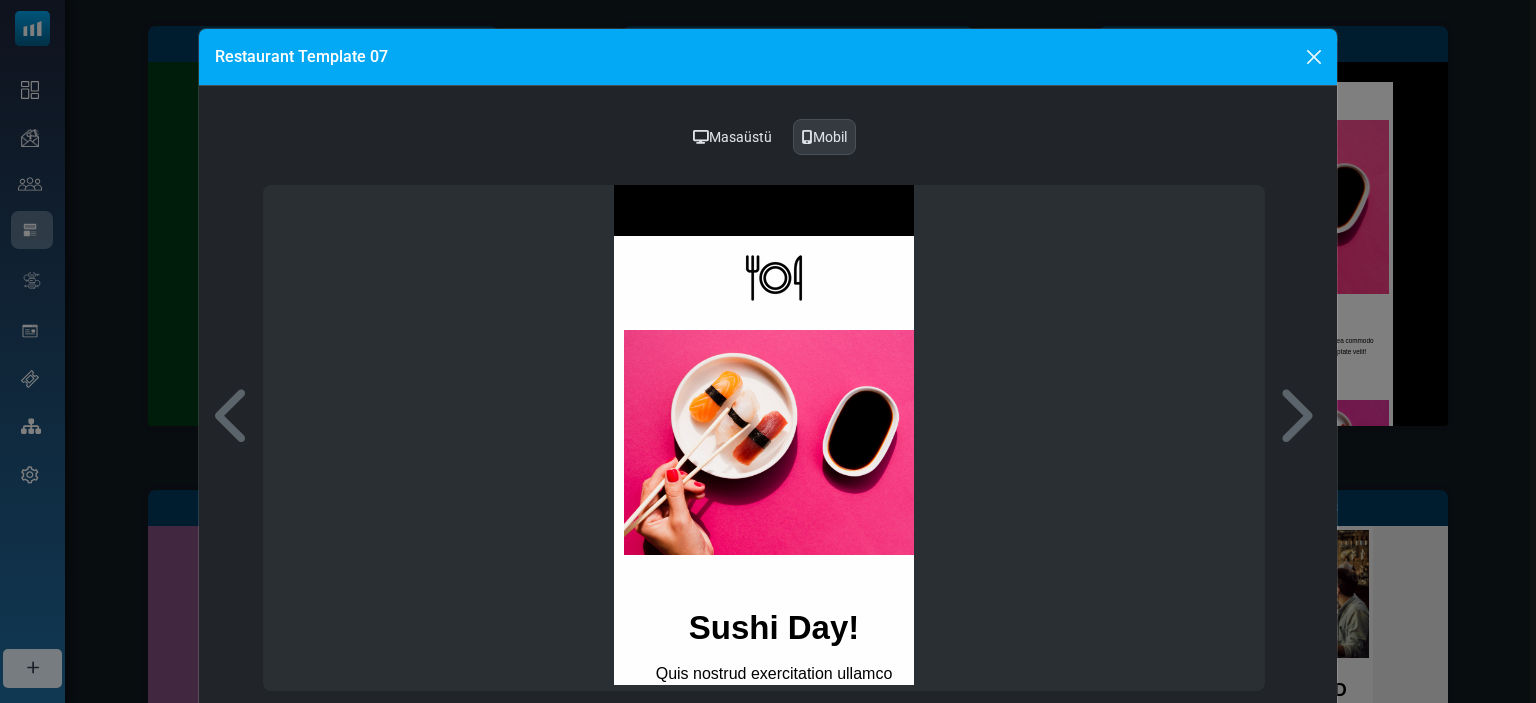 click on "Masaüstü" at bounding box center (732, 137) 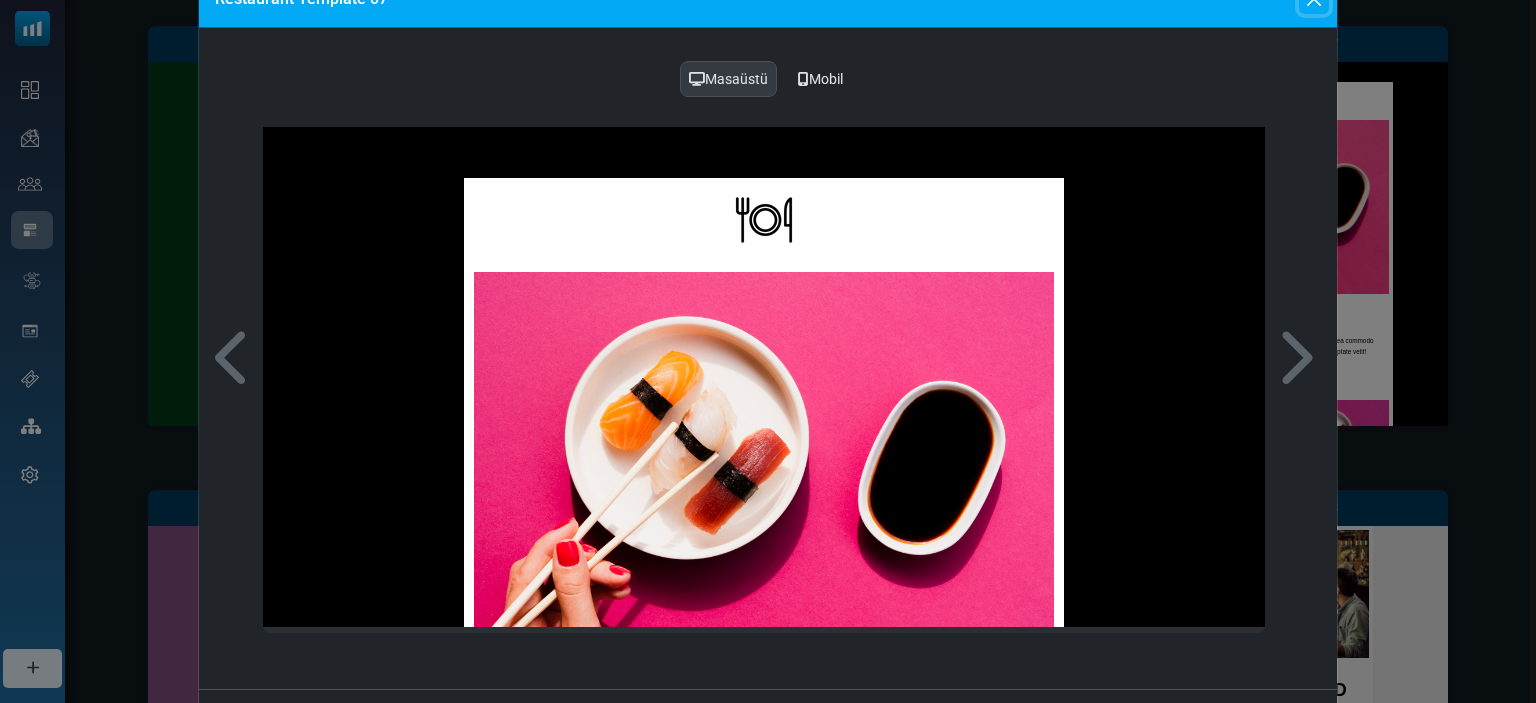 click on "Restaurant Template 07
Masaüstü
Mobil
Kapat
Yapmaya Başla" at bounding box center (768, 367) 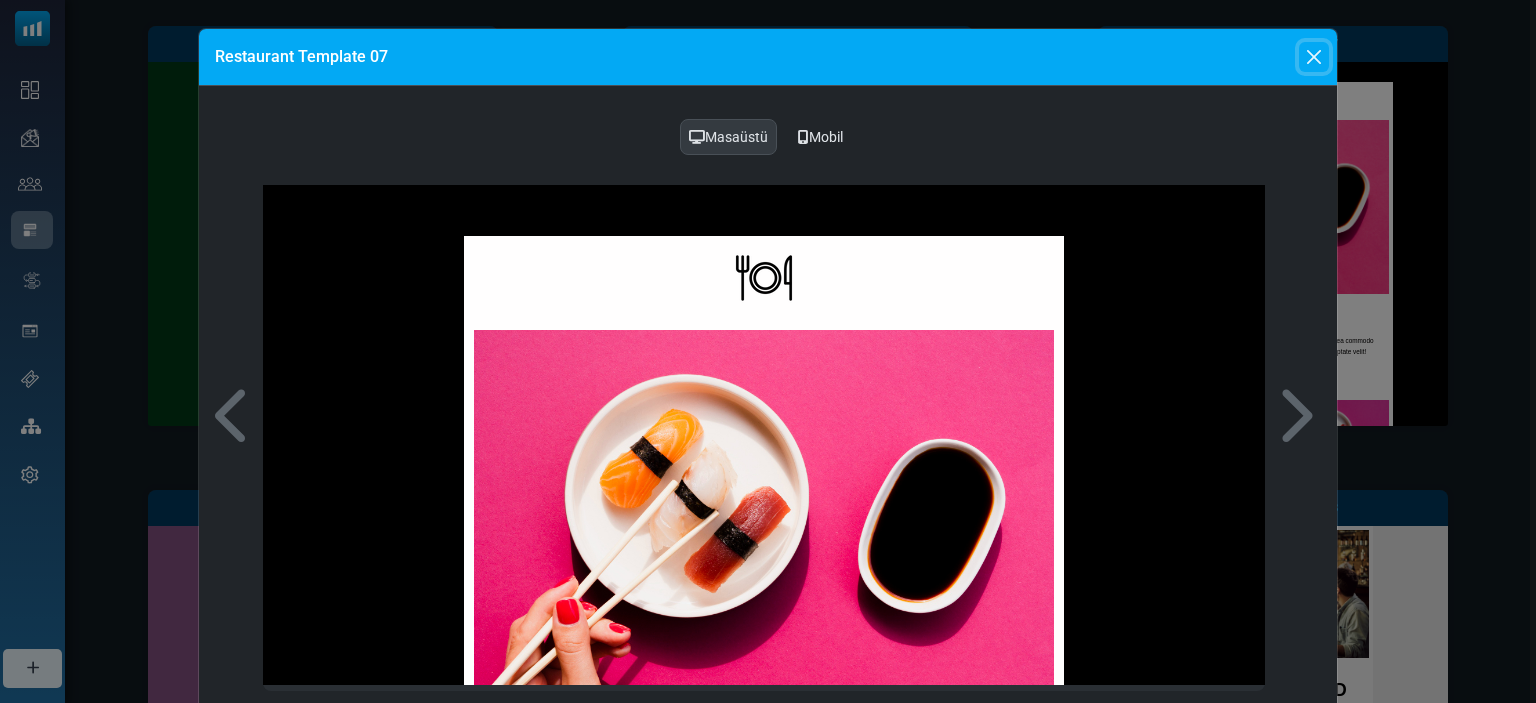 click at bounding box center [1314, 57] 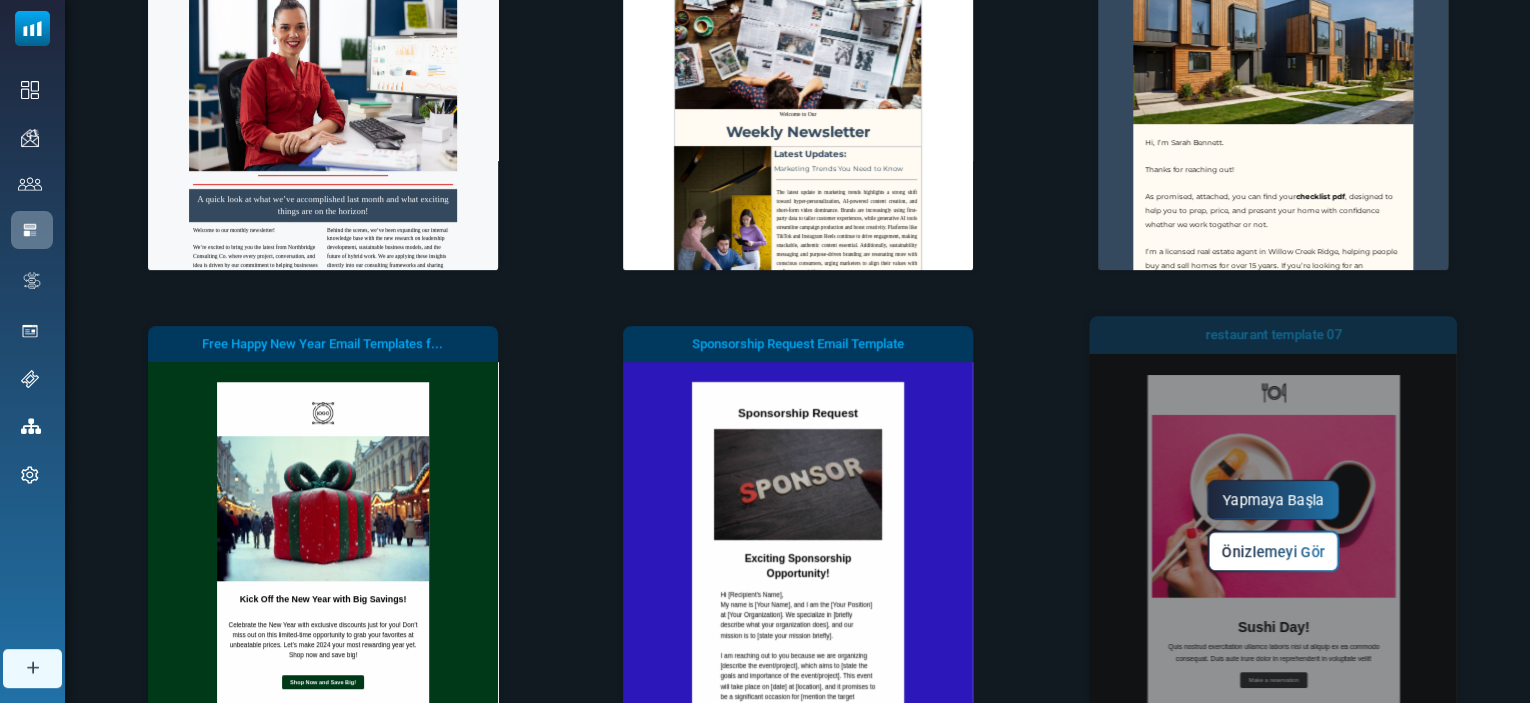 click on "Yapmaya Başla" at bounding box center [1272, 500] 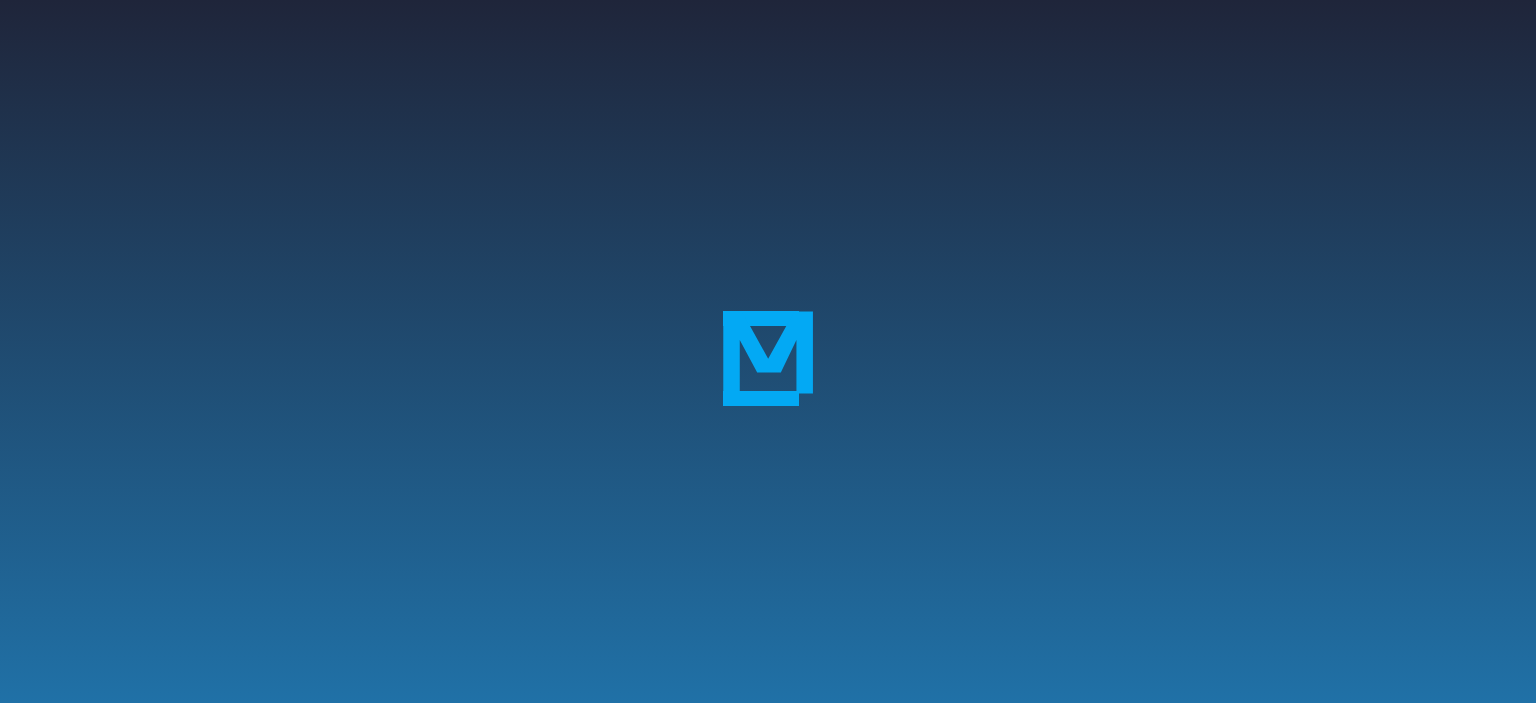 scroll, scrollTop: 0, scrollLeft: 0, axis: both 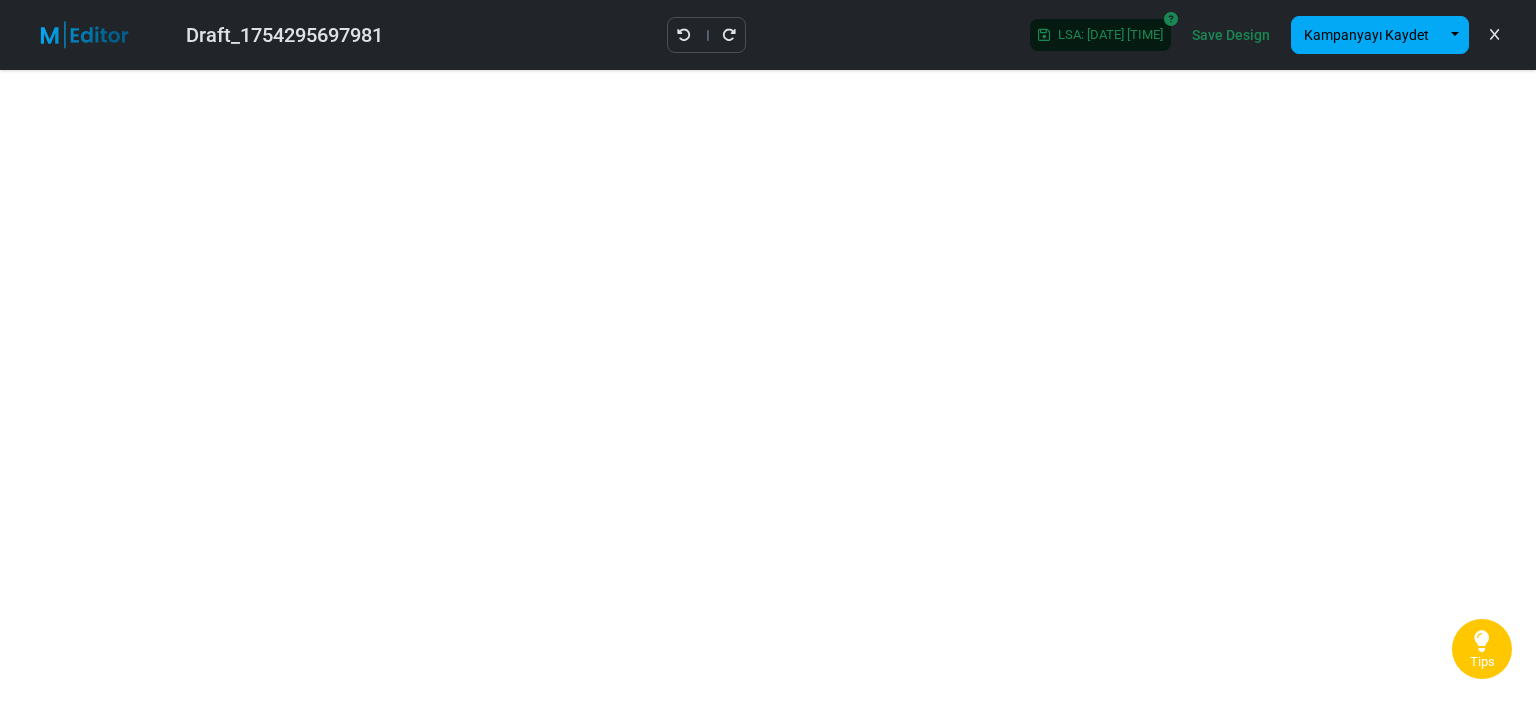 click at bounding box center (1494, 35) 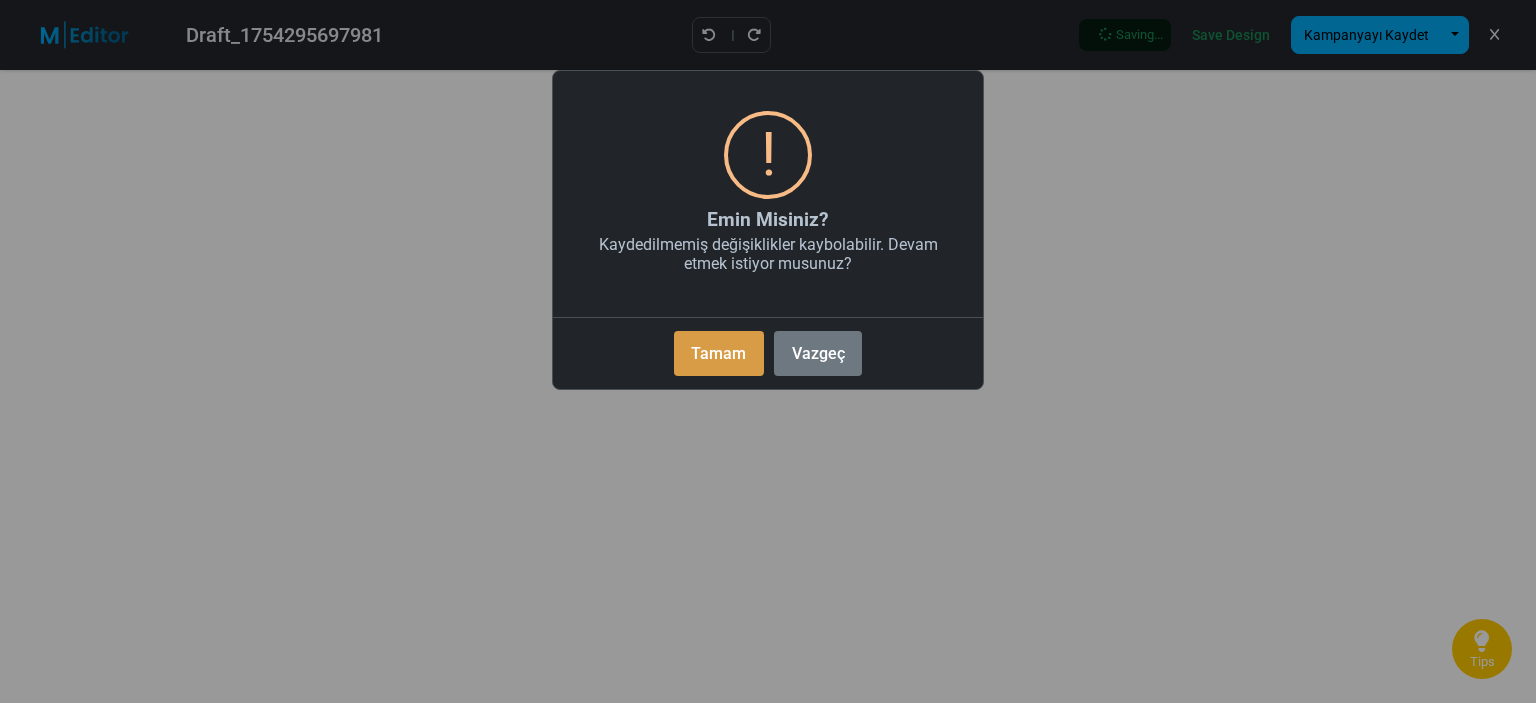 click on "Tamam" at bounding box center [719, 353] 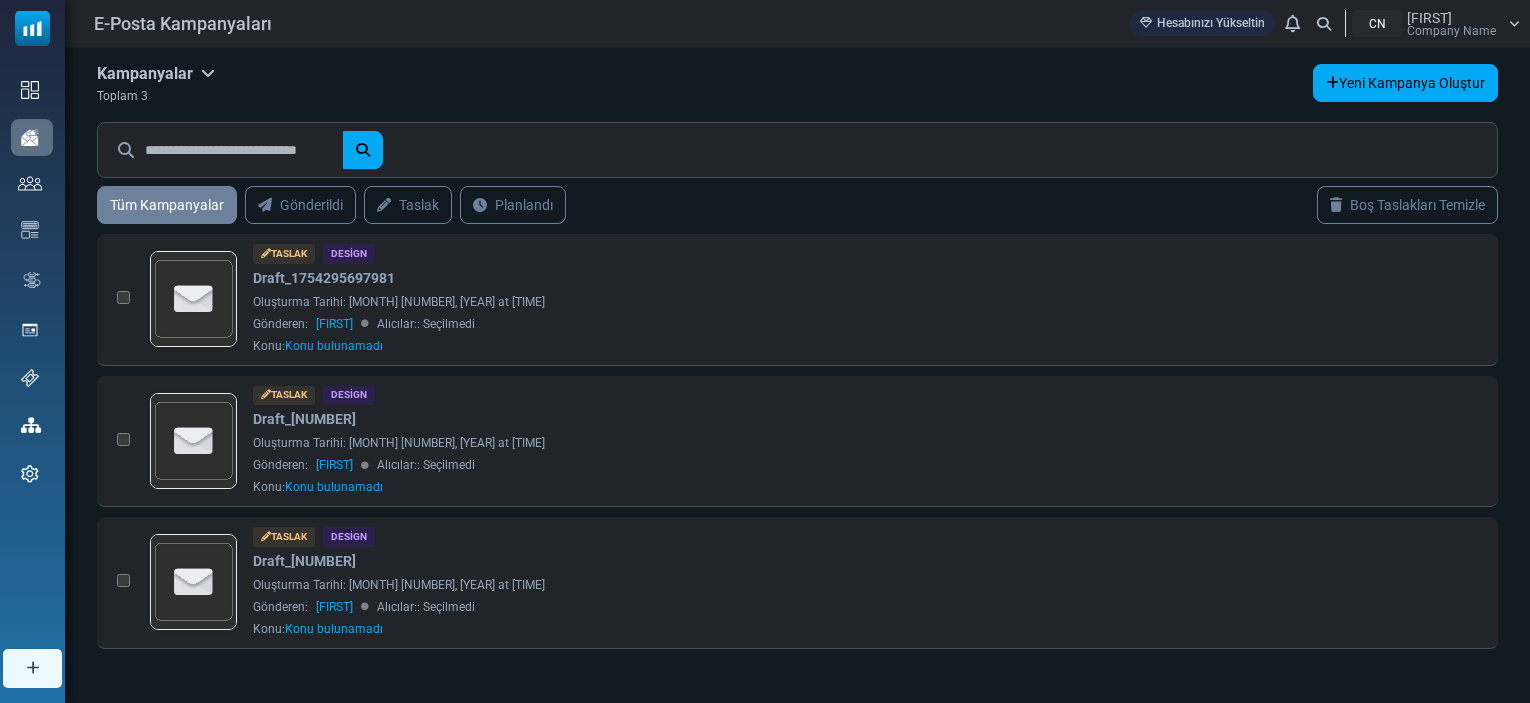 scroll, scrollTop: 0, scrollLeft: 0, axis: both 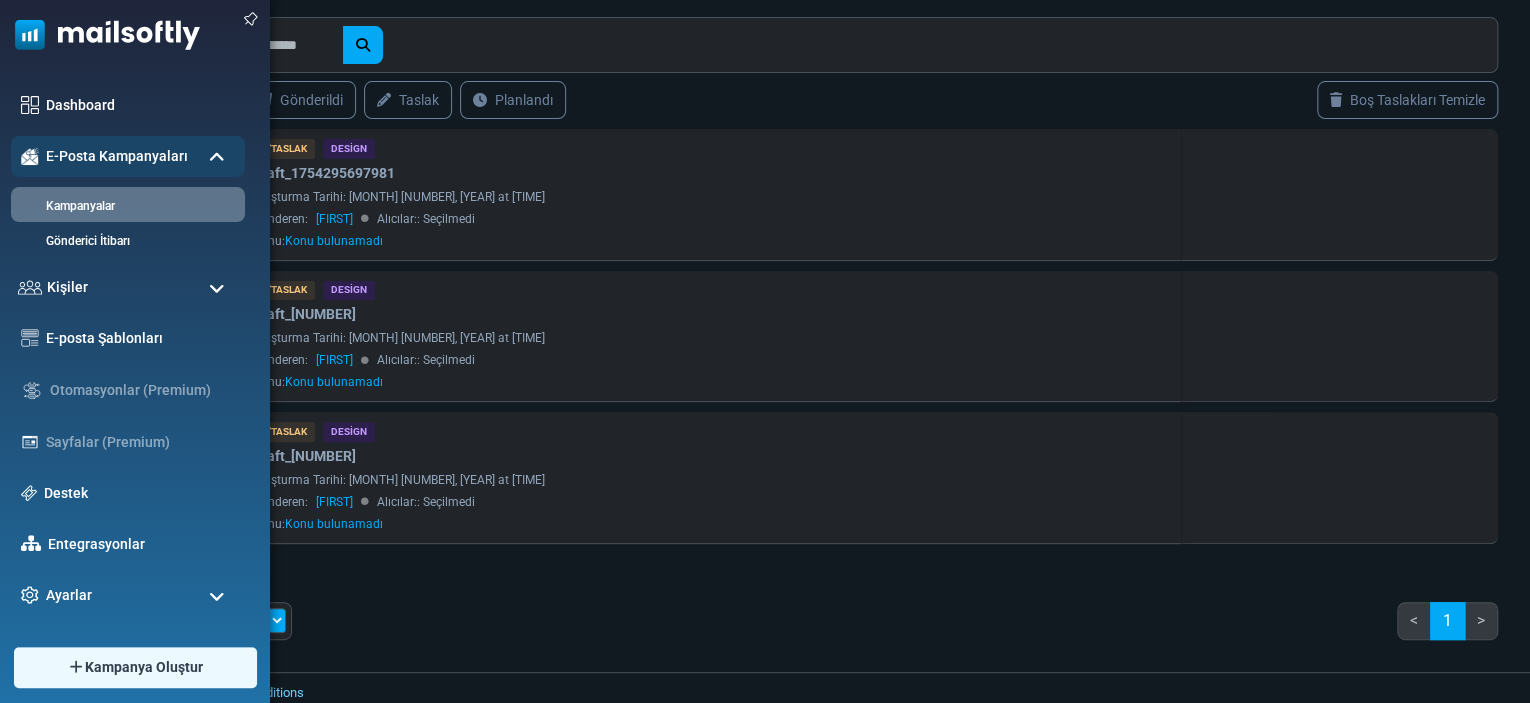 click at bounding box center [217, 597] 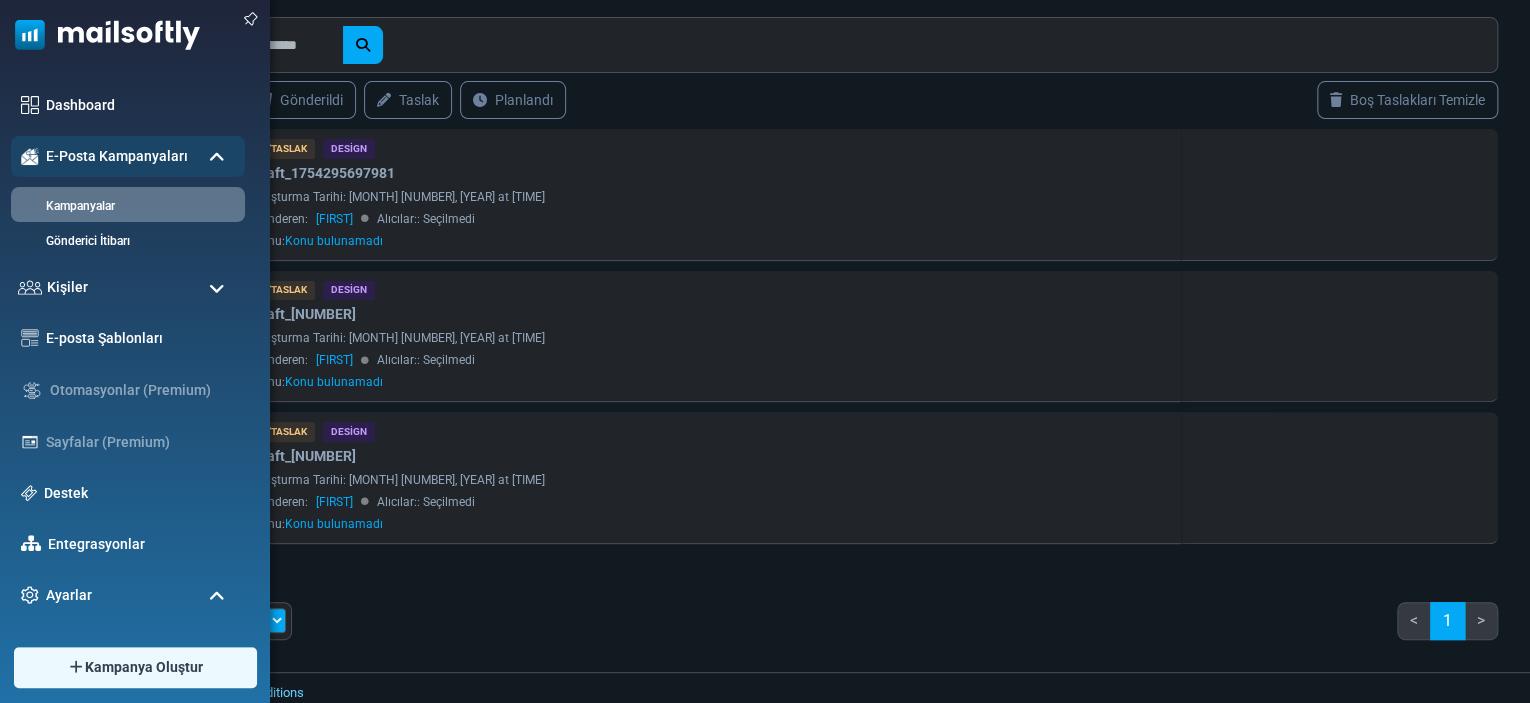 click at bounding box center (217, 597) 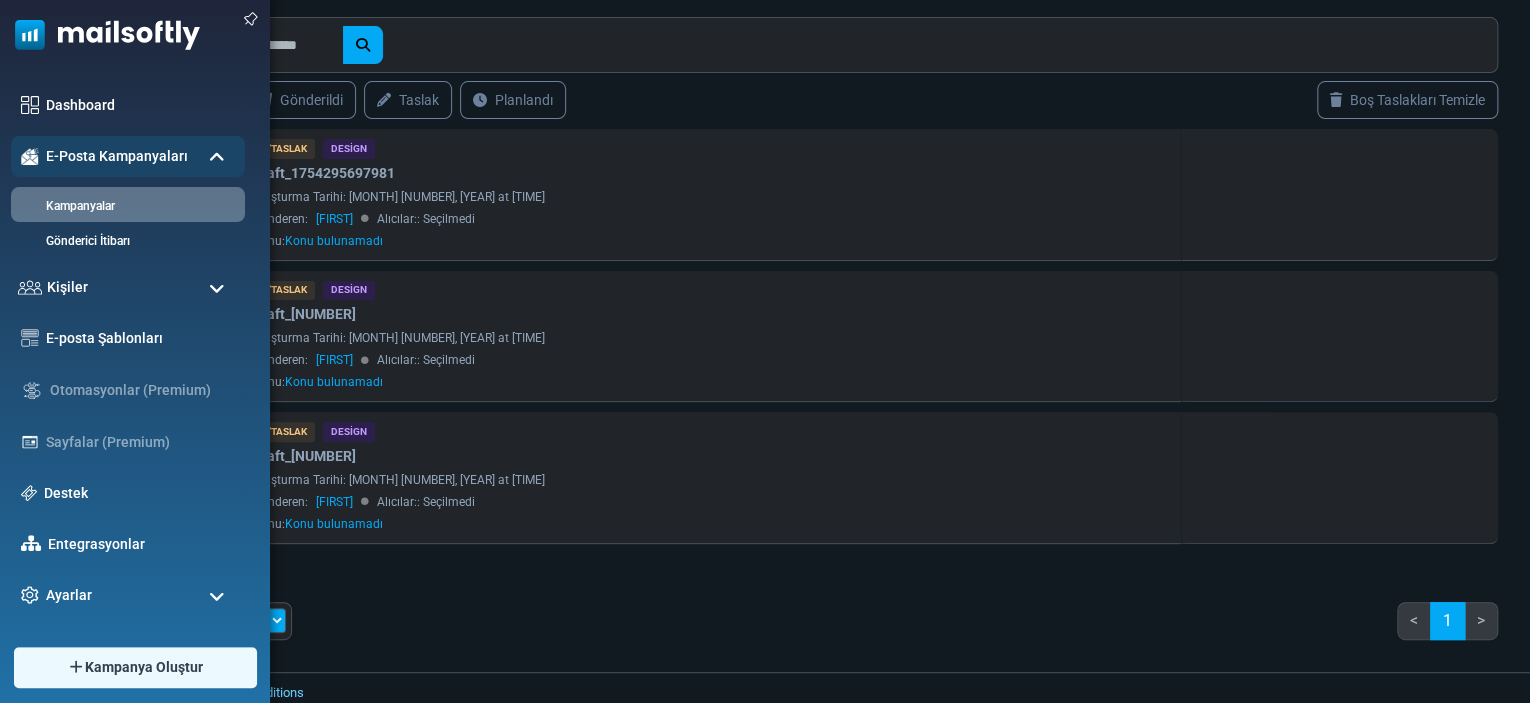 click at bounding box center (217, 597) 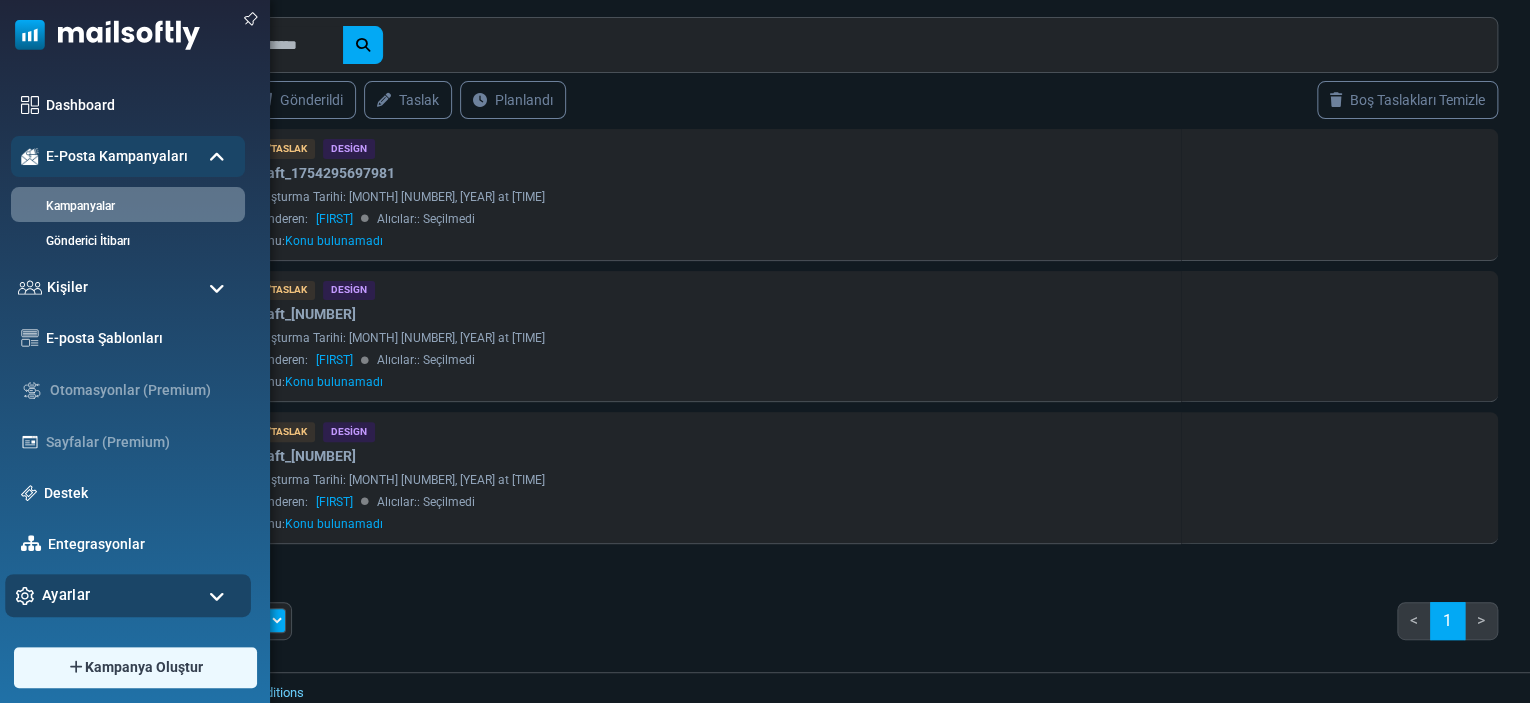 click on "Ayarlar" at bounding box center [128, 595] 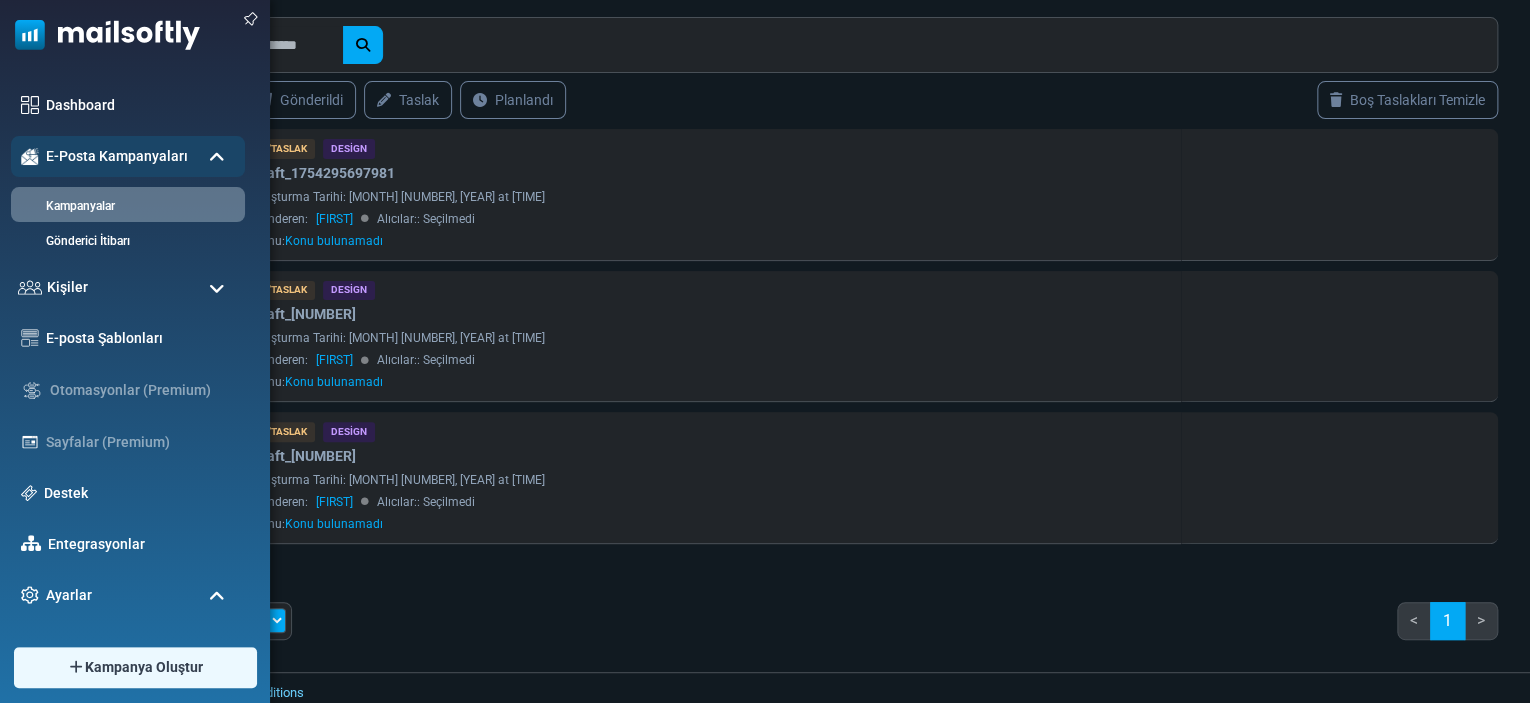 click at bounding box center [217, 597] 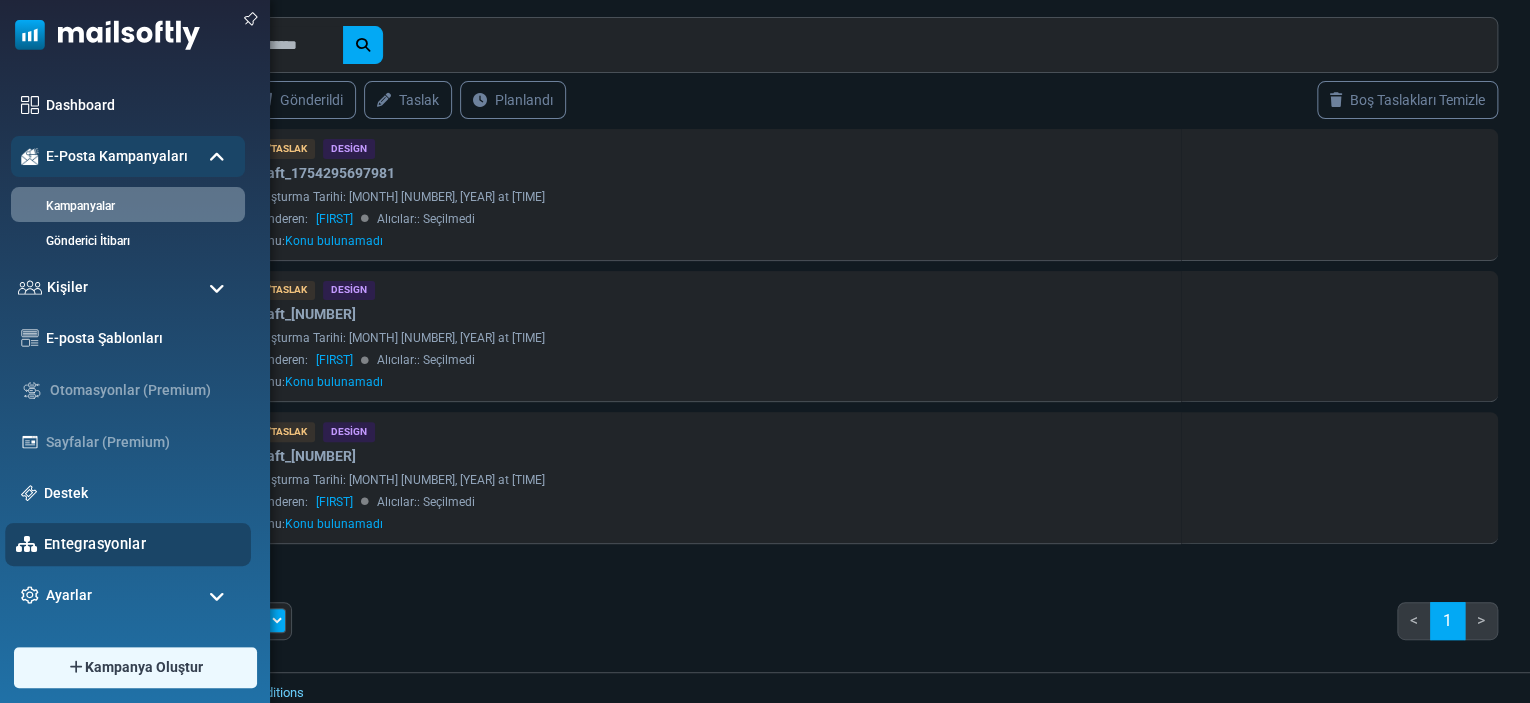 click on "Entegrasyonlar" at bounding box center [142, 544] 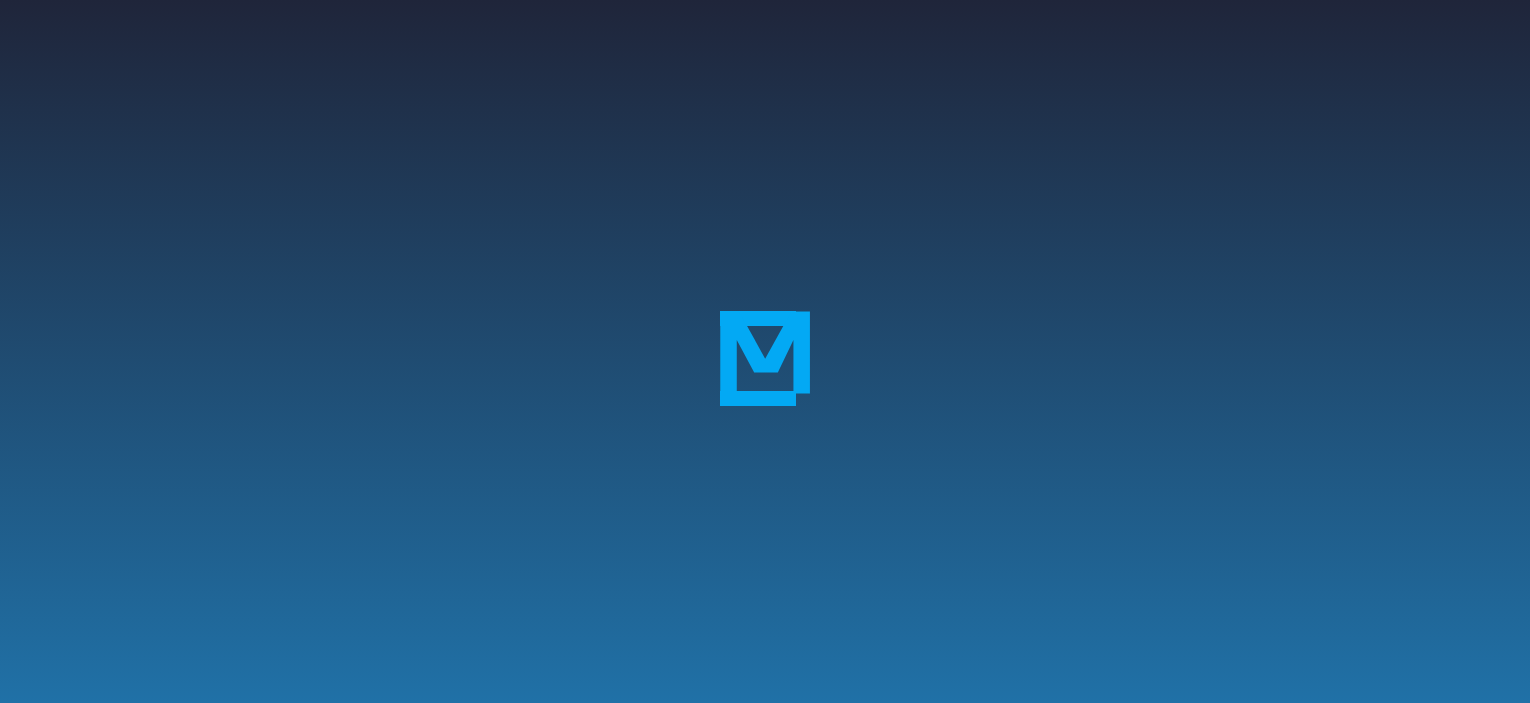 scroll, scrollTop: 0, scrollLeft: 0, axis: both 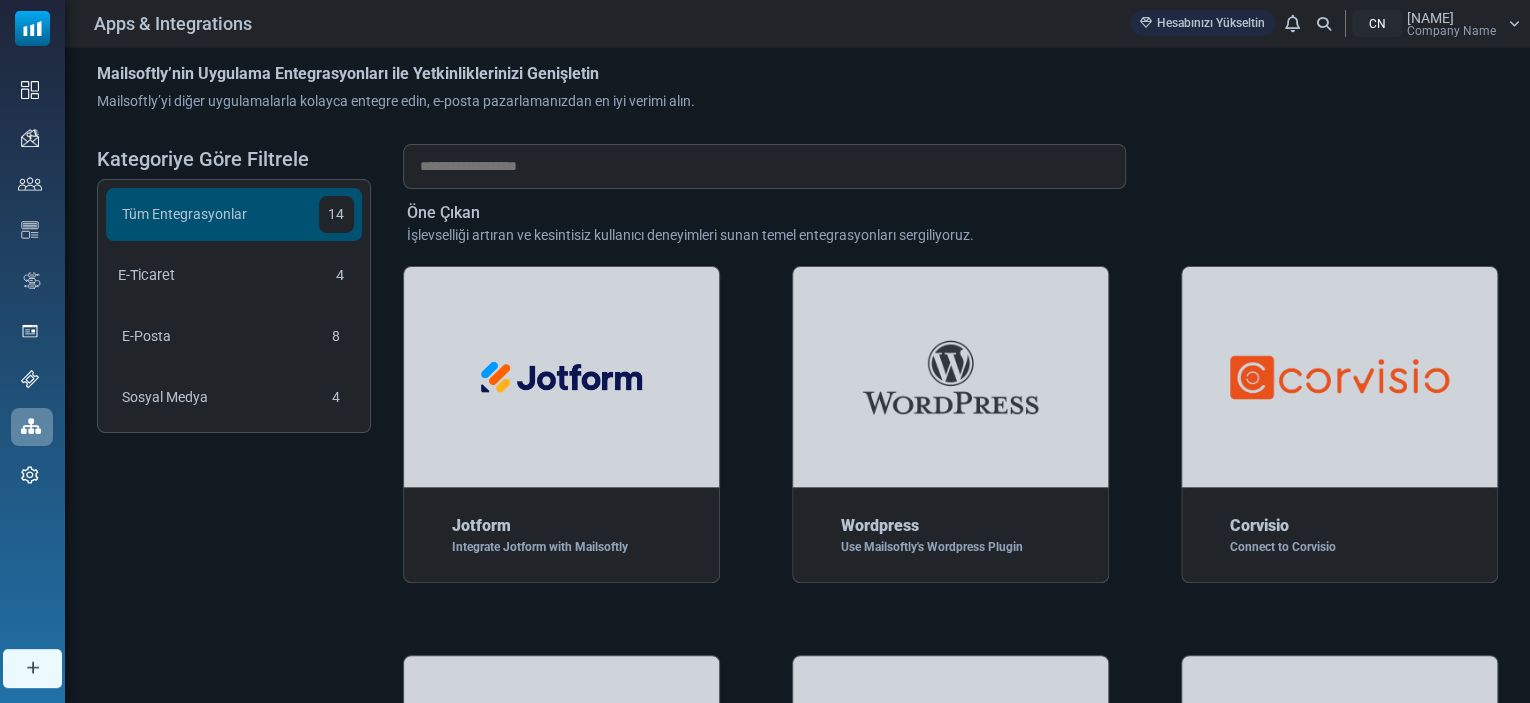 click on "E-Ticaret
4" at bounding box center (234, 275) 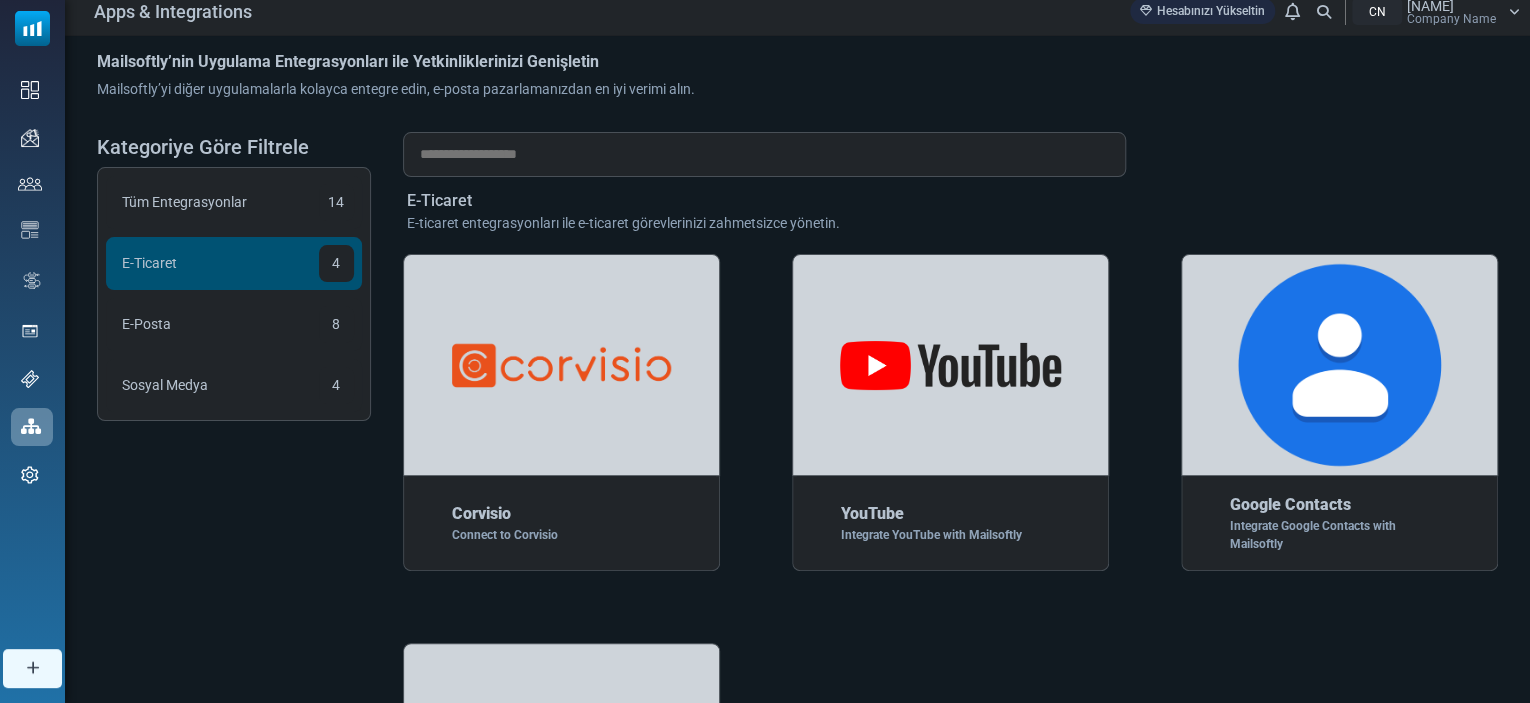 scroll, scrollTop: 0, scrollLeft: 0, axis: both 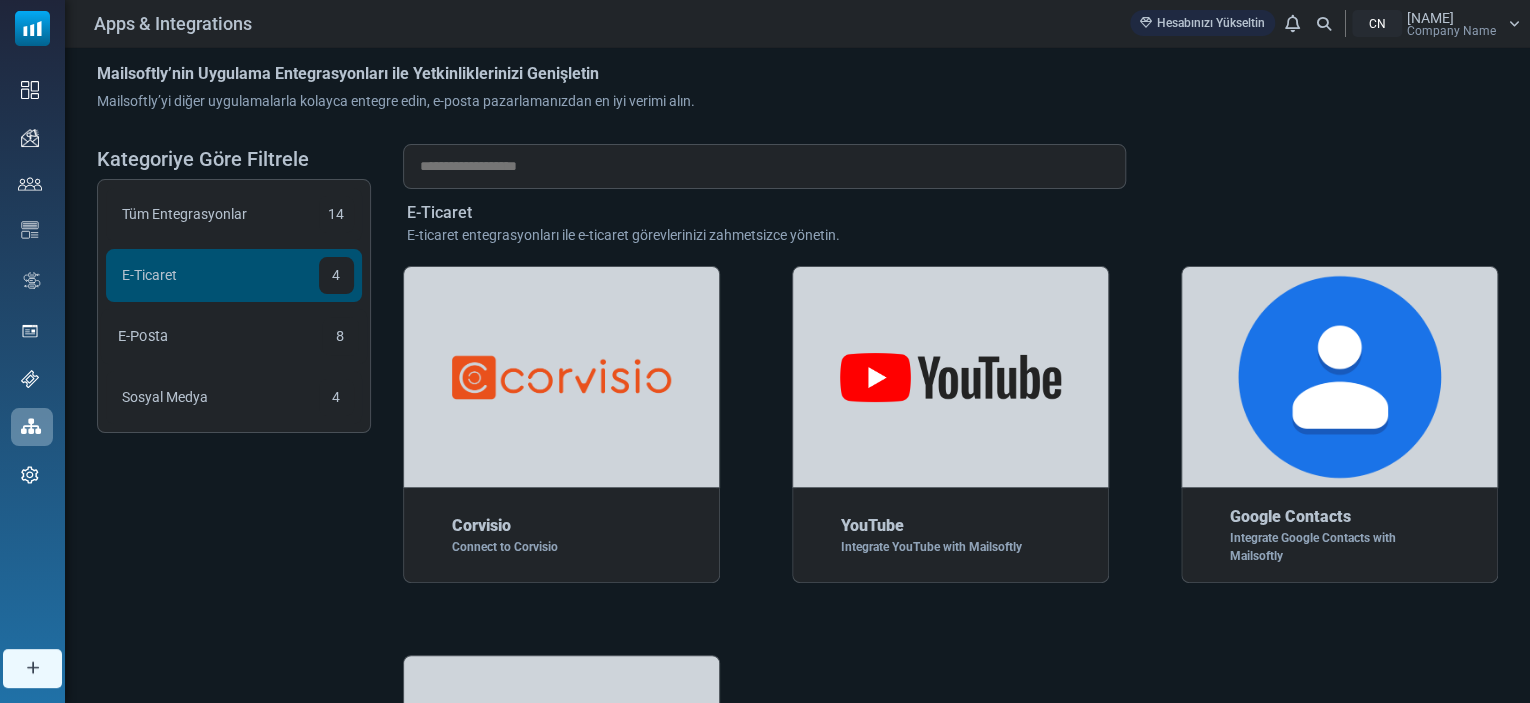 click on "E-Posta
8" at bounding box center (234, 336) 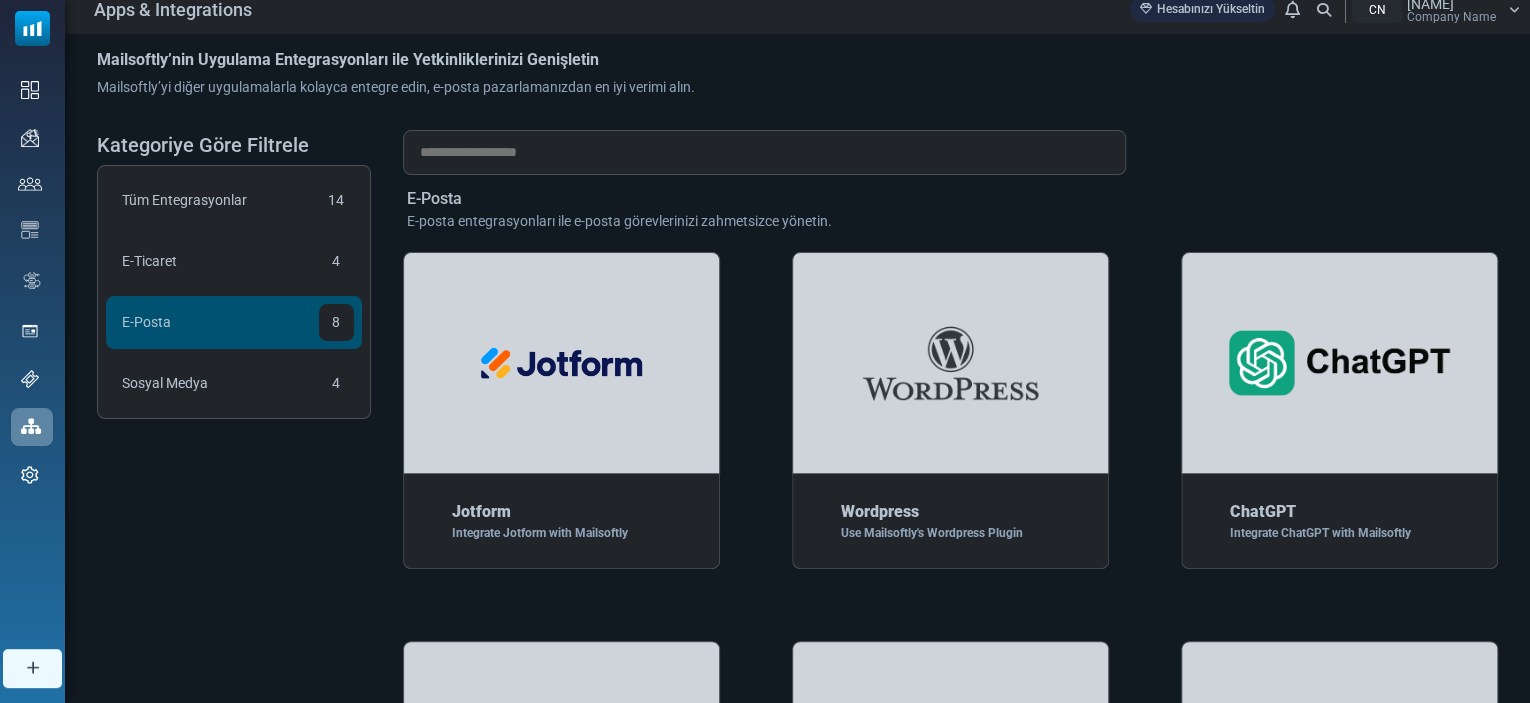 scroll, scrollTop: 0, scrollLeft: 0, axis: both 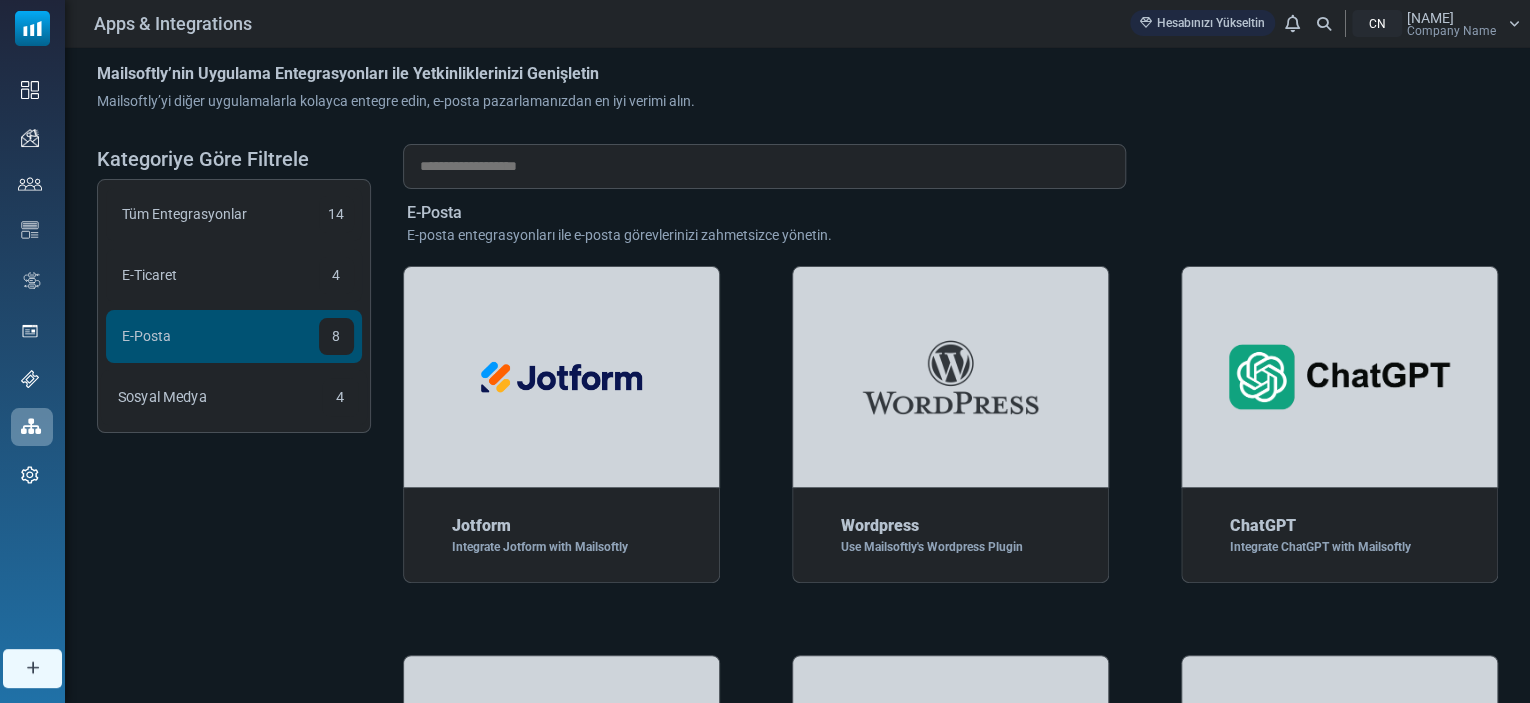 click on "Sosyal Medya
4" at bounding box center (234, 397) 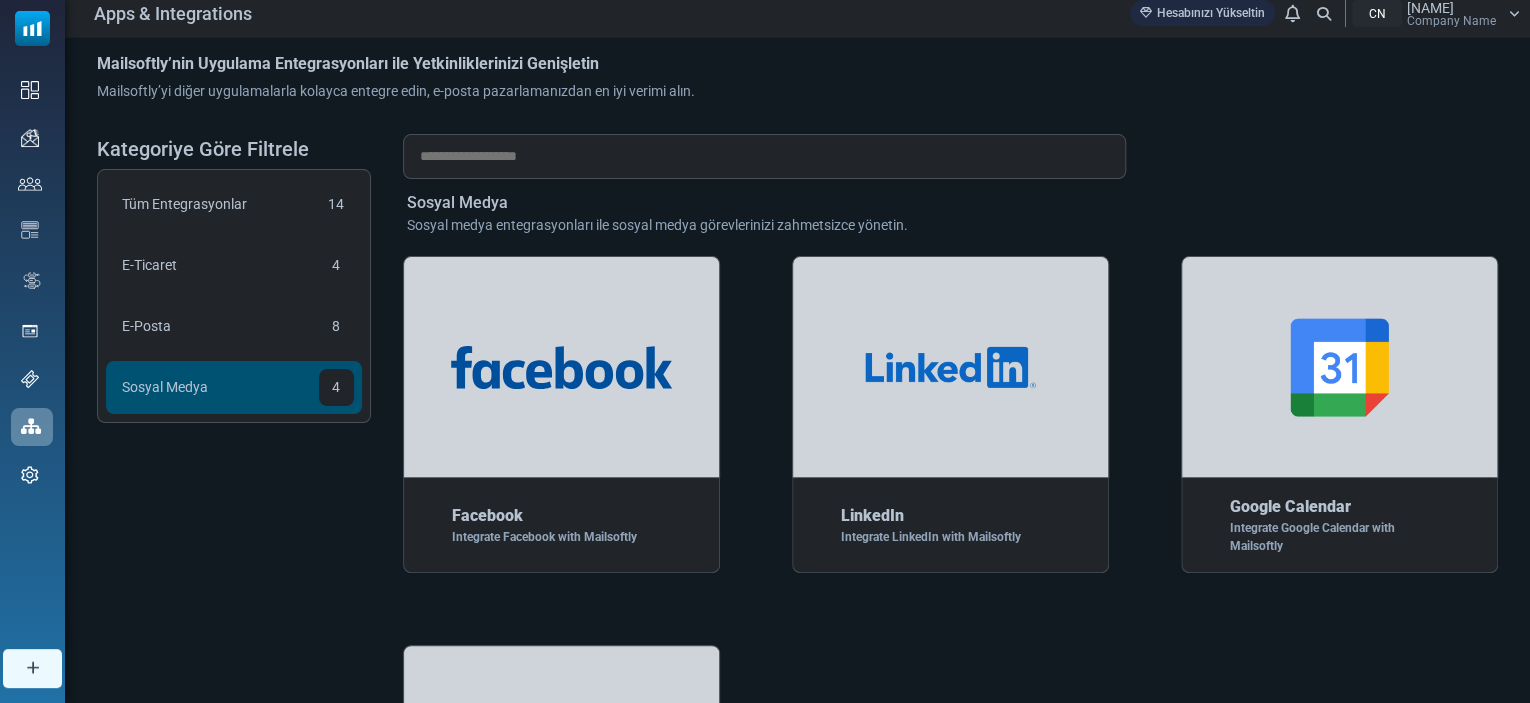 scroll, scrollTop: 0, scrollLeft: 0, axis: both 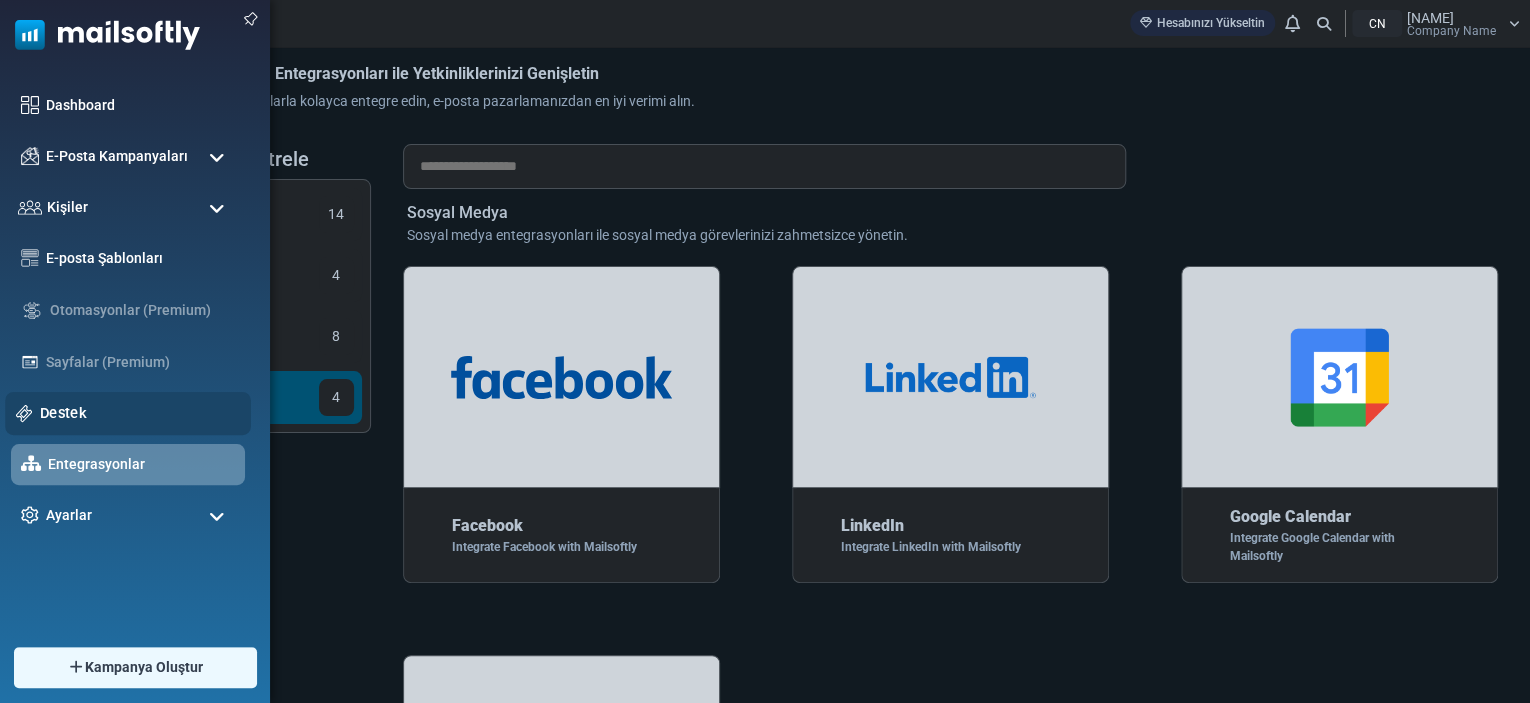 click on "Destek" at bounding box center [140, 413] 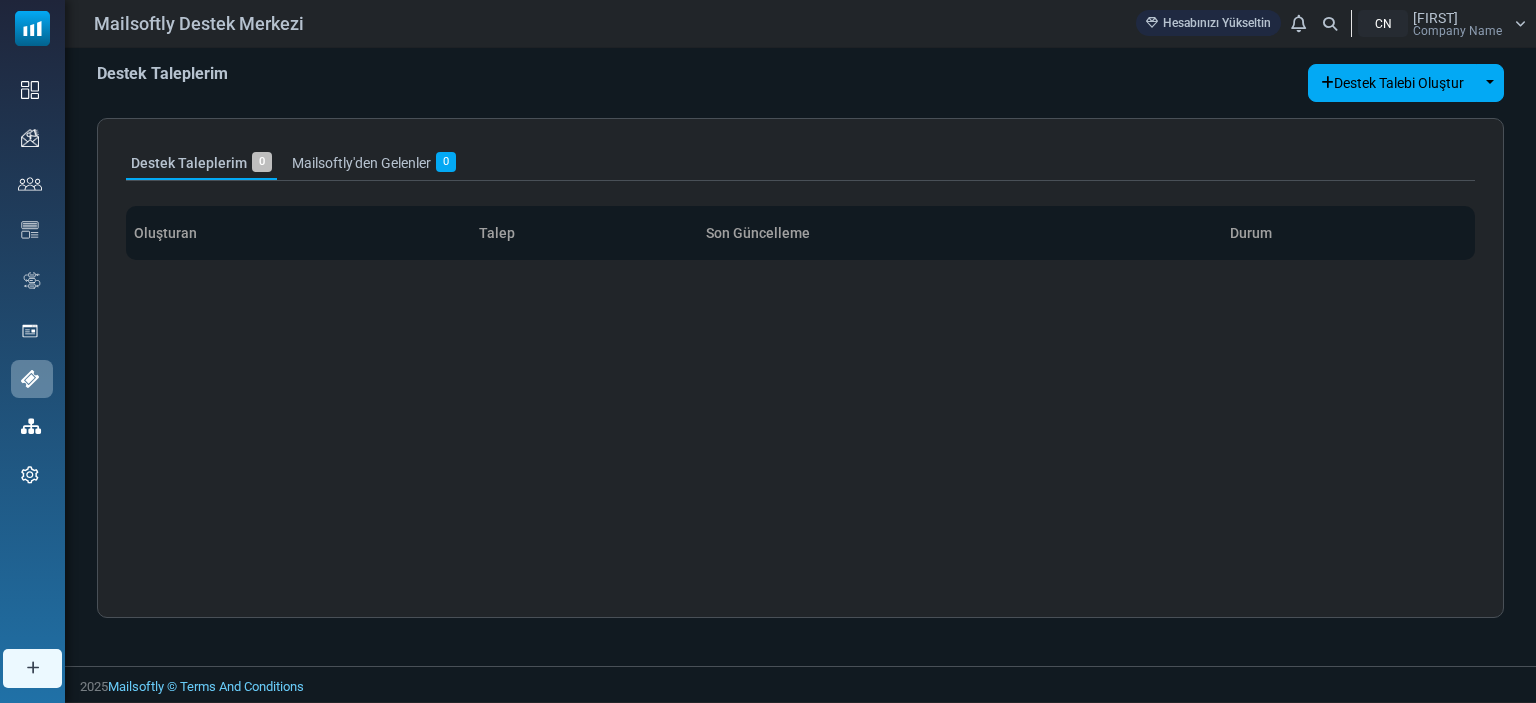 scroll, scrollTop: 0, scrollLeft: 0, axis: both 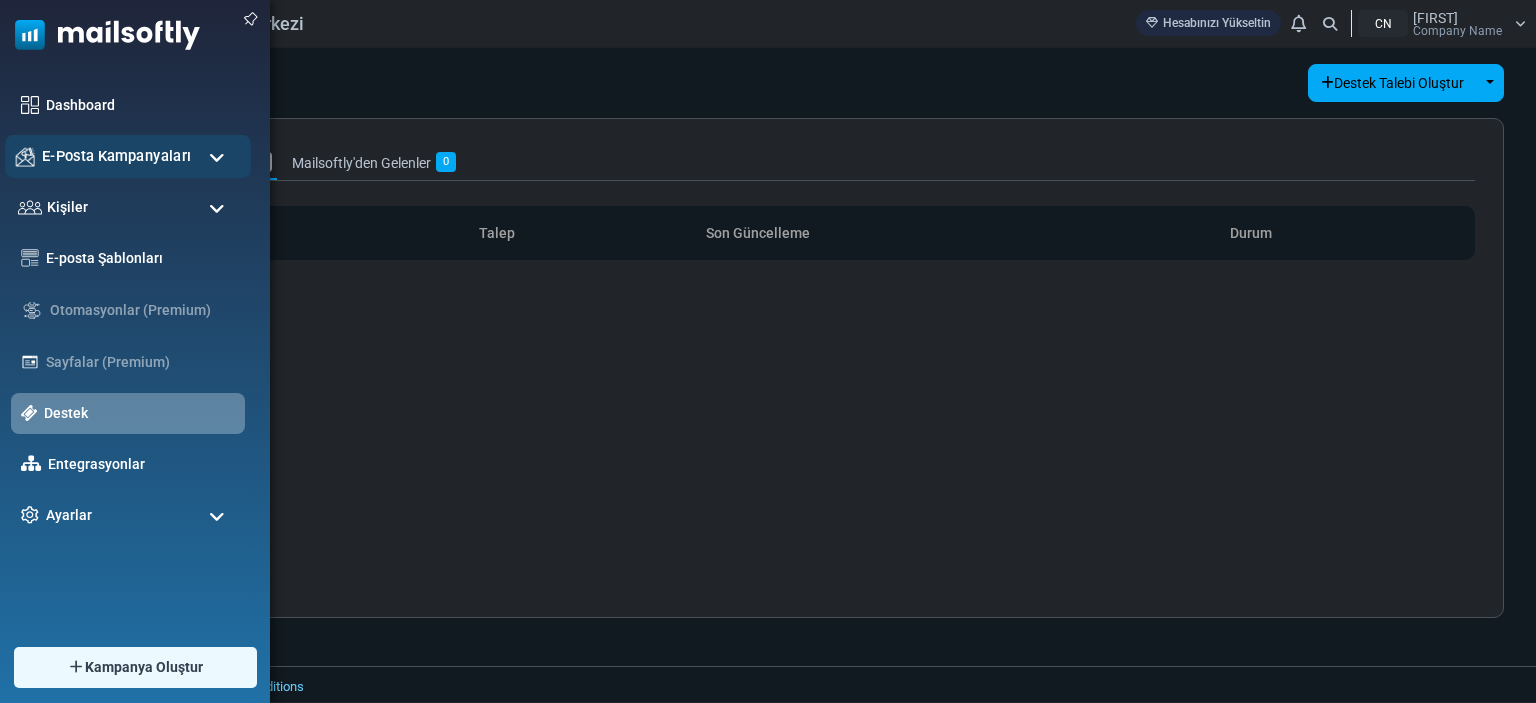 click on "E-Posta Kampanyaları" at bounding box center [116, 156] 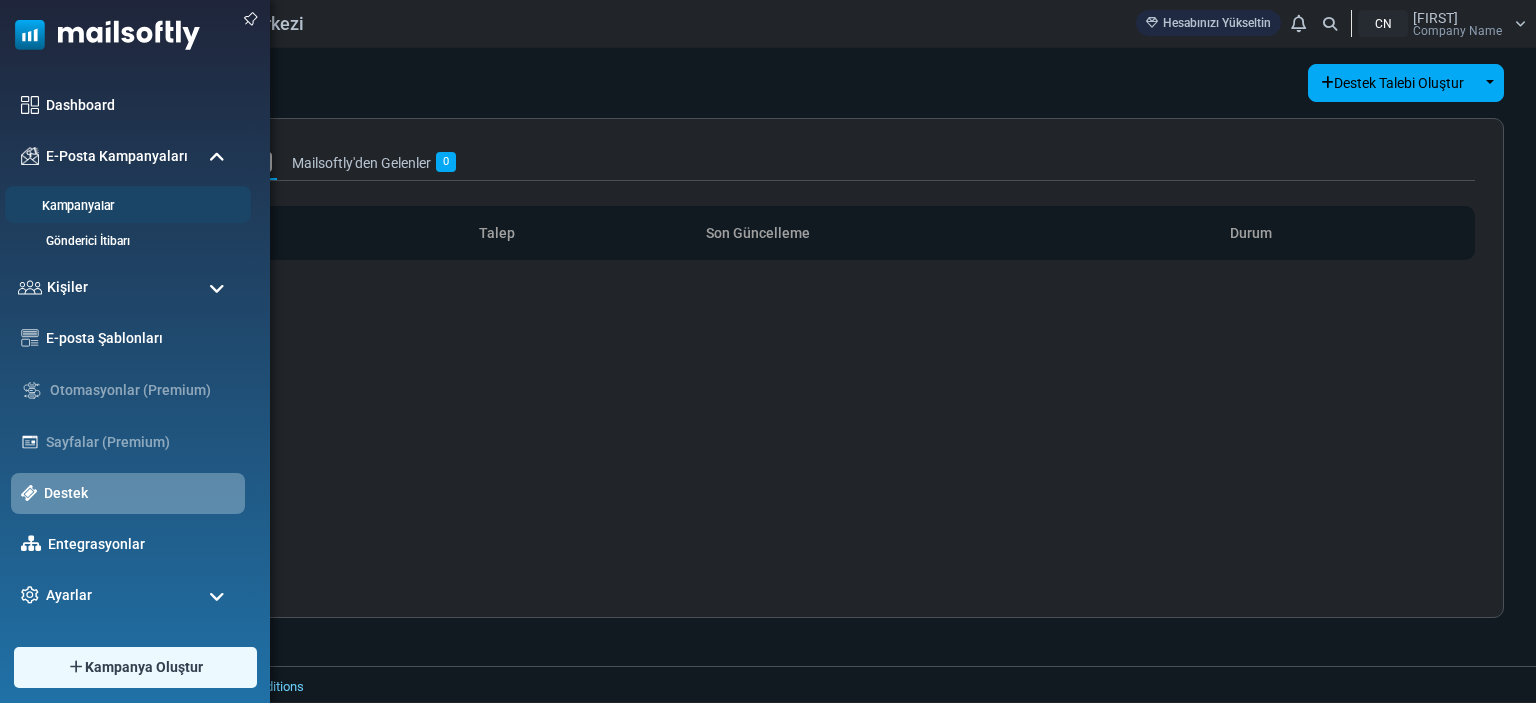 click on "Kampanyalar" at bounding box center (125, 206) 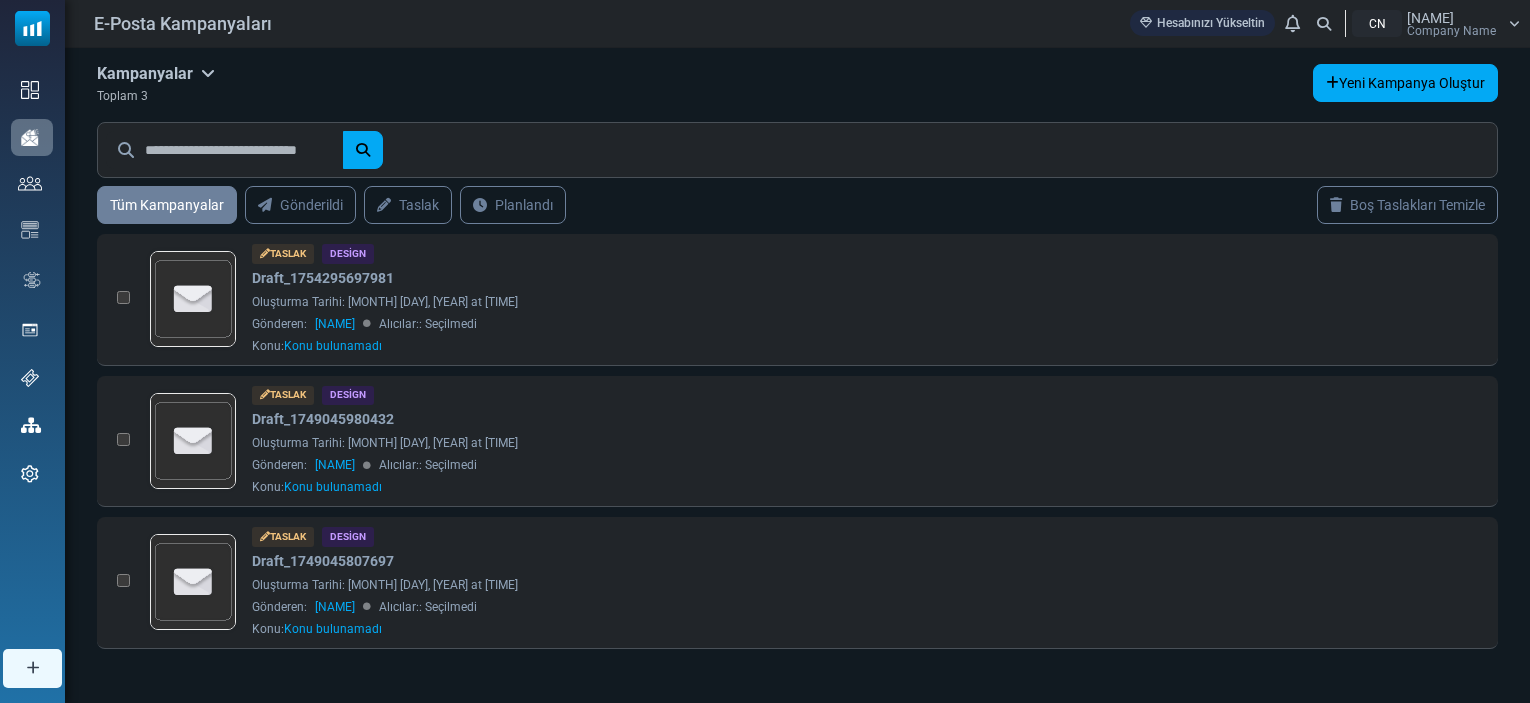 scroll, scrollTop: 0, scrollLeft: 0, axis: both 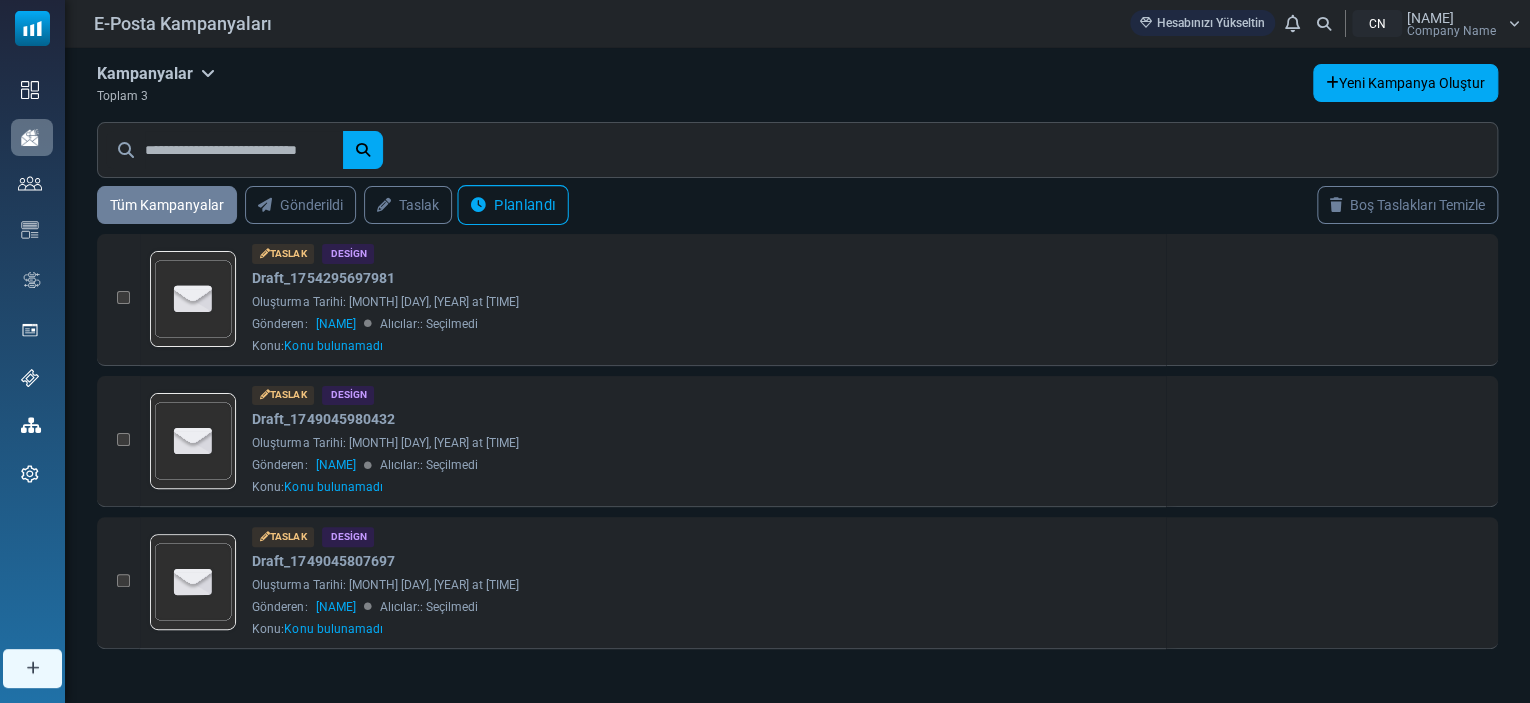 click on "Planlandı" at bounding box center (512, 205) 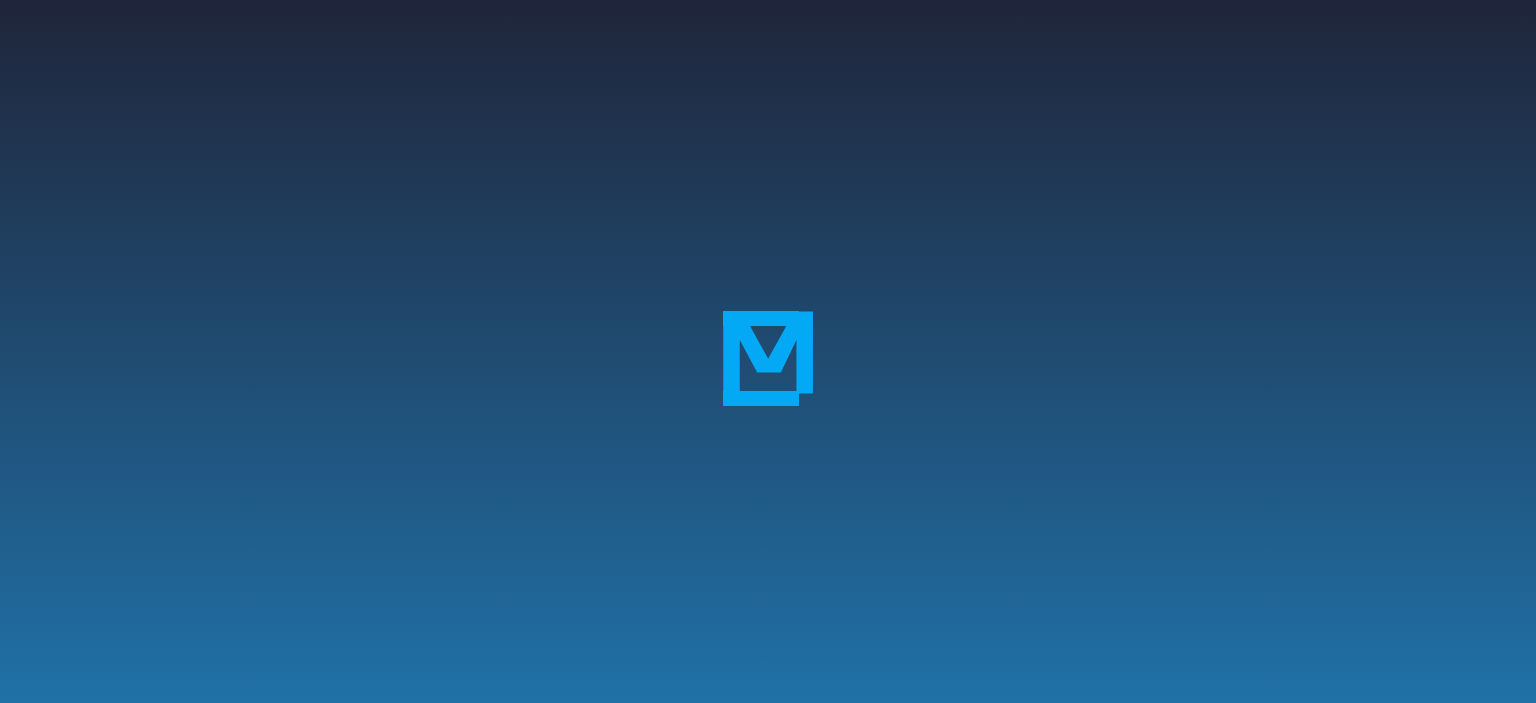scroll, scrollTop: 0, scrollLeft: 0, axis: both 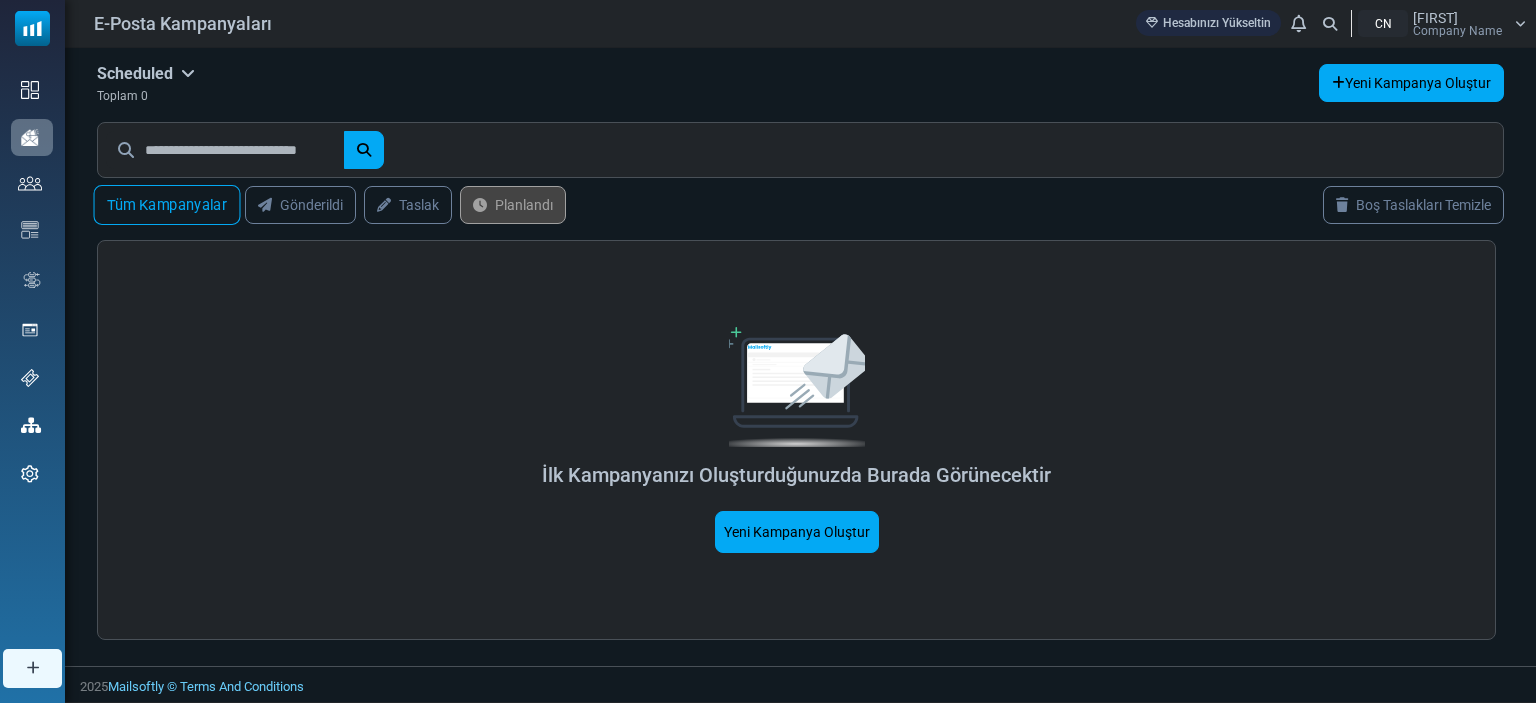 click on "Tüm Kampanyalar" at bounding box center [167, 205] 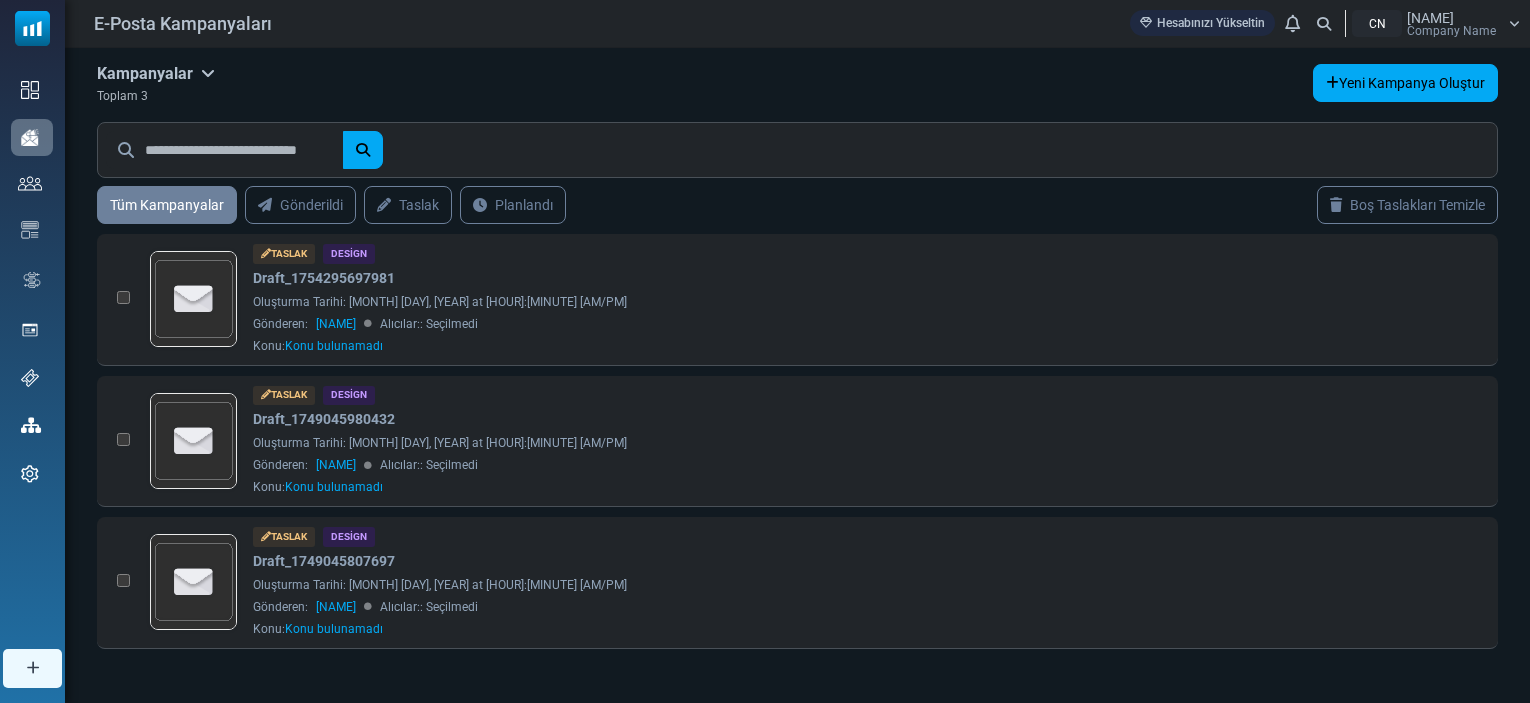 scroll, scrollTop: 0, scrollLeft: 0, axis: both 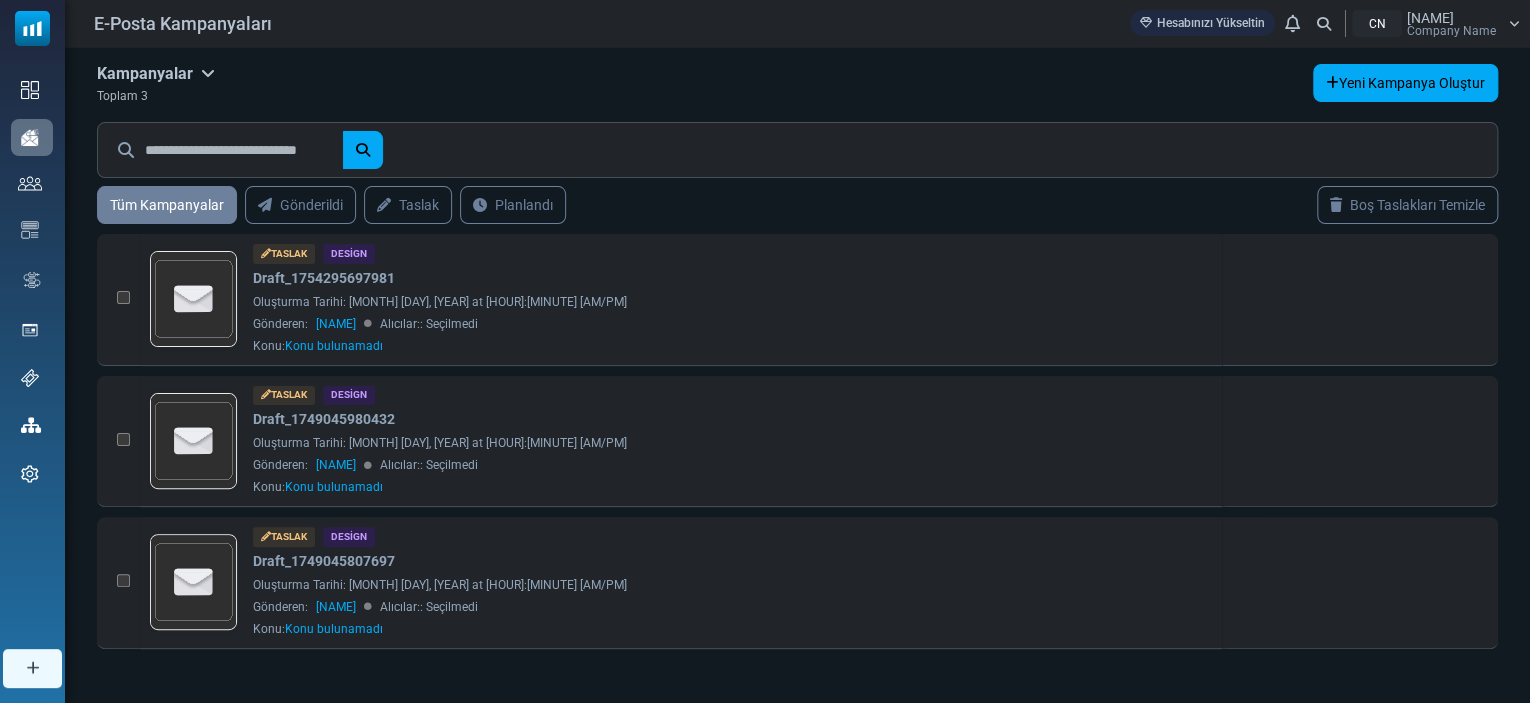 click on "Hesabınızı Yükseltin" at bounding box center [1202, 23] 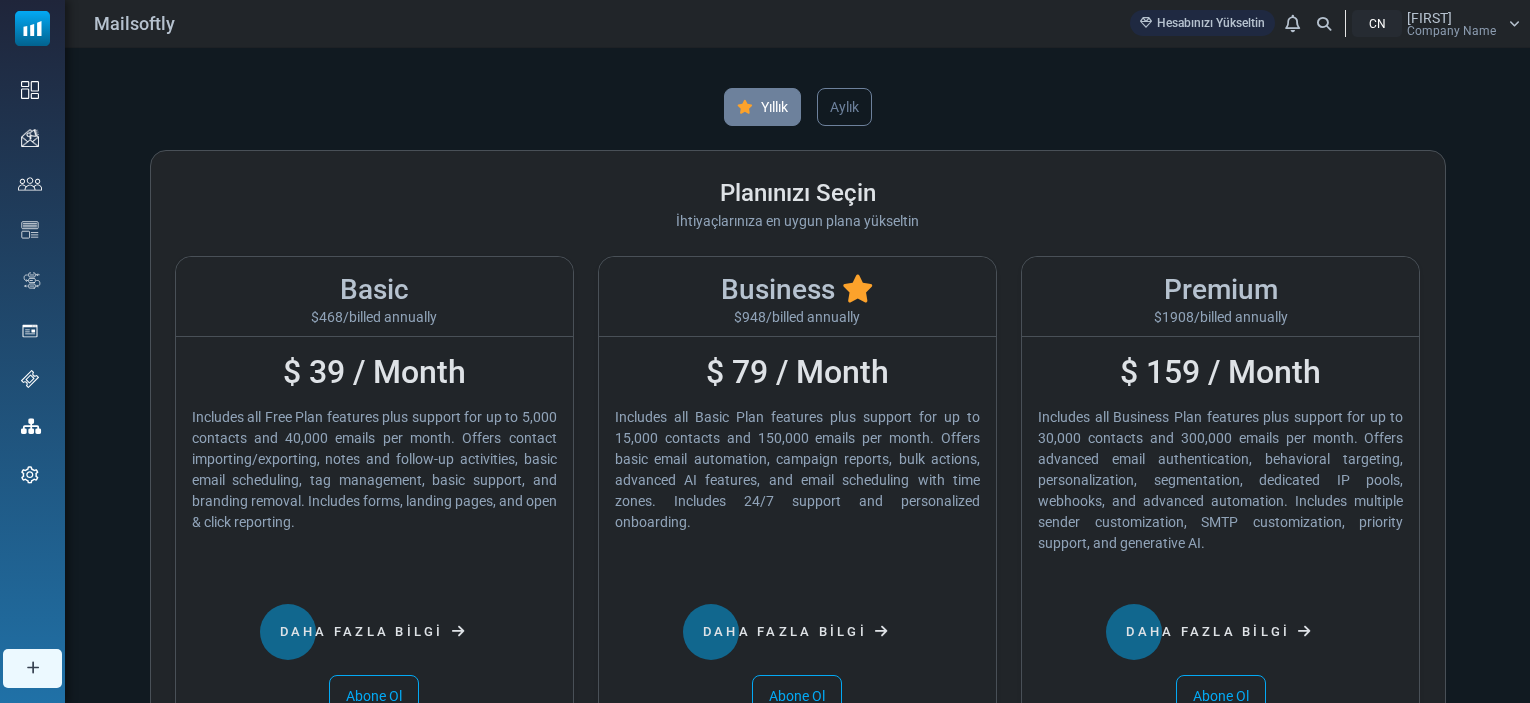 scroll, scrollTop: 0, scrollLeft: 0, axis: both 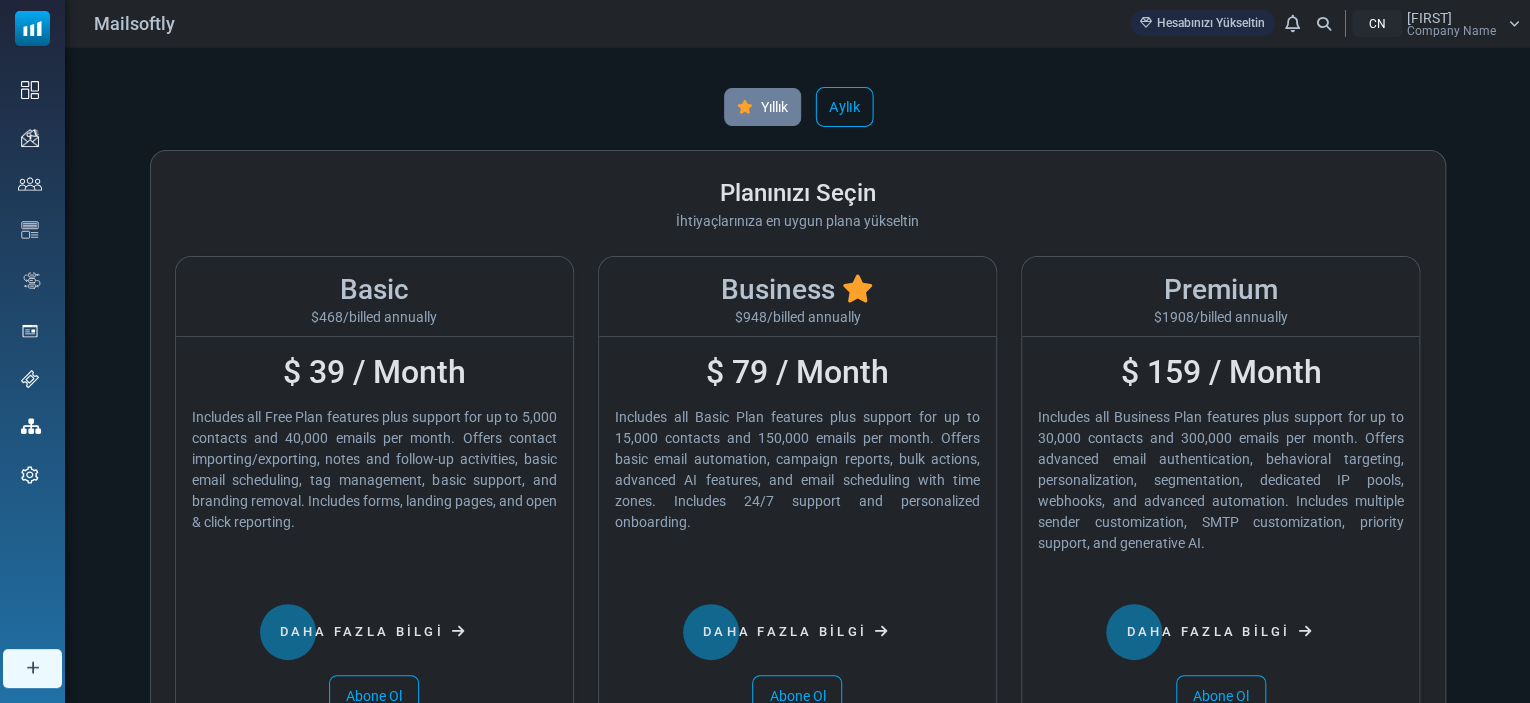 click on "Aylık" at bounding box center [844, 107] 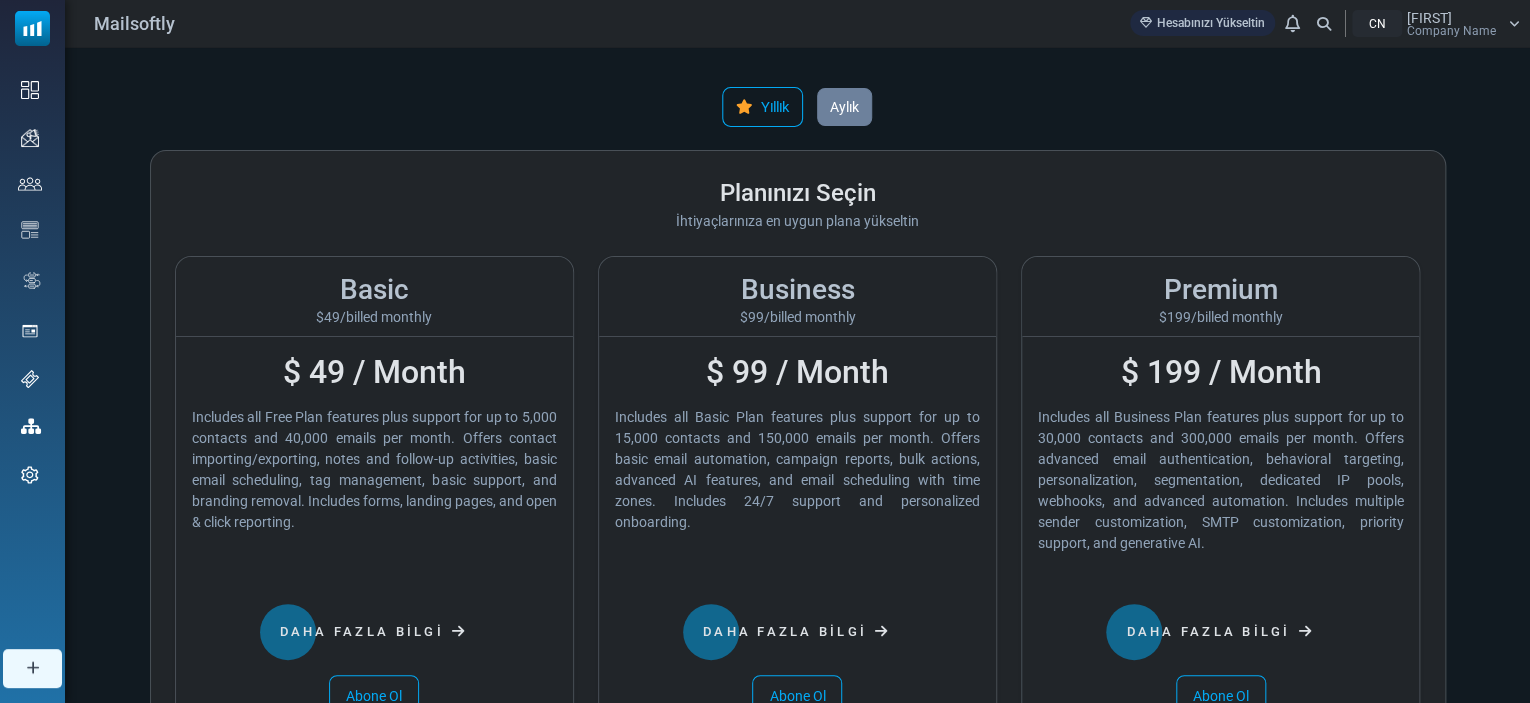 click on "Yıllık" at bounding box center [762, 107] 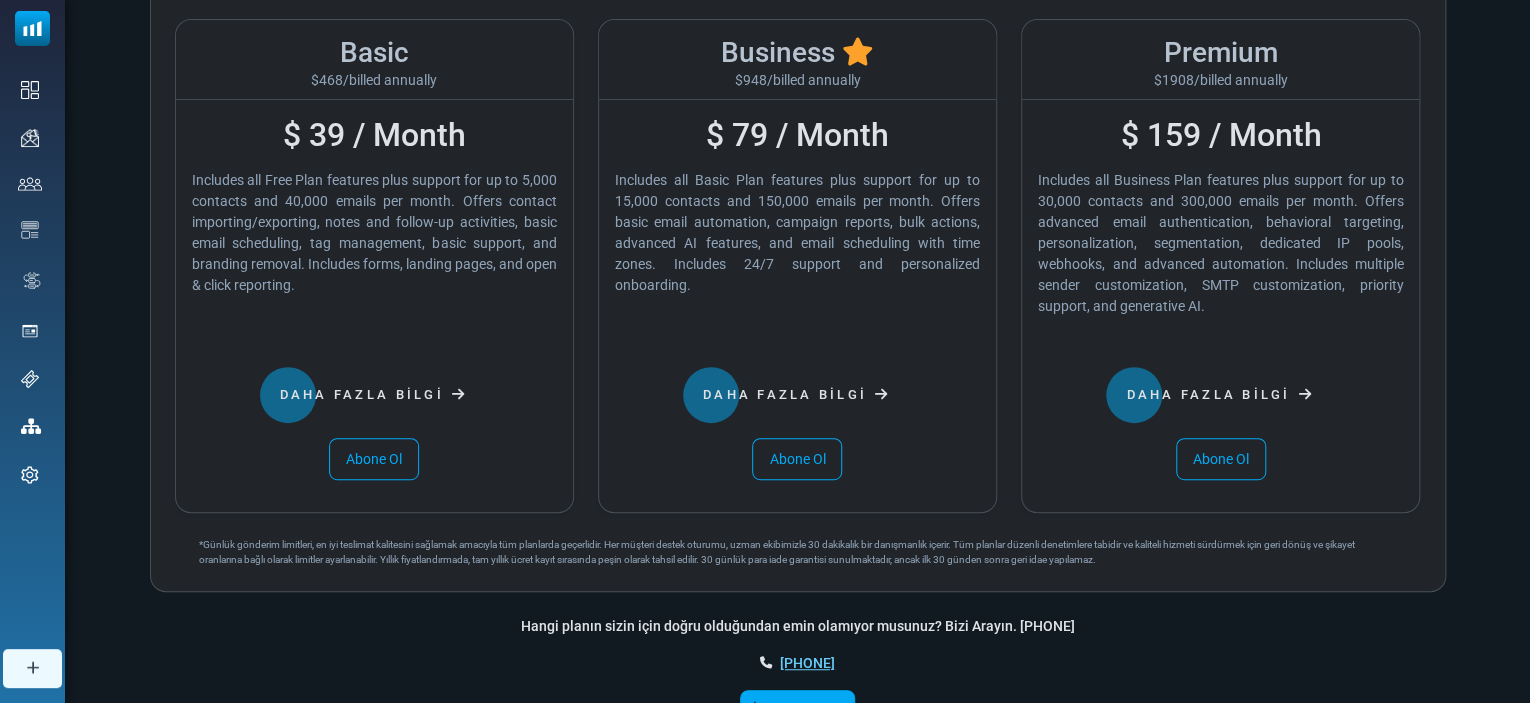 scroll, scrollTop: 0, scrollLeft: 0, axis: both 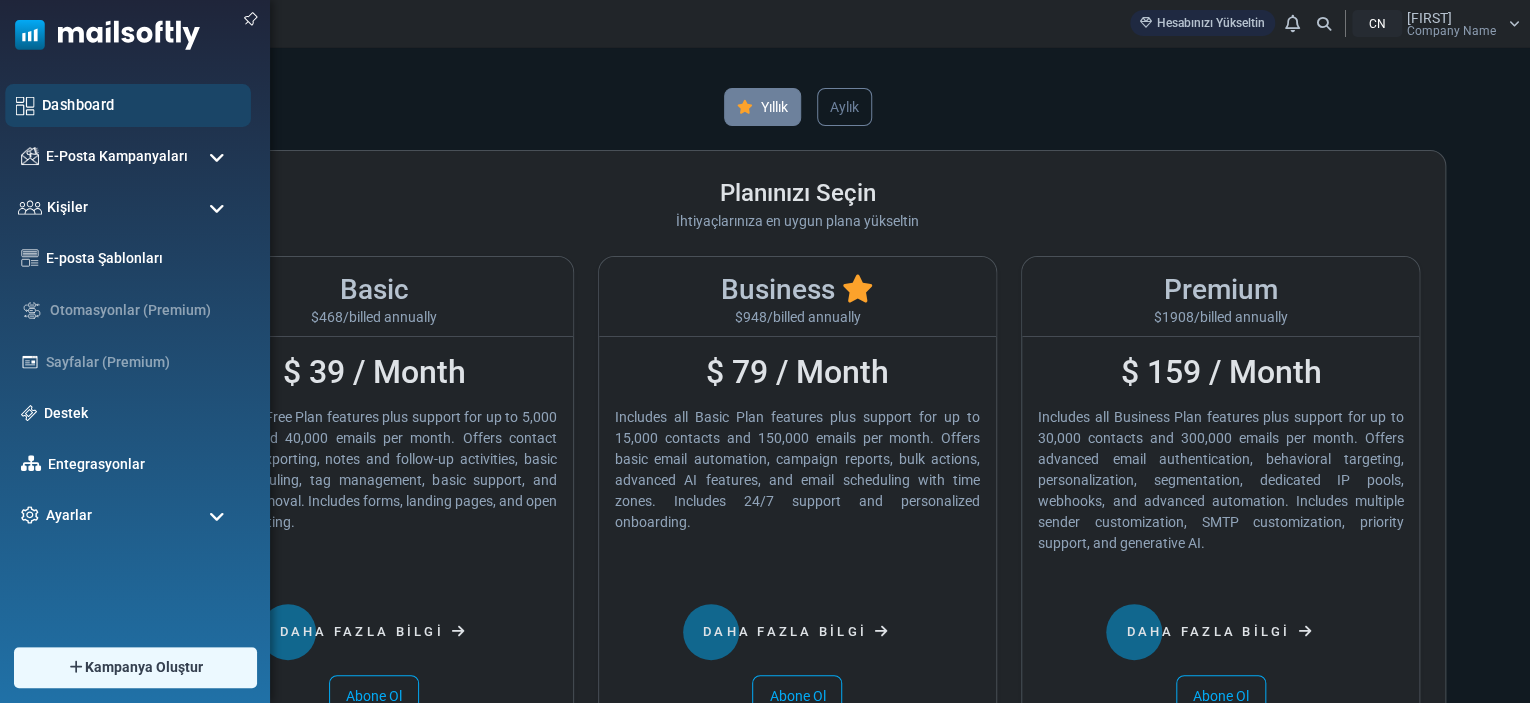 click on "Dashboard" at bounding box center [141, 105] 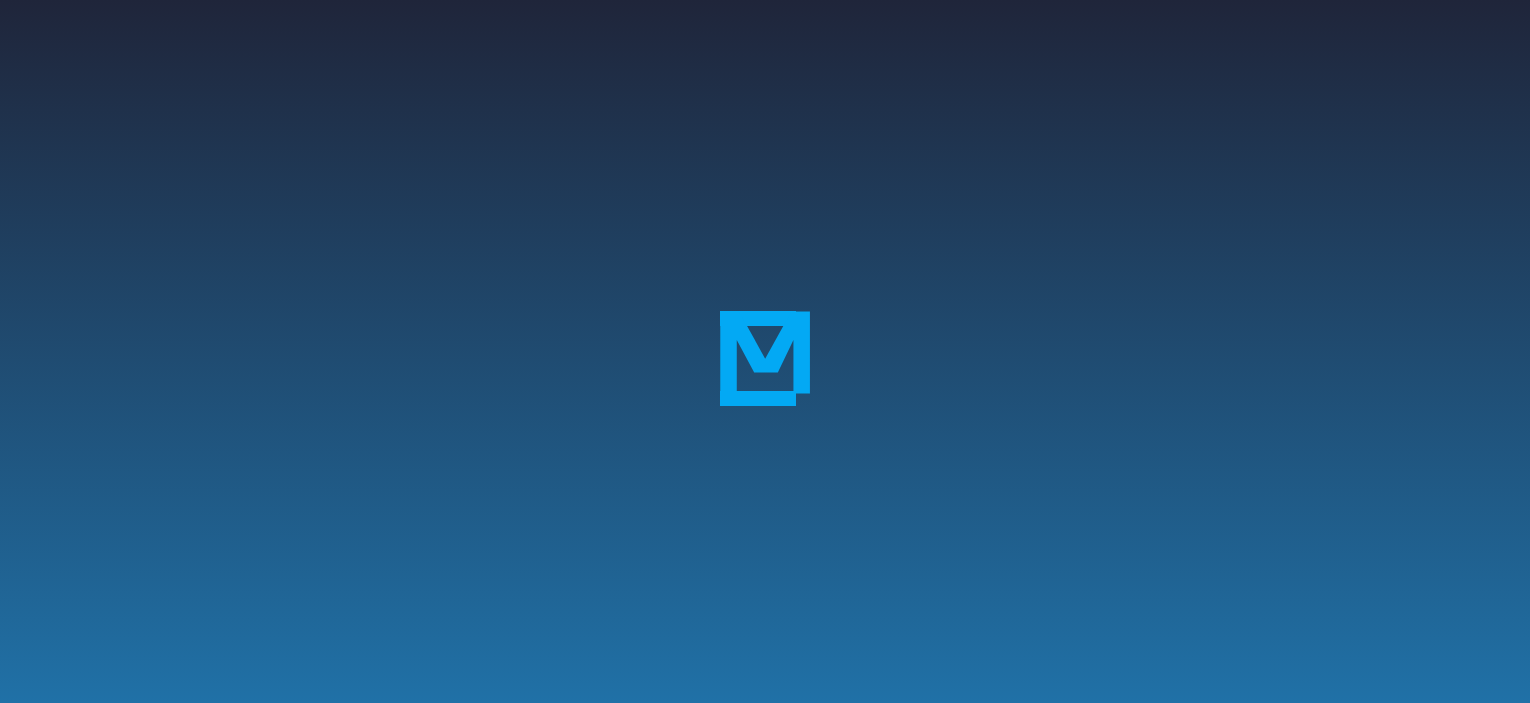 scroll, scrollTop: 0, scrollLeft: 0, axis: both 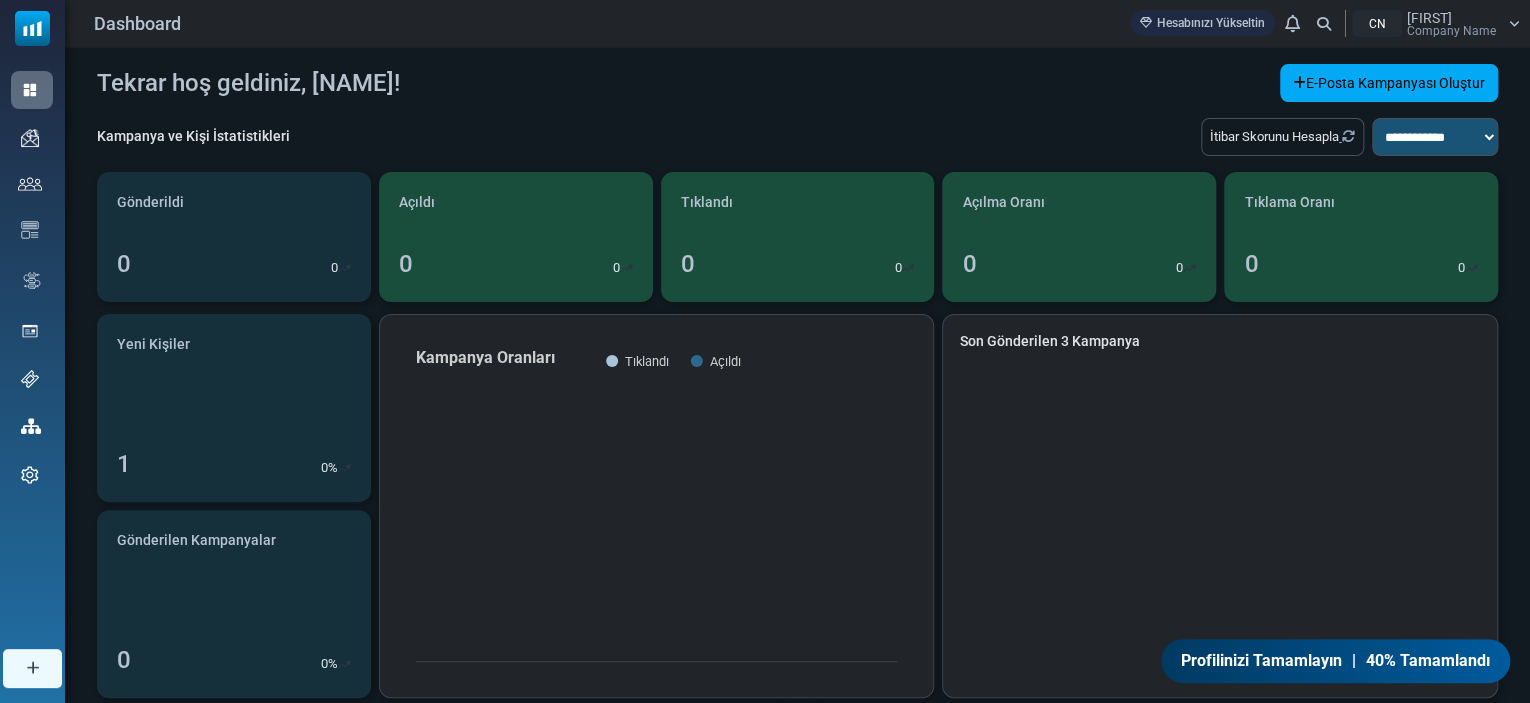 click on "Hesabınızı Yükseltin" at bounding box center [1202, 23] 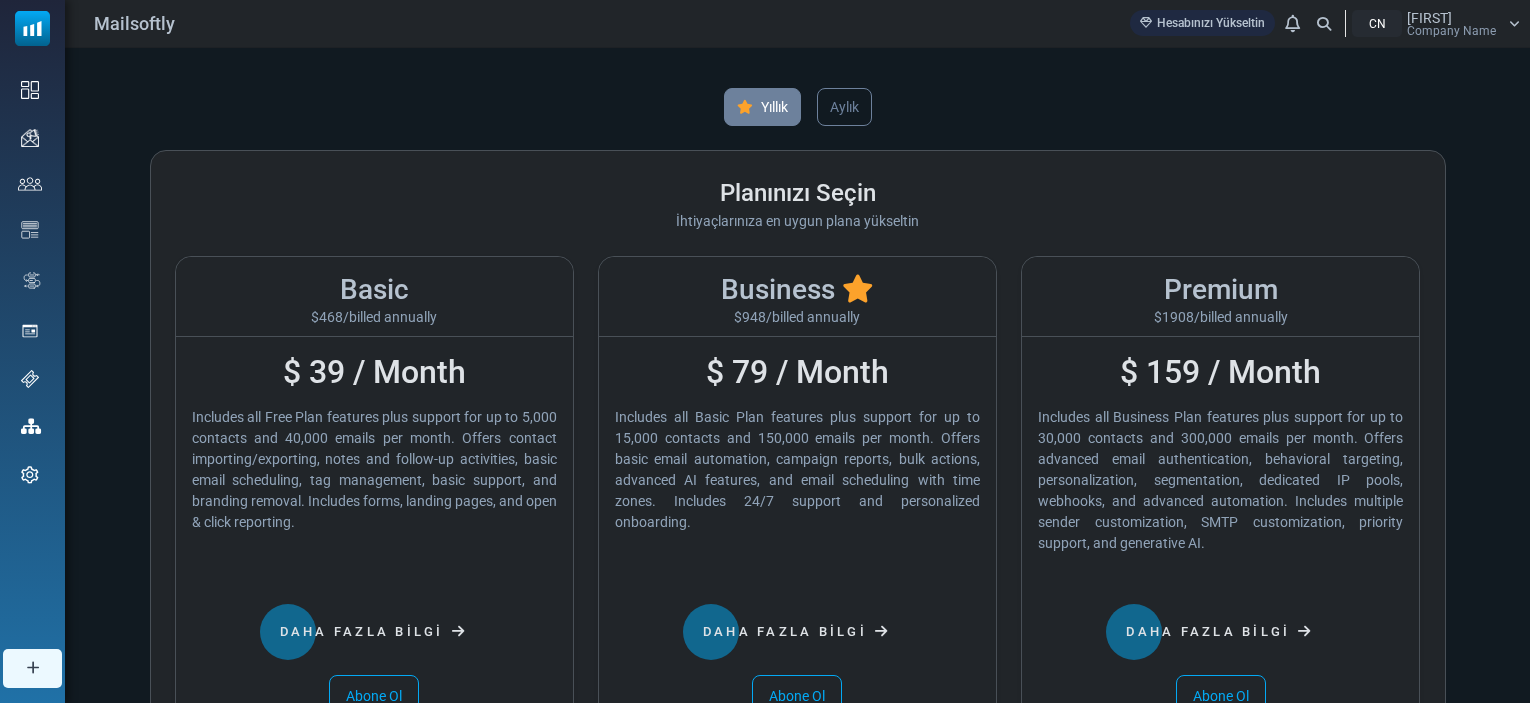 scroll, scrollTop: 0, scrollLeft: 0, axis: both 